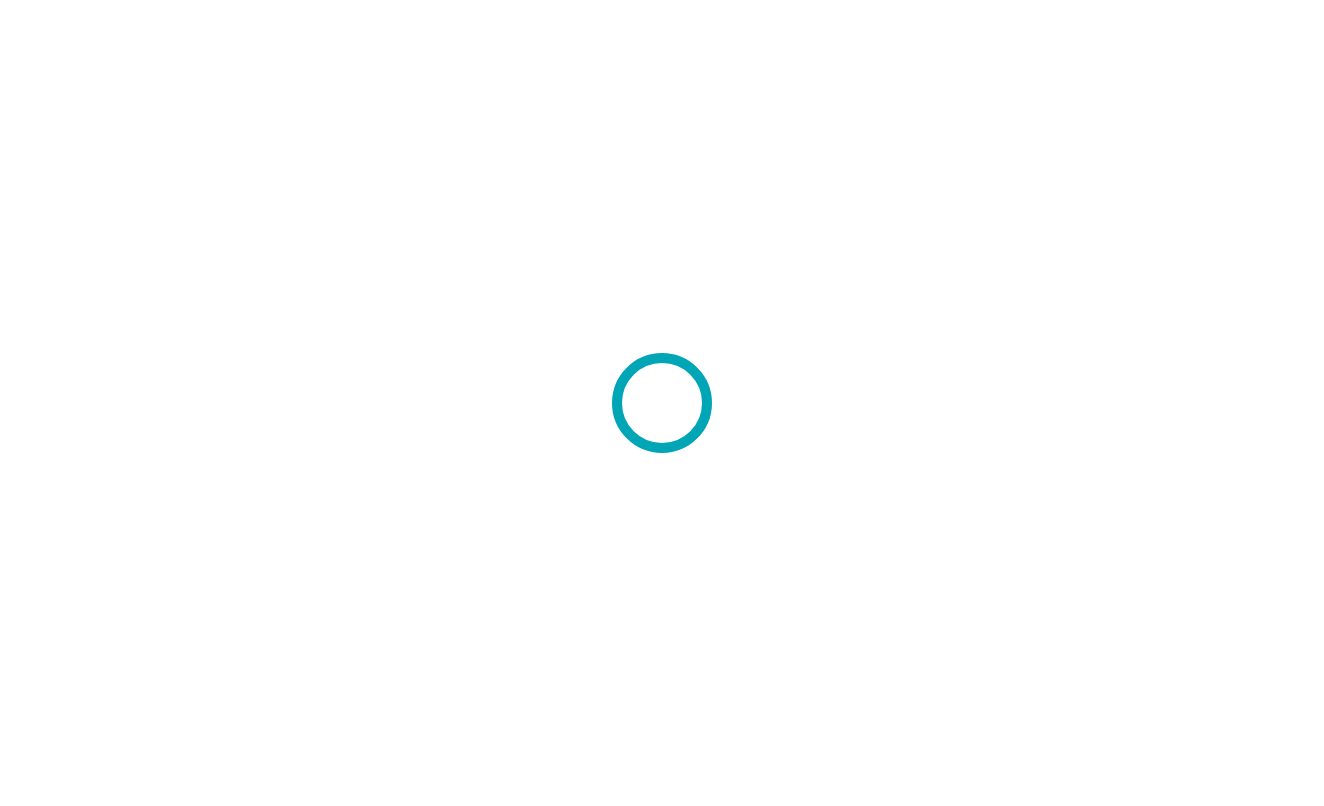 scroll, scrollTop: 0, scrollLeft: 0, axis: both 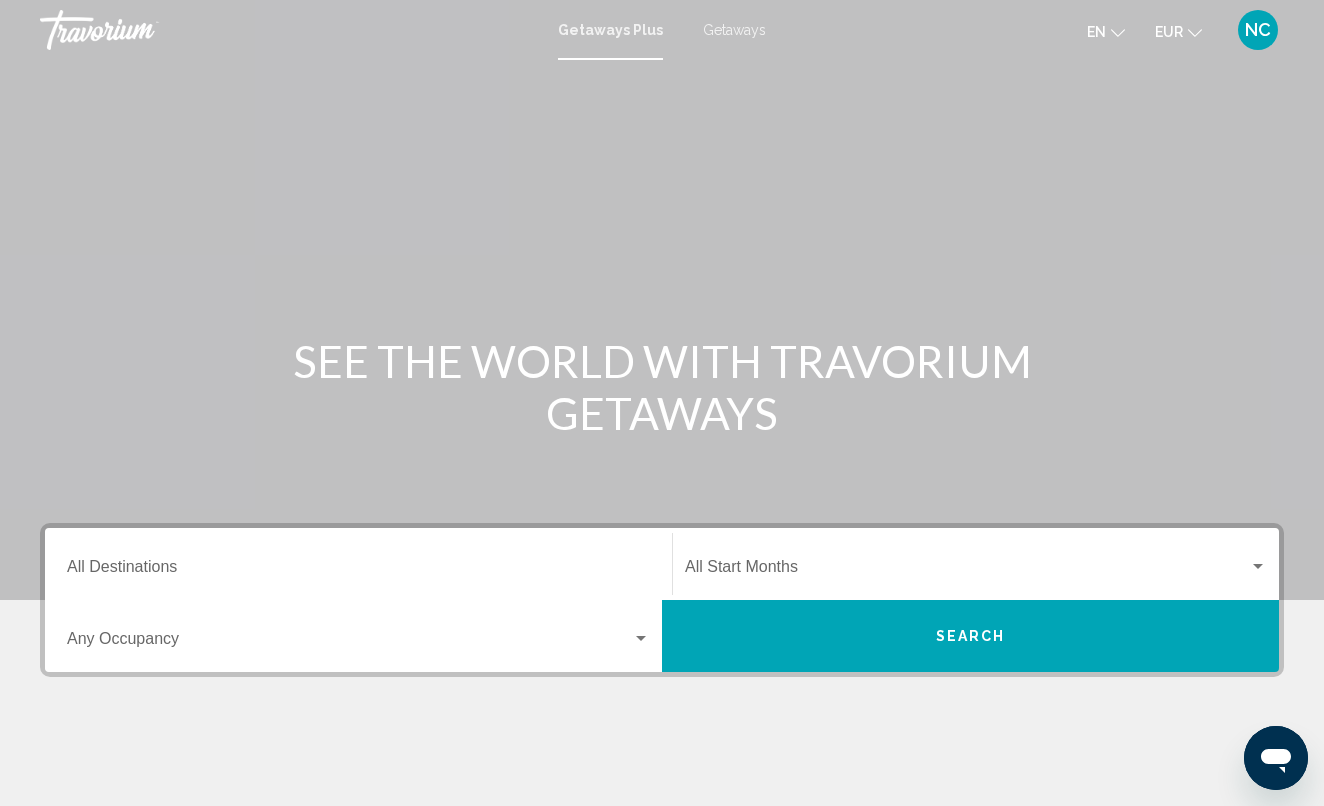 click on "Destination All Destinations" at bounding box center [358, 571] 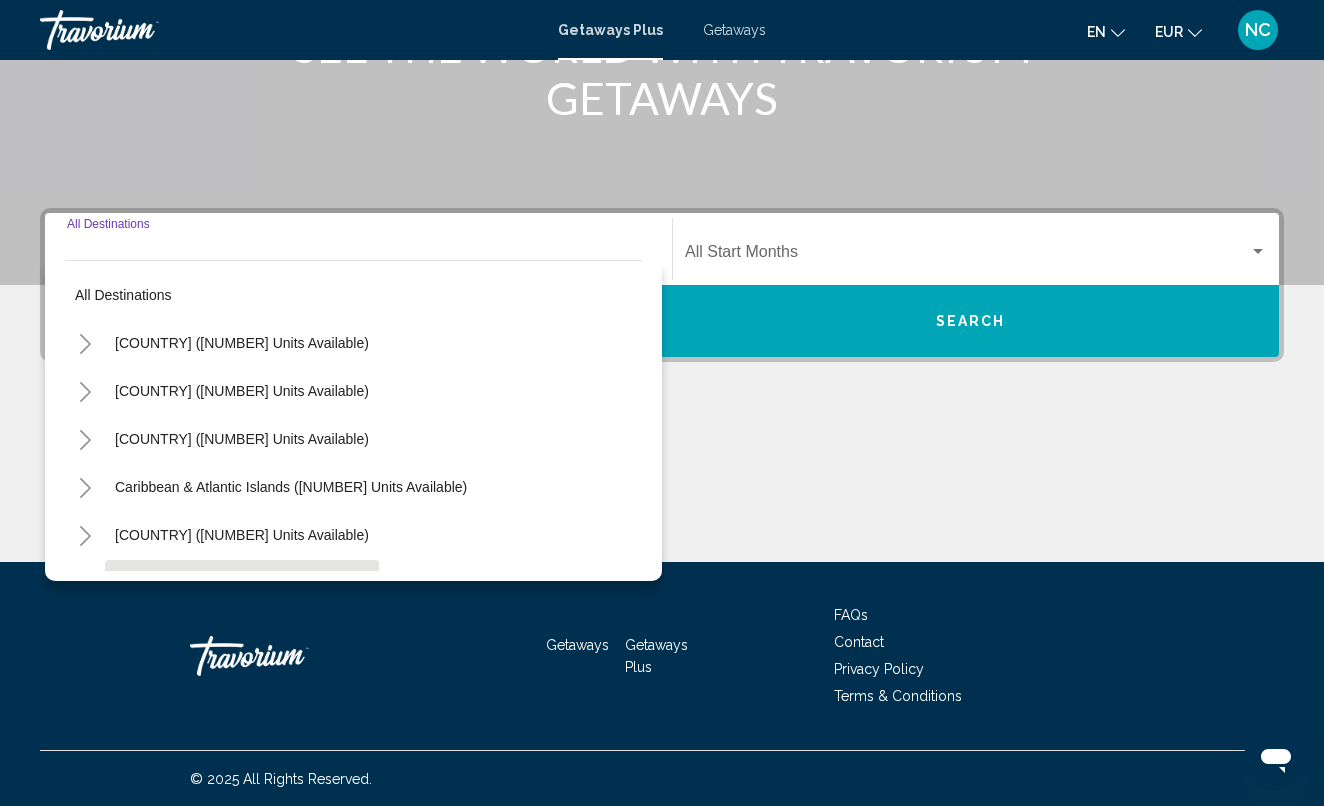 scroll, scrollTop: 316, scrollLeft: 0, axis: vertical 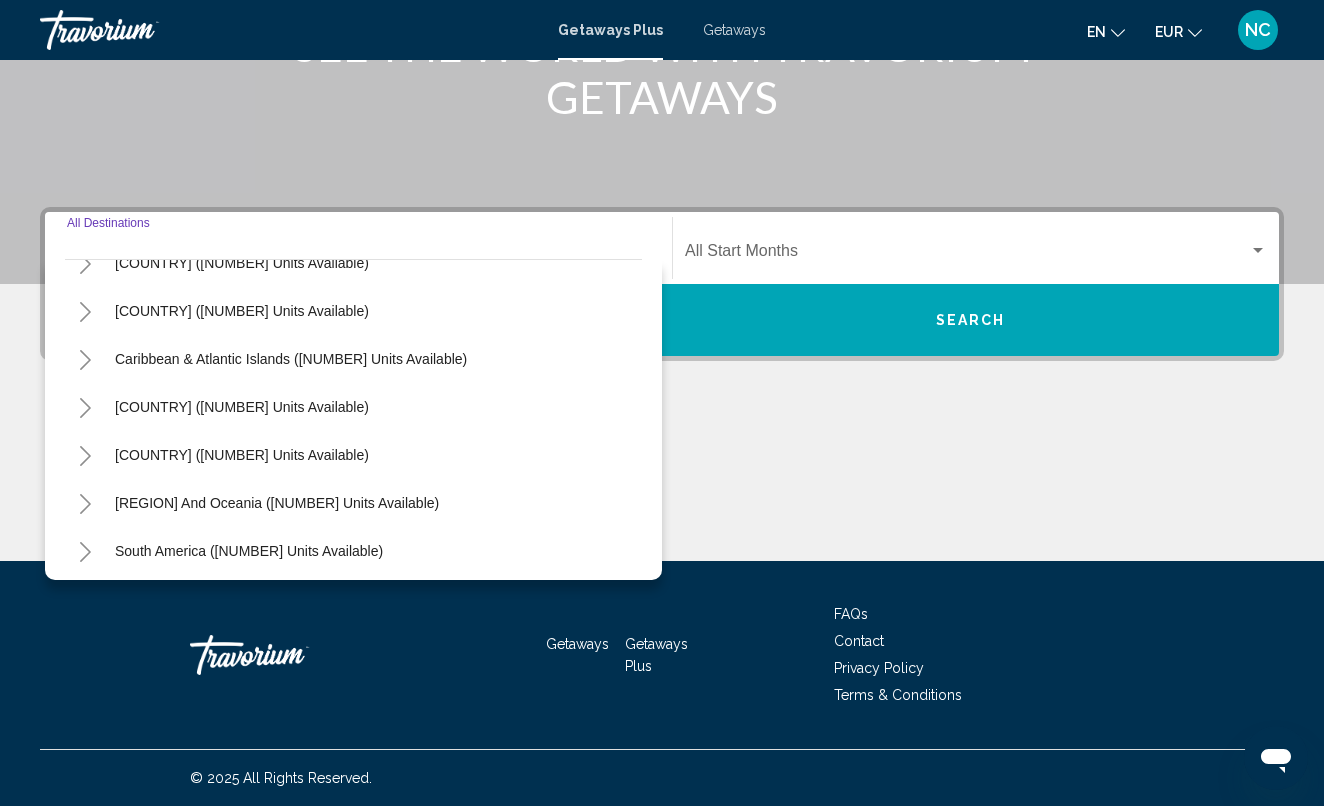 click 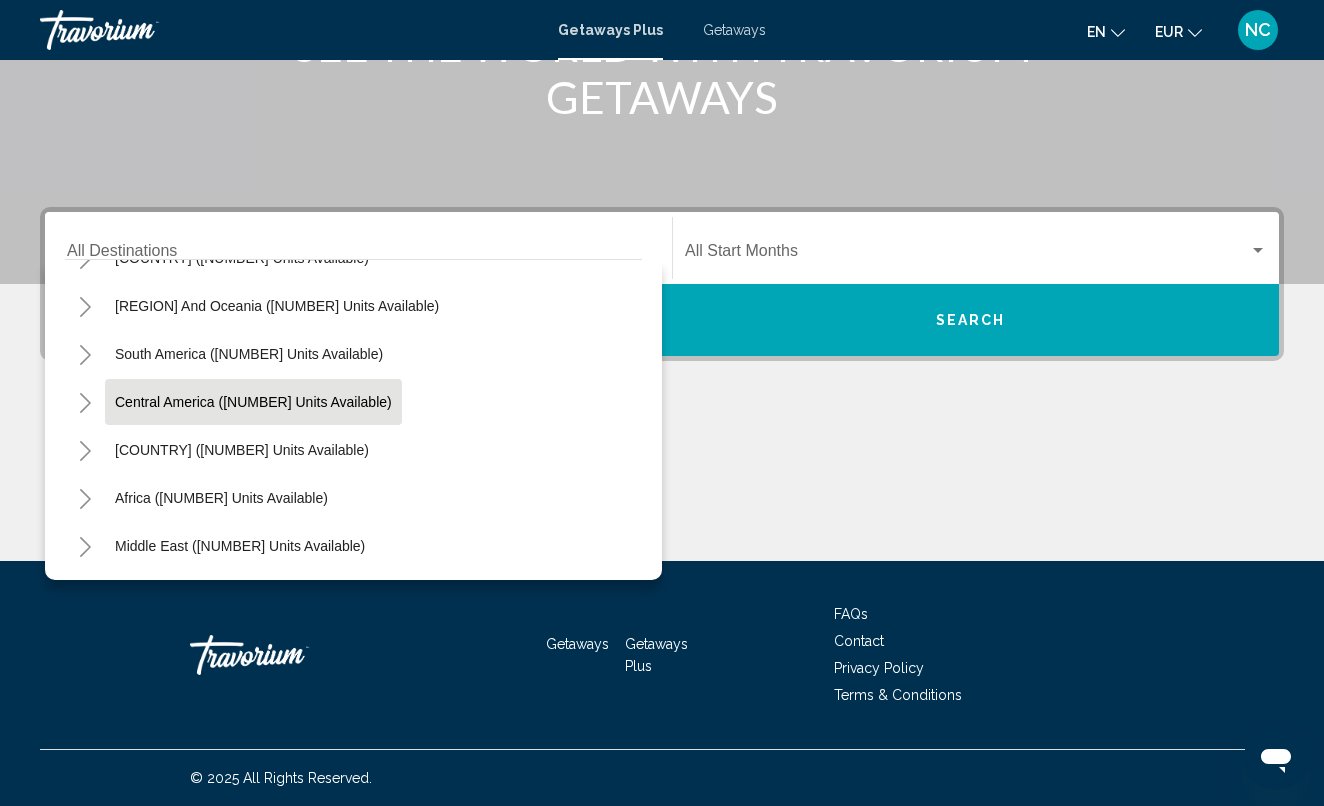 scroll, scrollTop: 564, scrollLeft: 0, axis: vertical 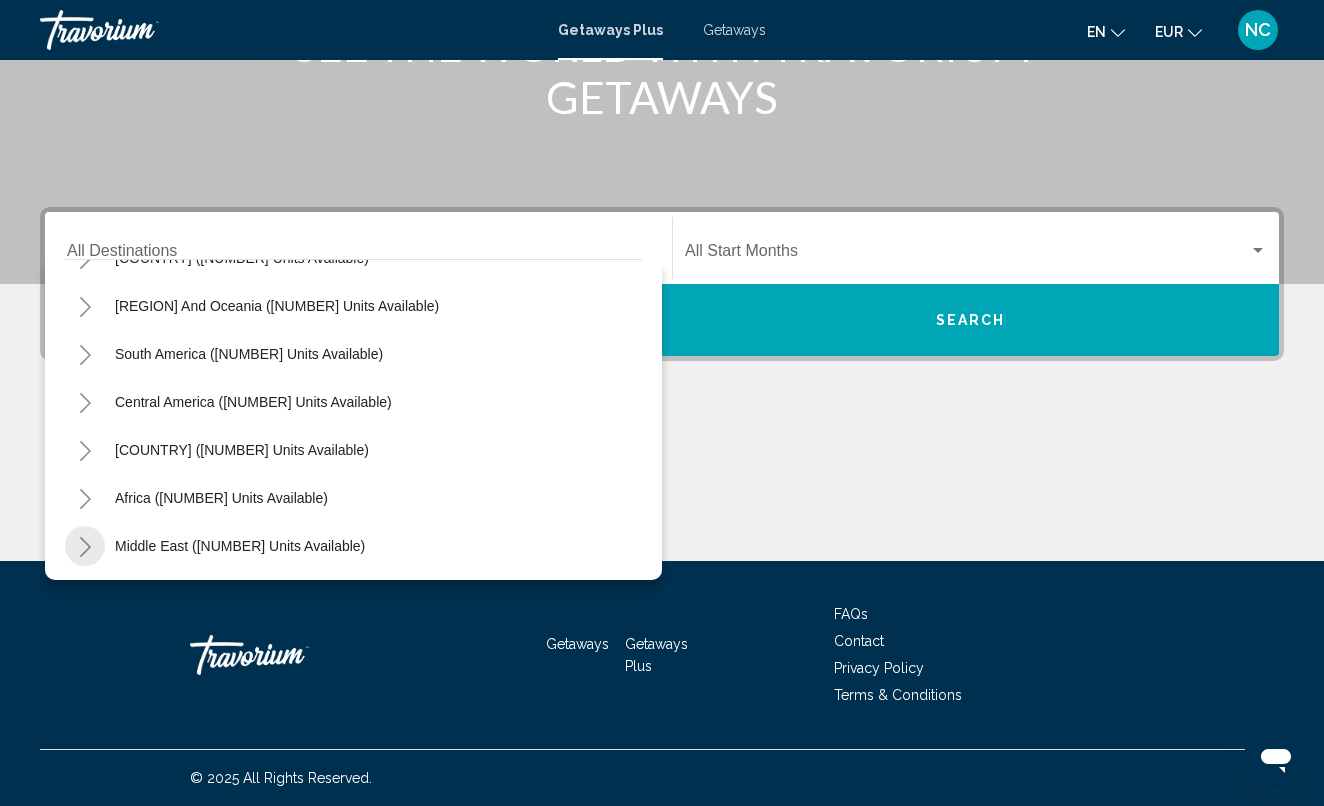 click 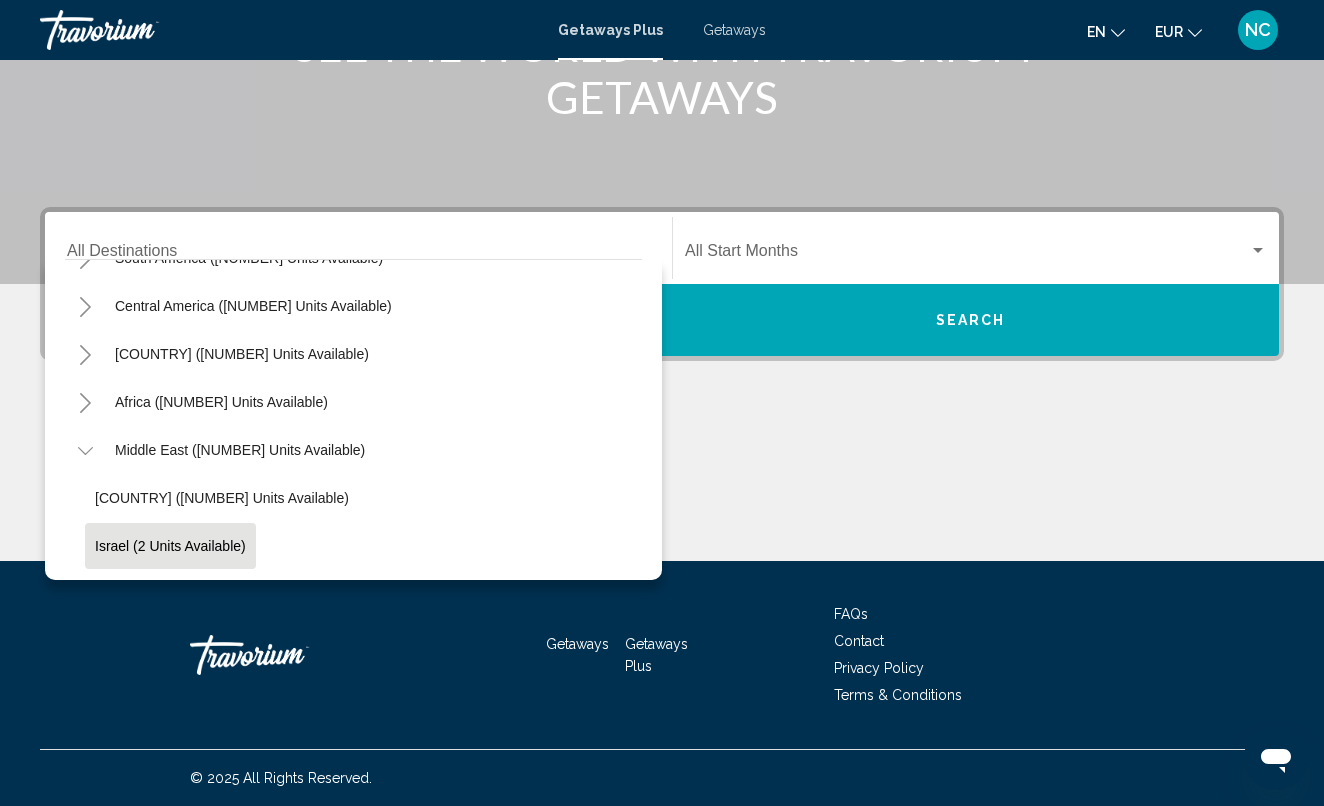 scroll, scrollTop: 660, scrollLeft: 0, axis: vertical 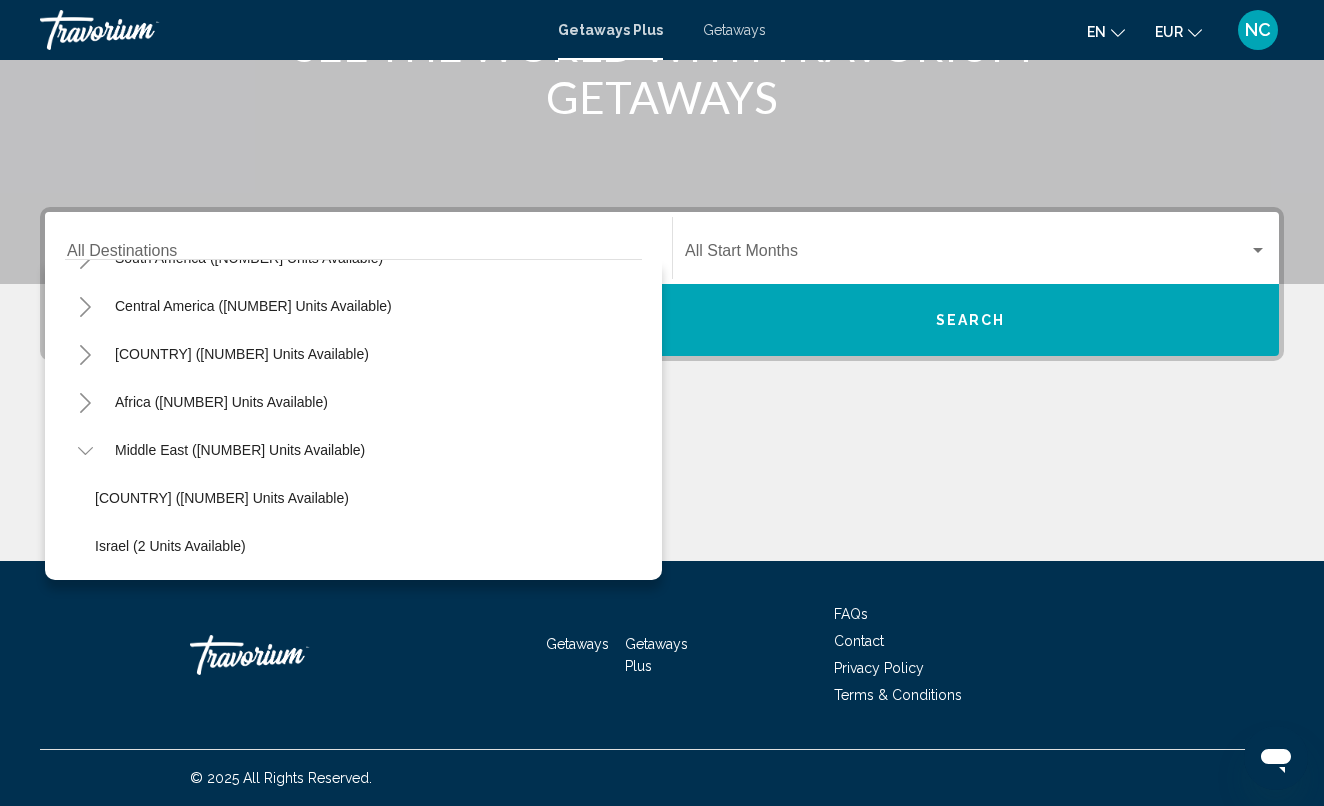 click 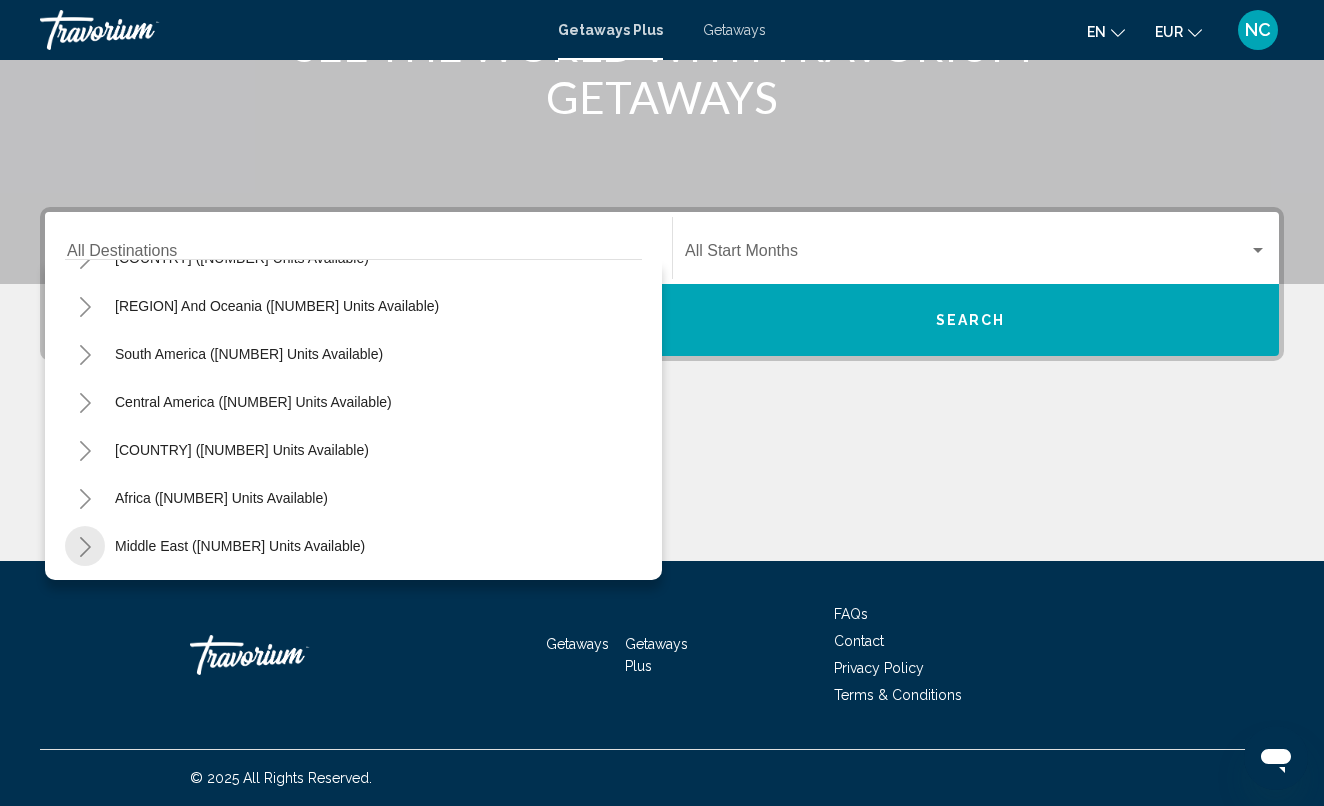scroll, scrollTop: 564, scrollLeft: 0, axis: vertical 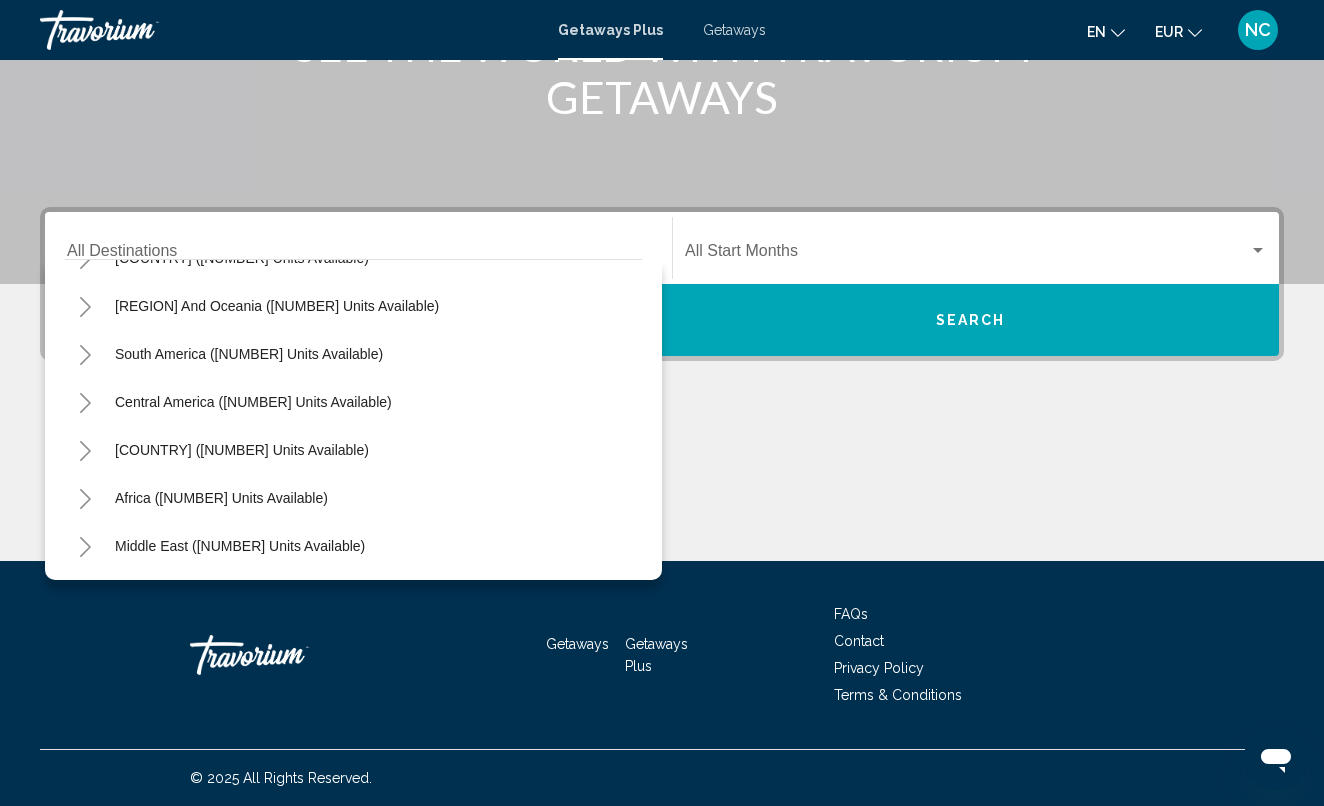 click 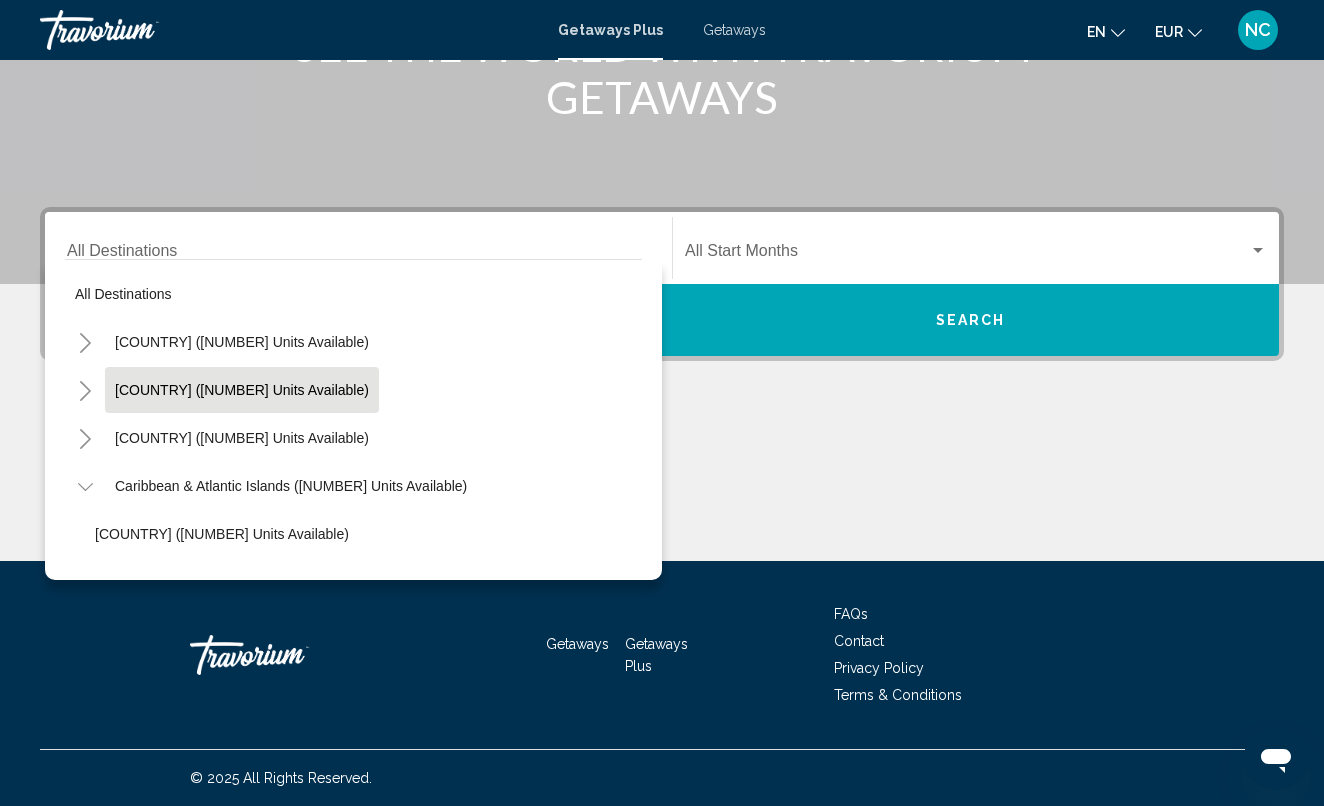scroll, scrollTop: 0, scrollLeft: 0, axis: both 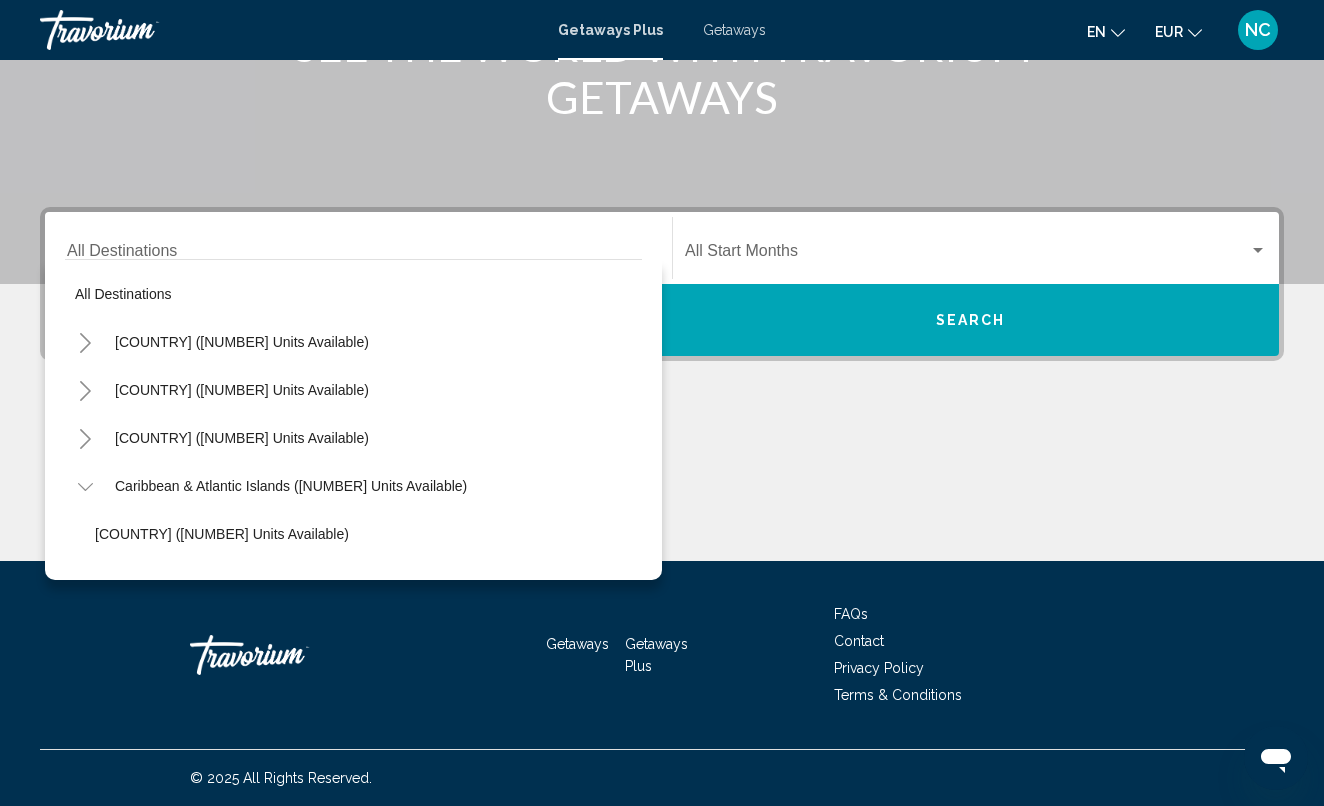 click on "Destination All Destinations" at bounding box center (358, 255) 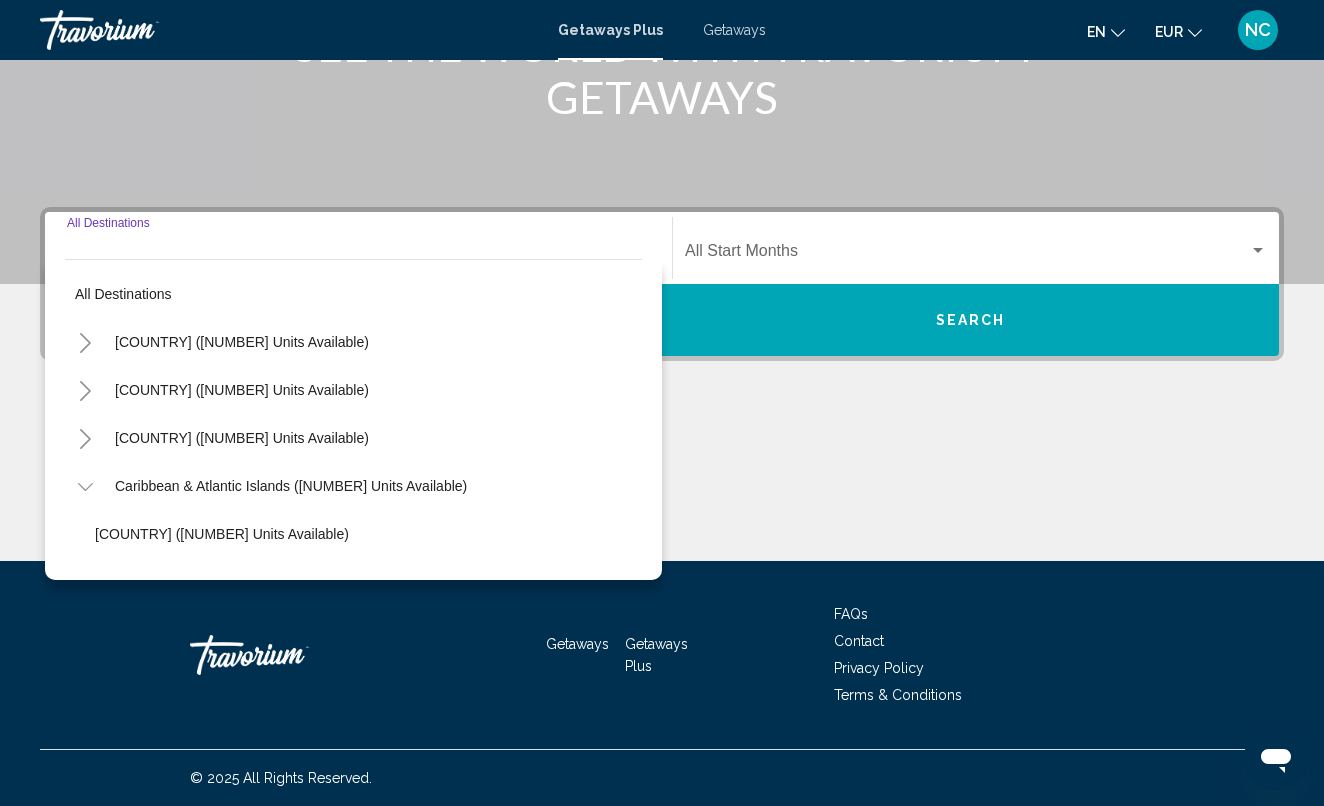 click on "Destination All Destinations" at bounding box center [358, 255] 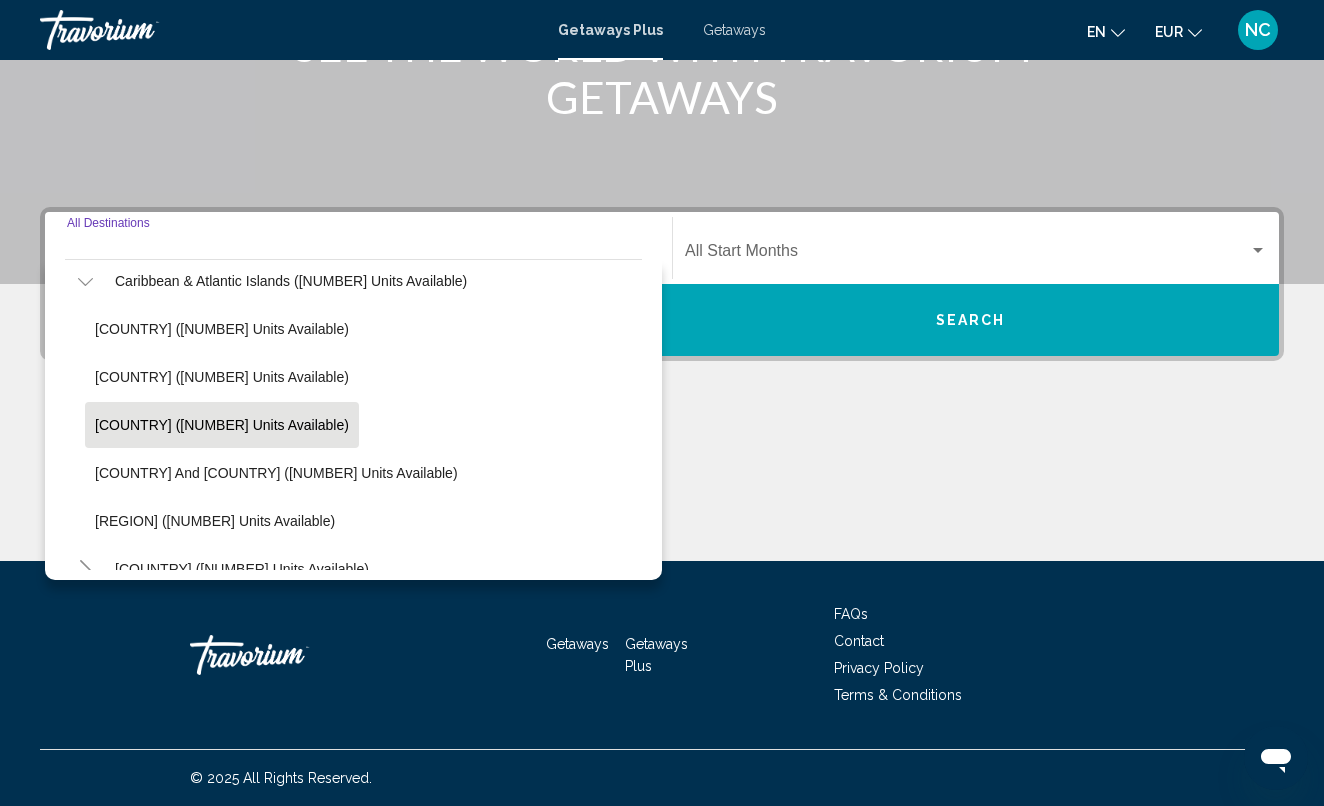 scroll, scrollTop: 199, scrollLeft: 0, axis: vertical 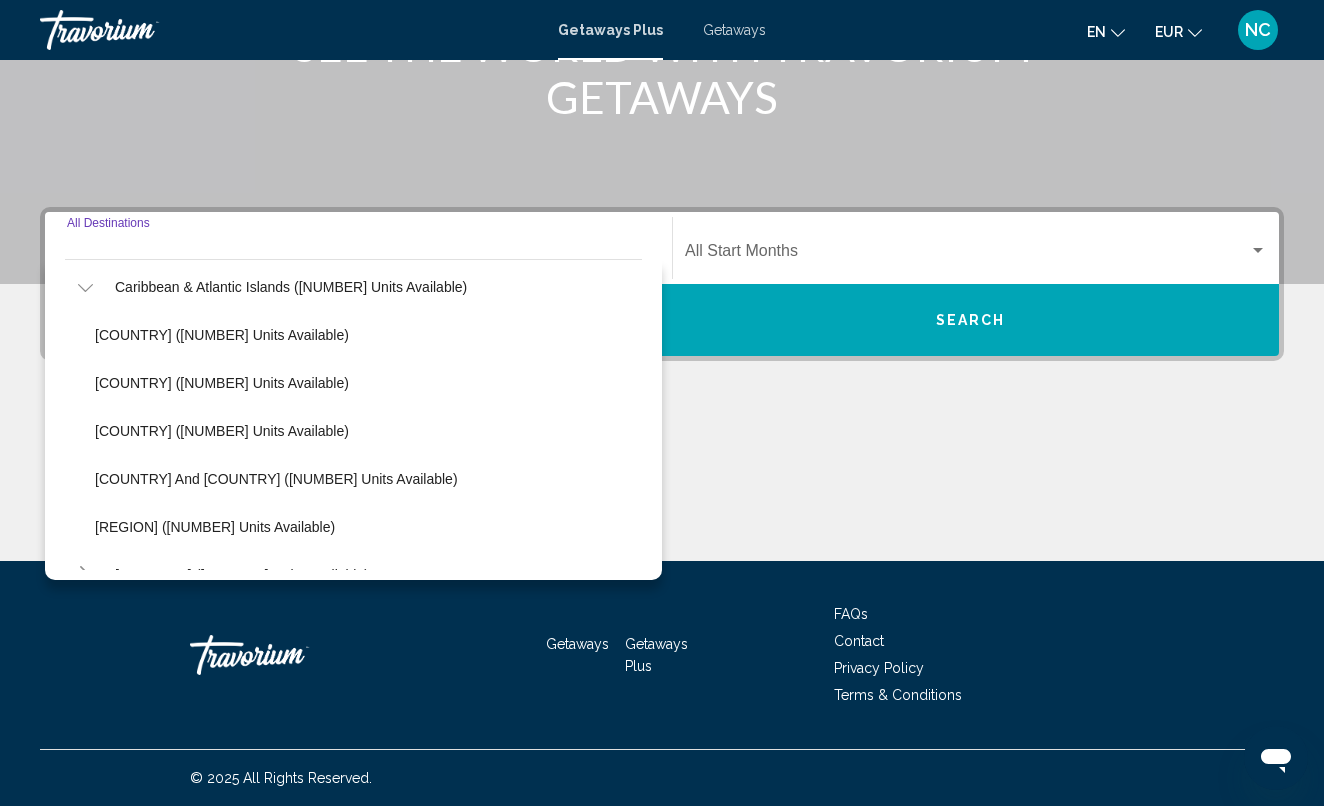 click 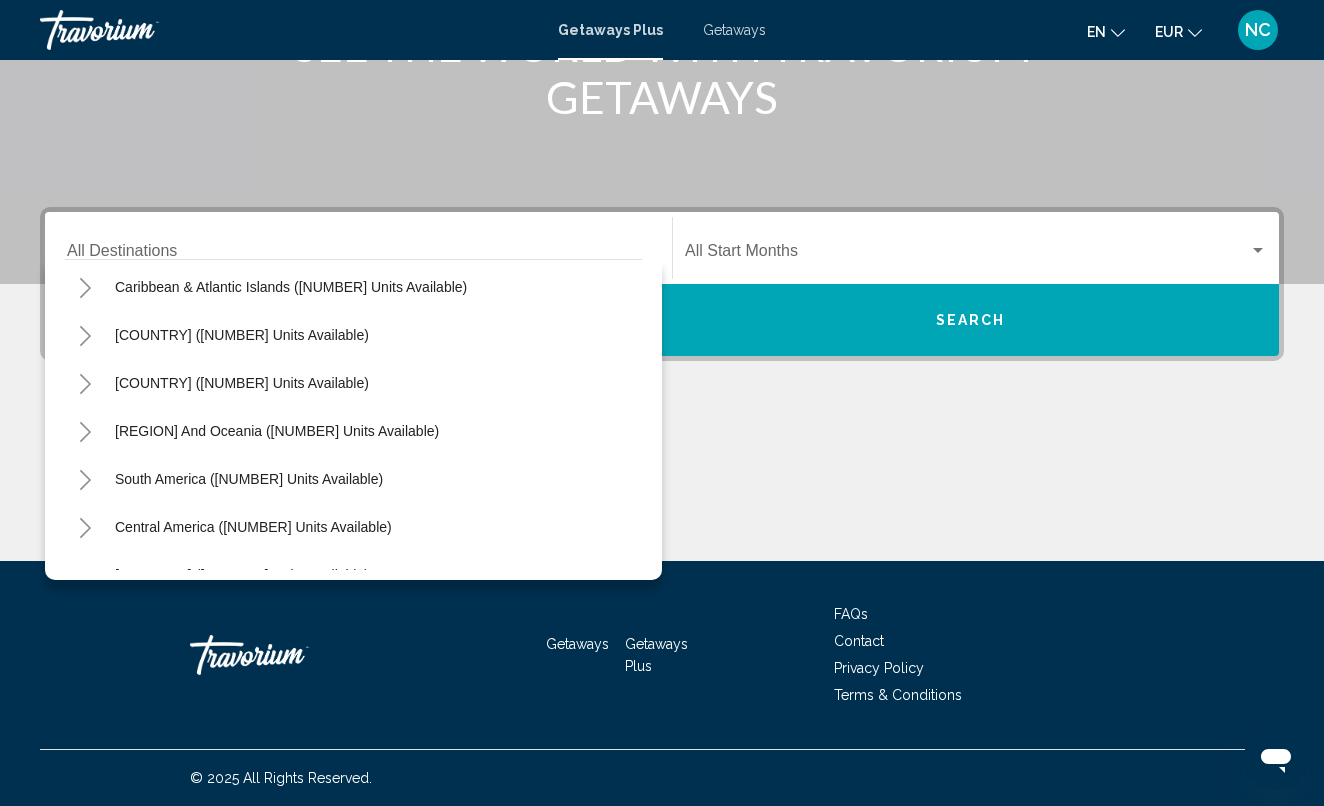 click 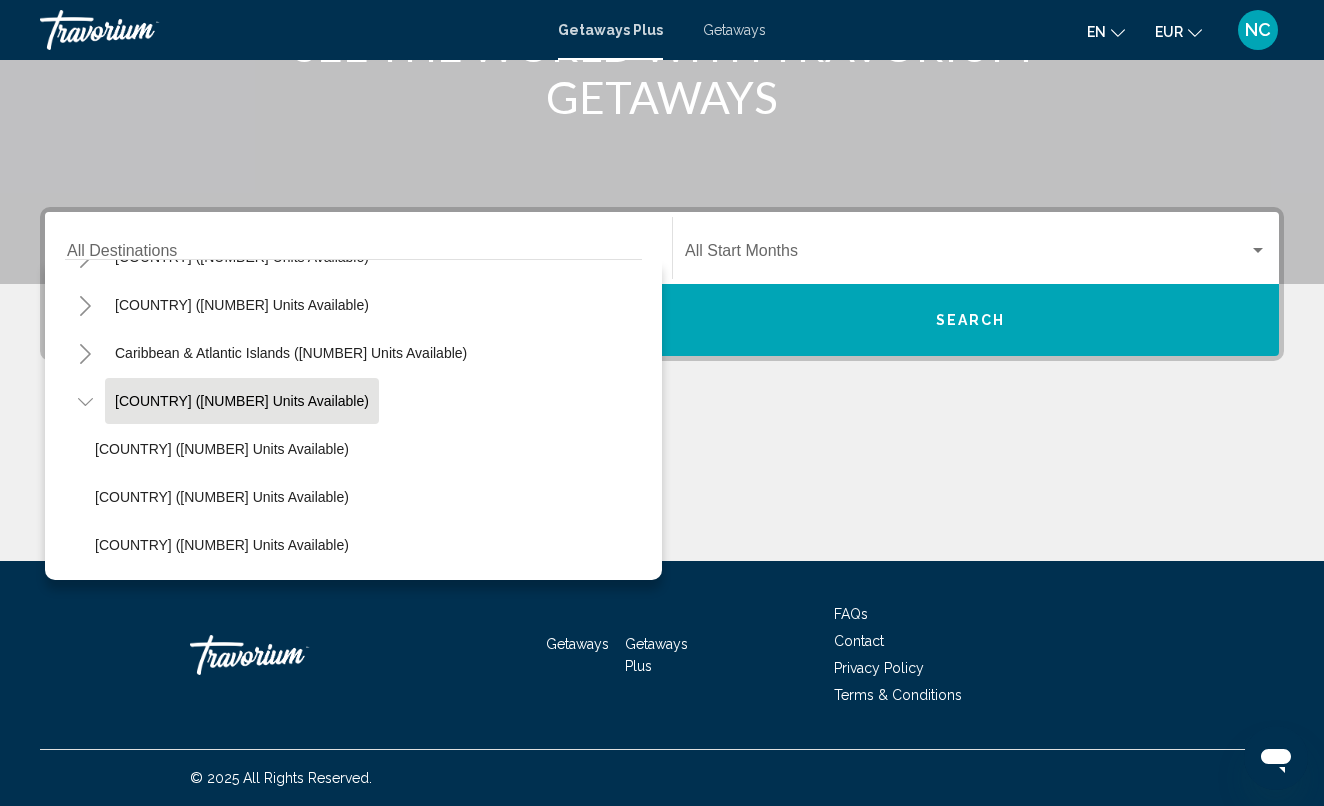 scroll, scrollTop: 132, scrollLeft: 0, axis: vertical 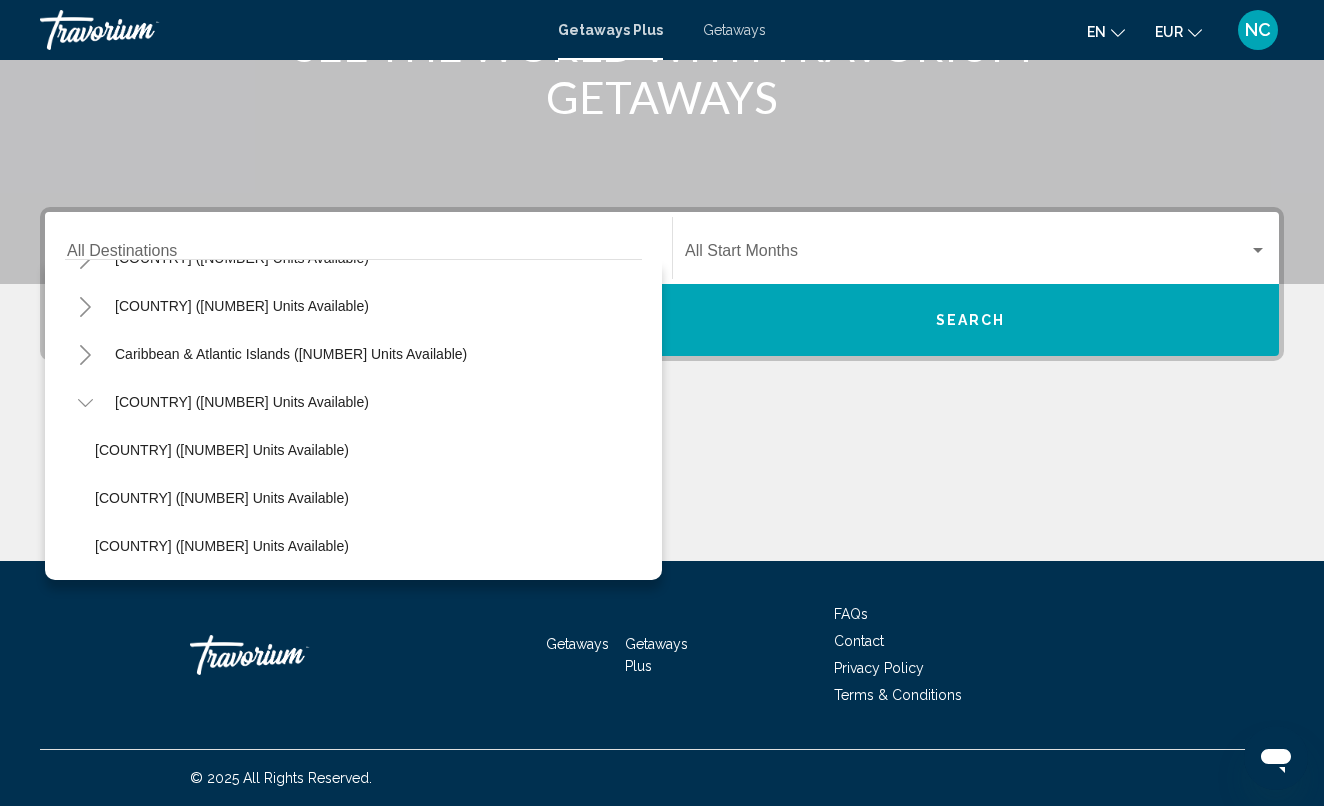 click 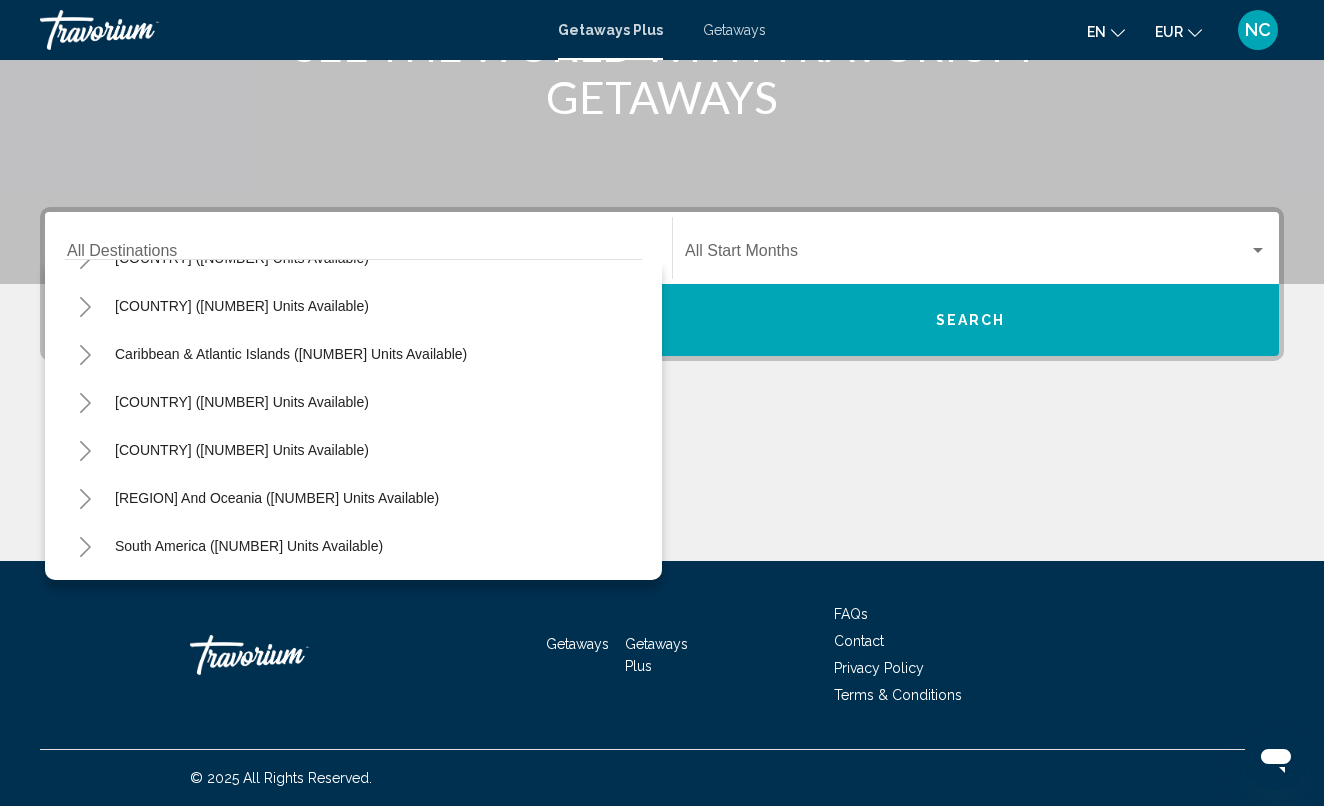click 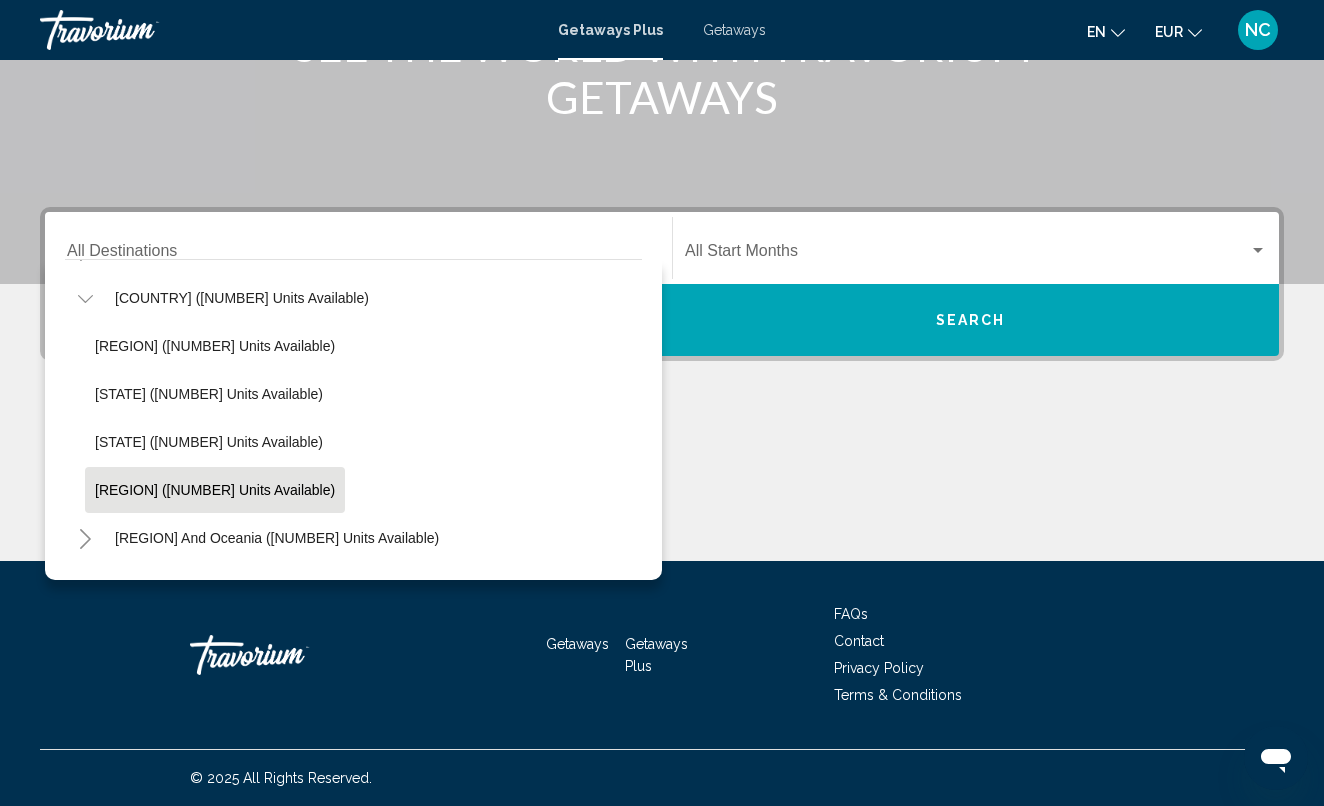 scroll, scrollTop: 279, scrollLeft: 0, axis: vertical 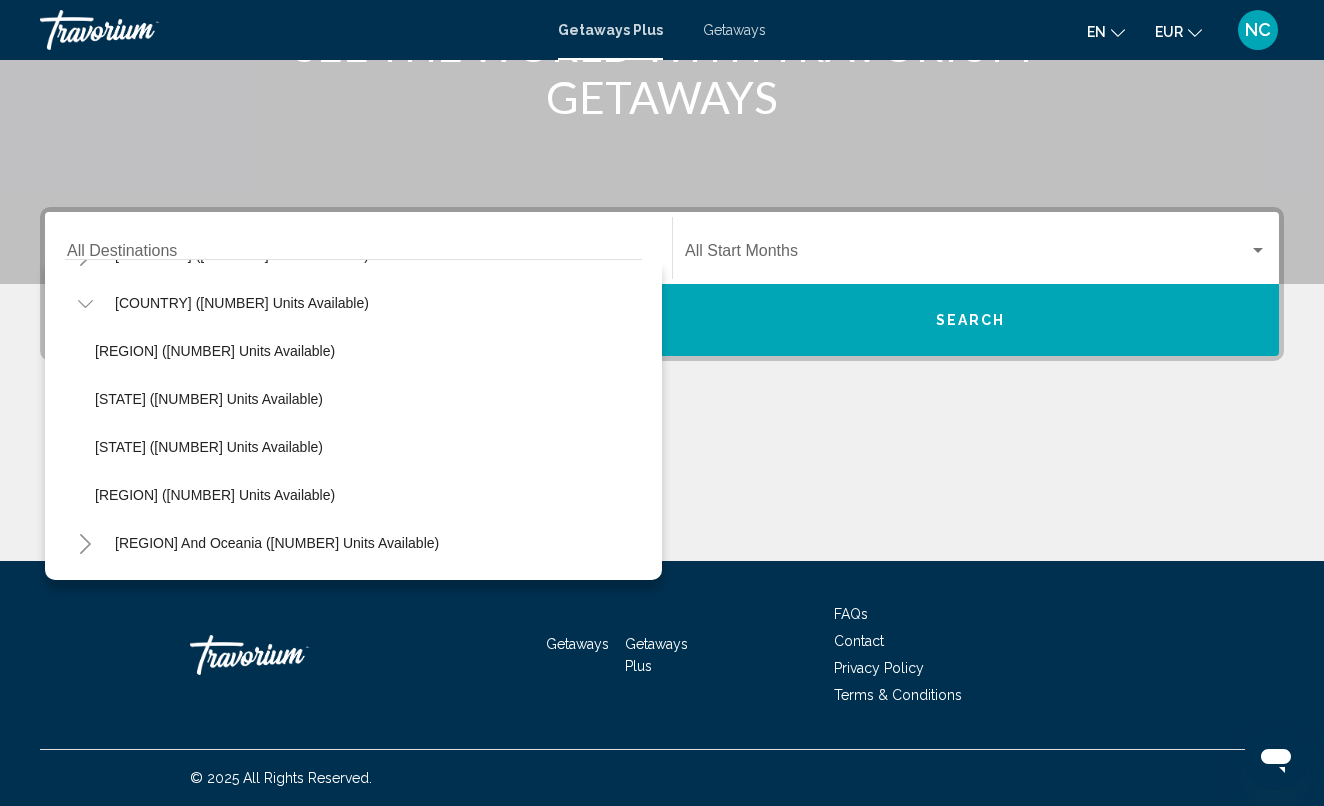 click on "[COUNTRY] ([NUMBER] units available)" at bounding box center [353, 543] 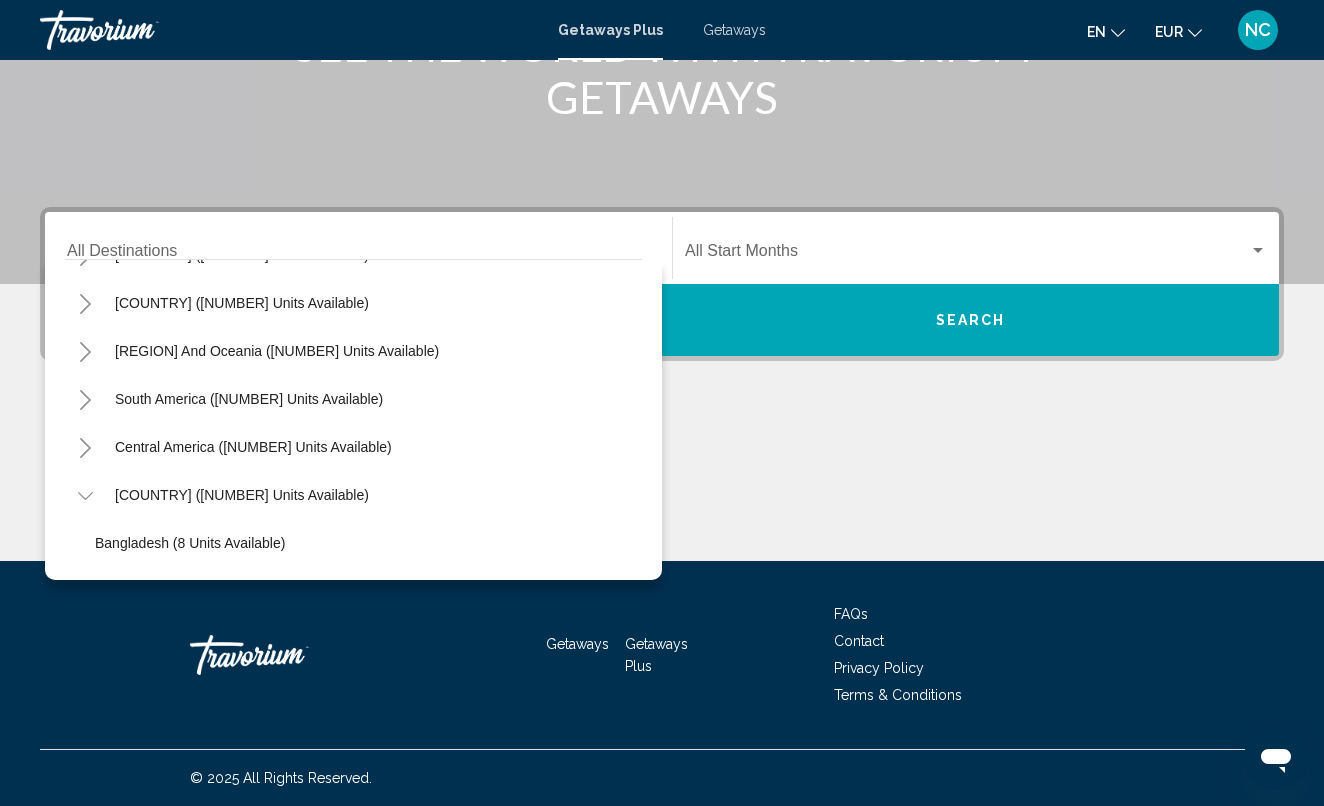 click 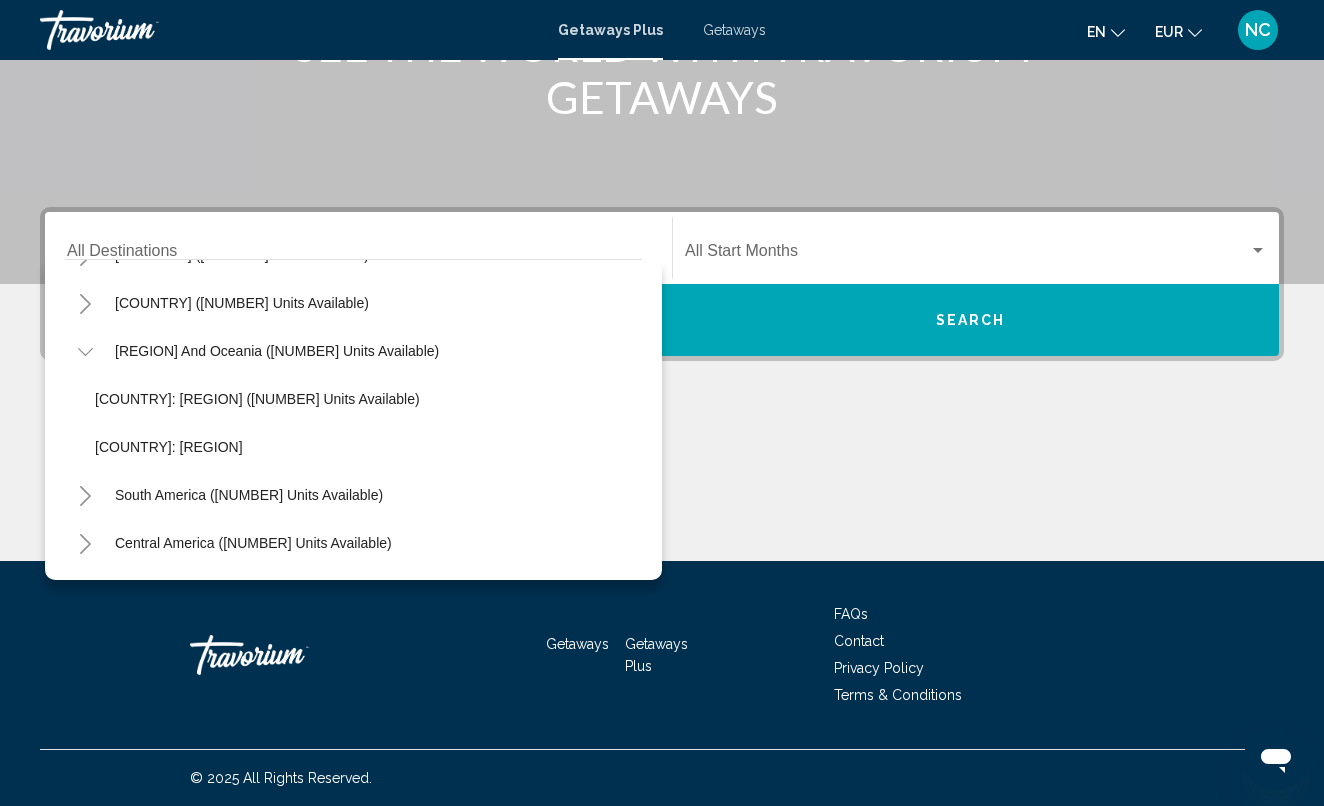 click 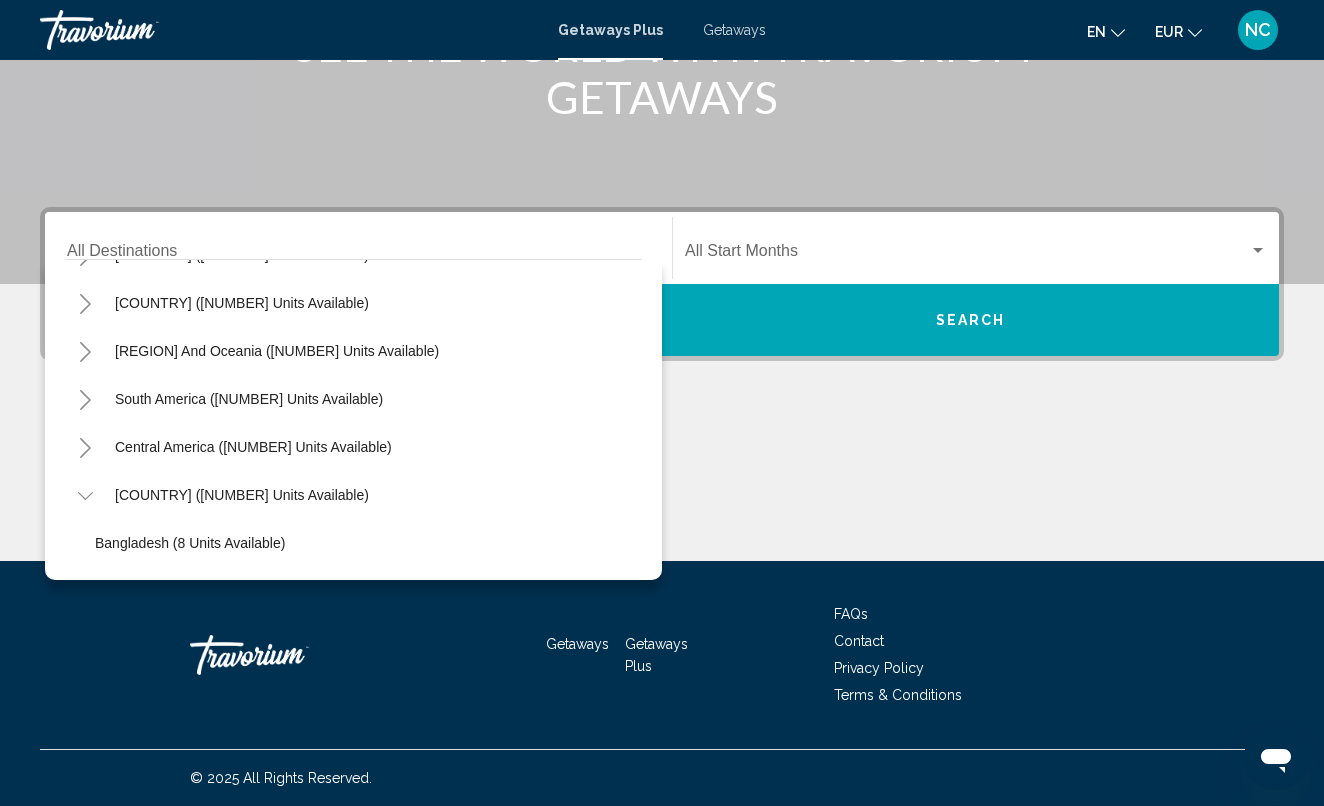 click 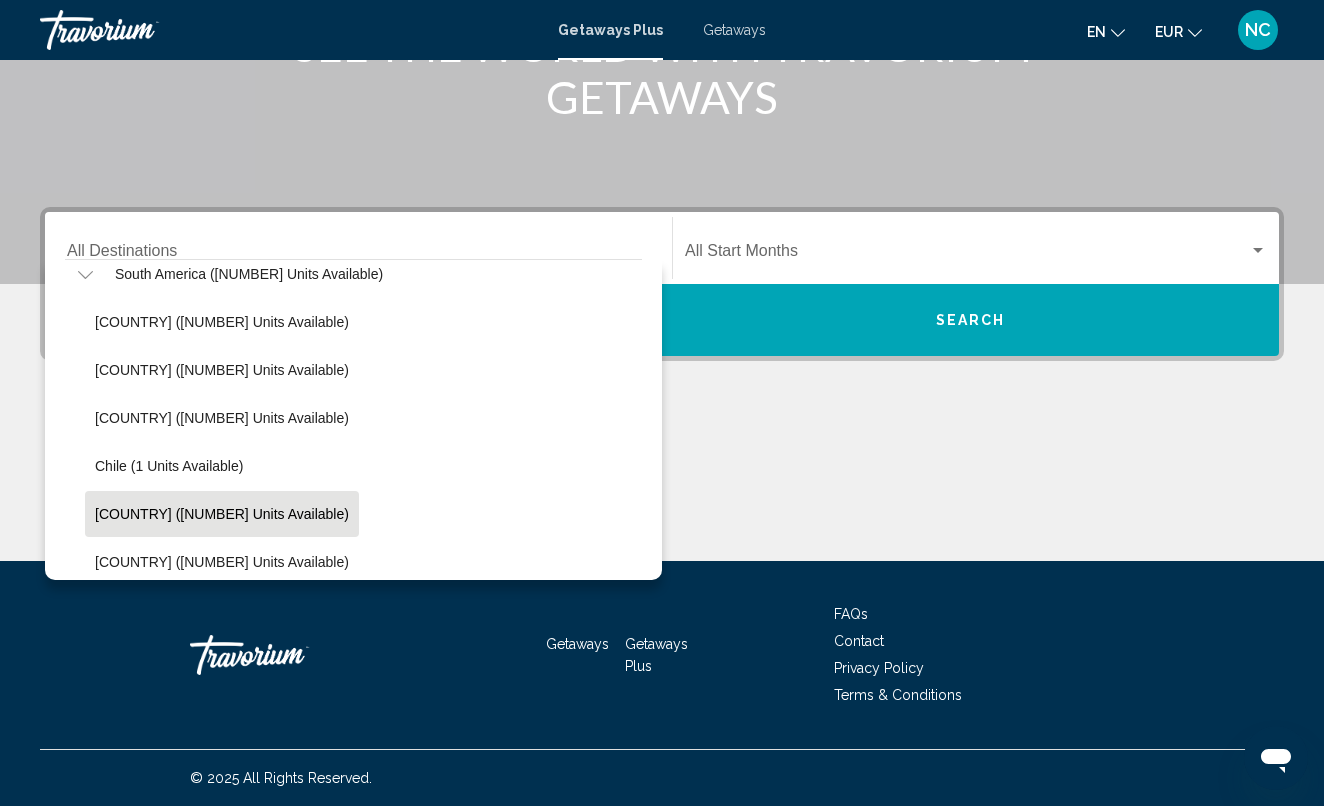 scroll, scrollTop: 404, scrollLeft: 0, axis: vertical 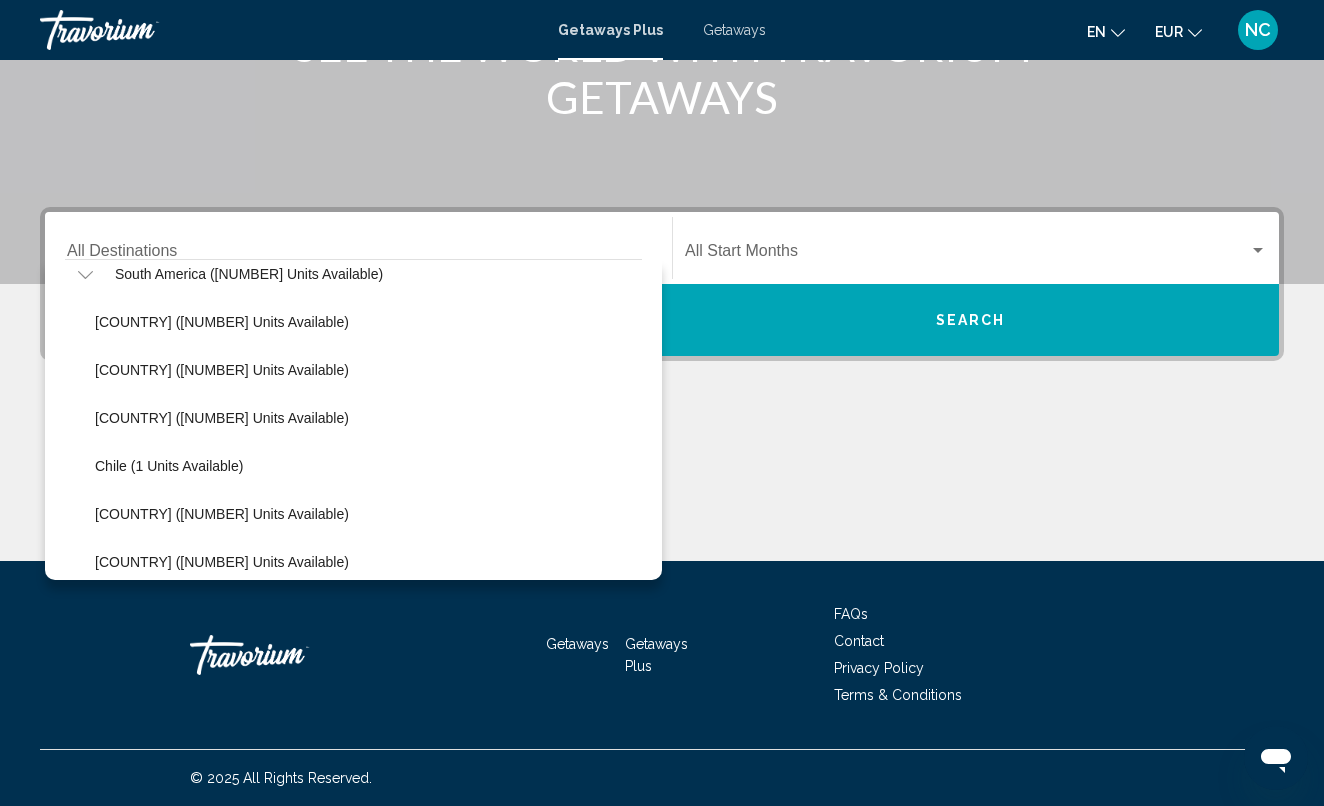click 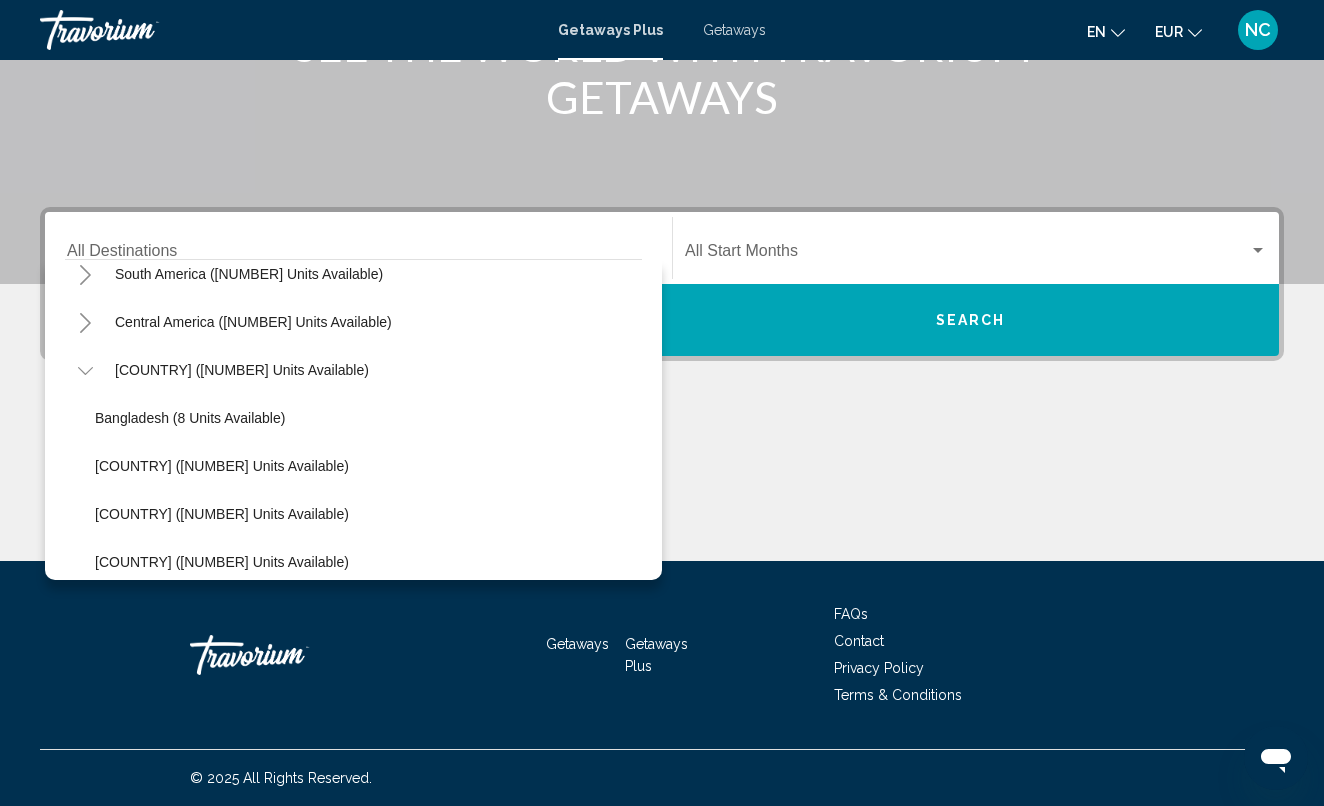 click 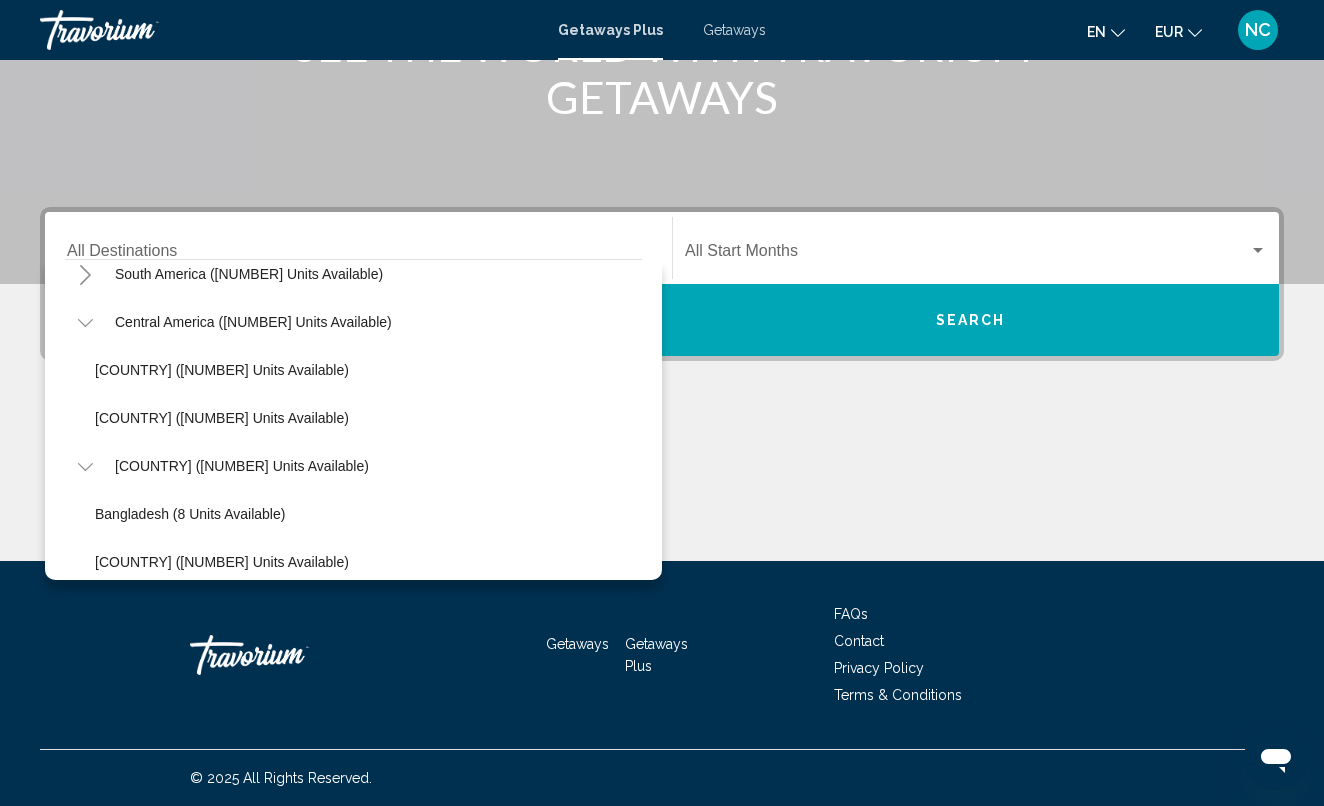 click 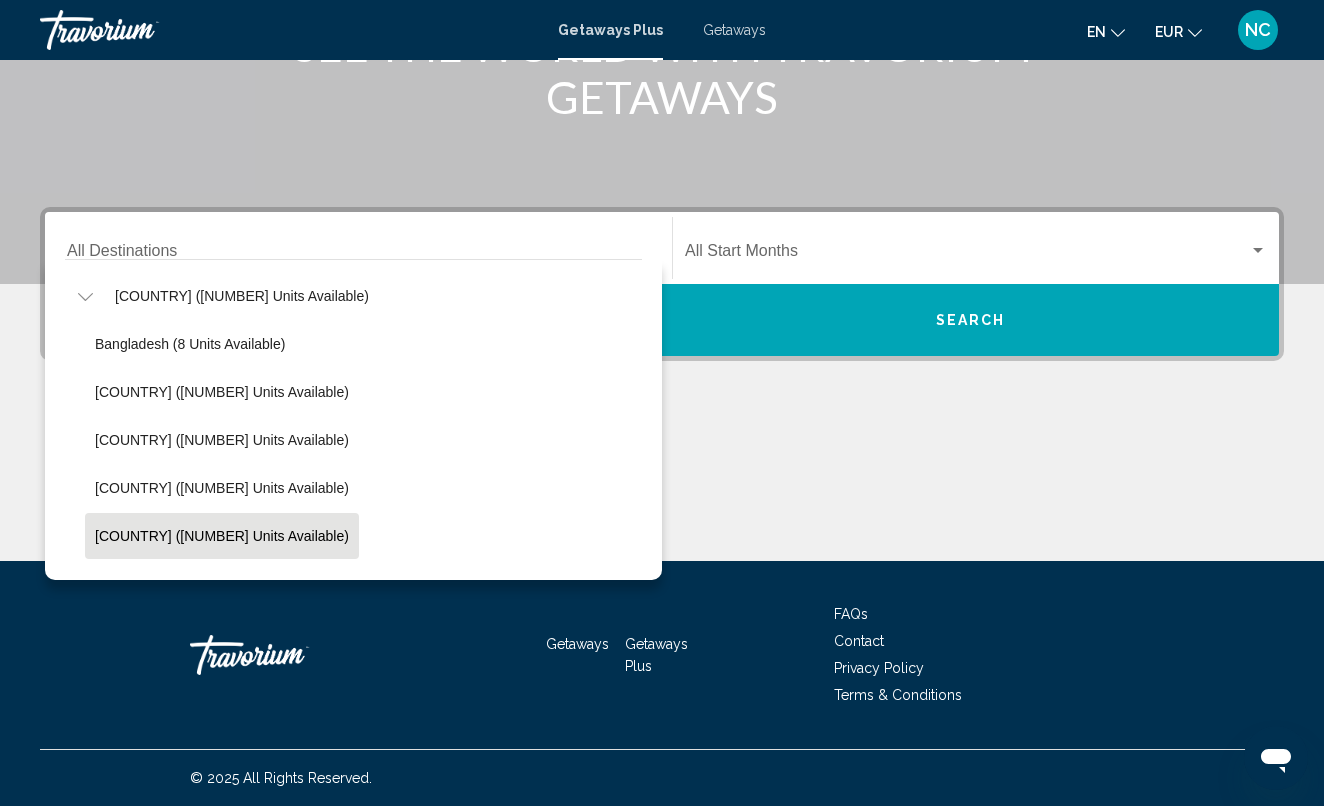 scroll, scrollTop: 462, scrollLeft: 0, axis: vertical 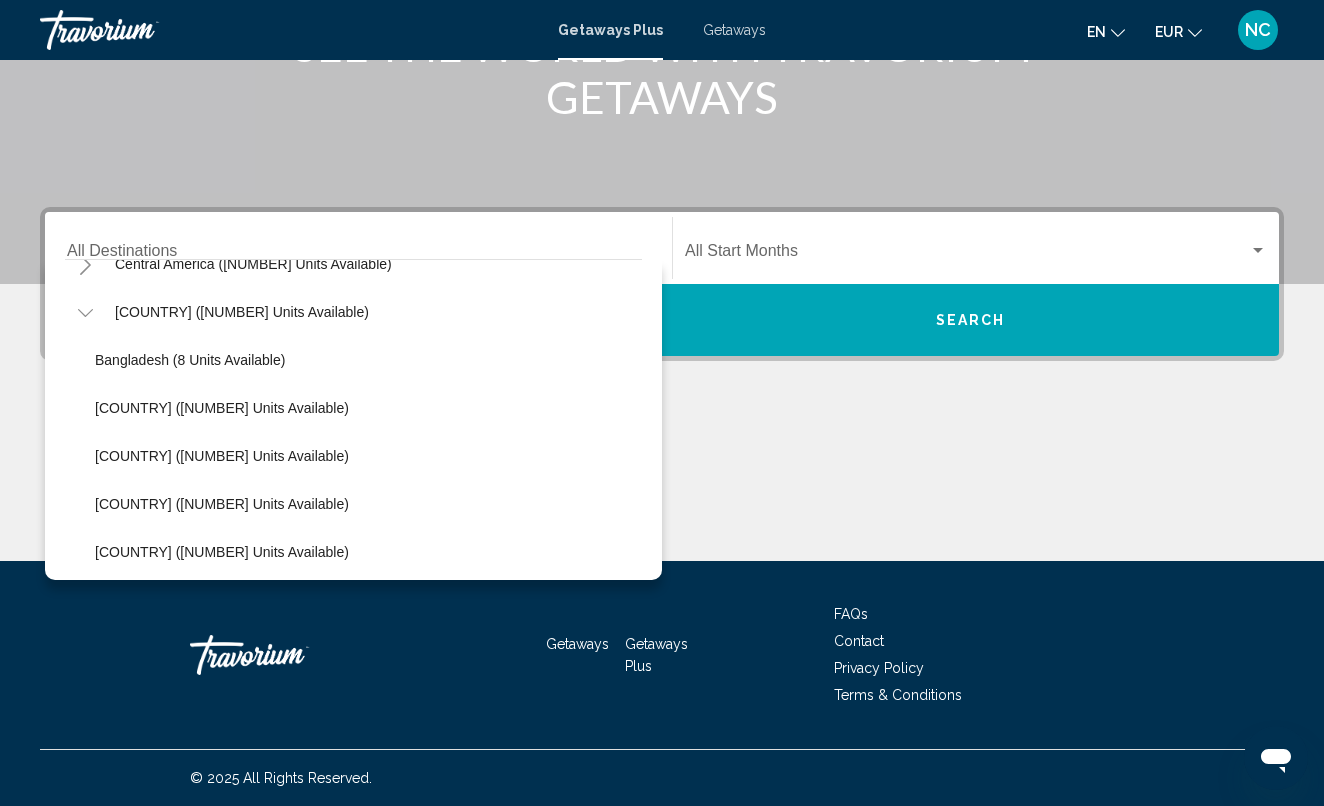 click 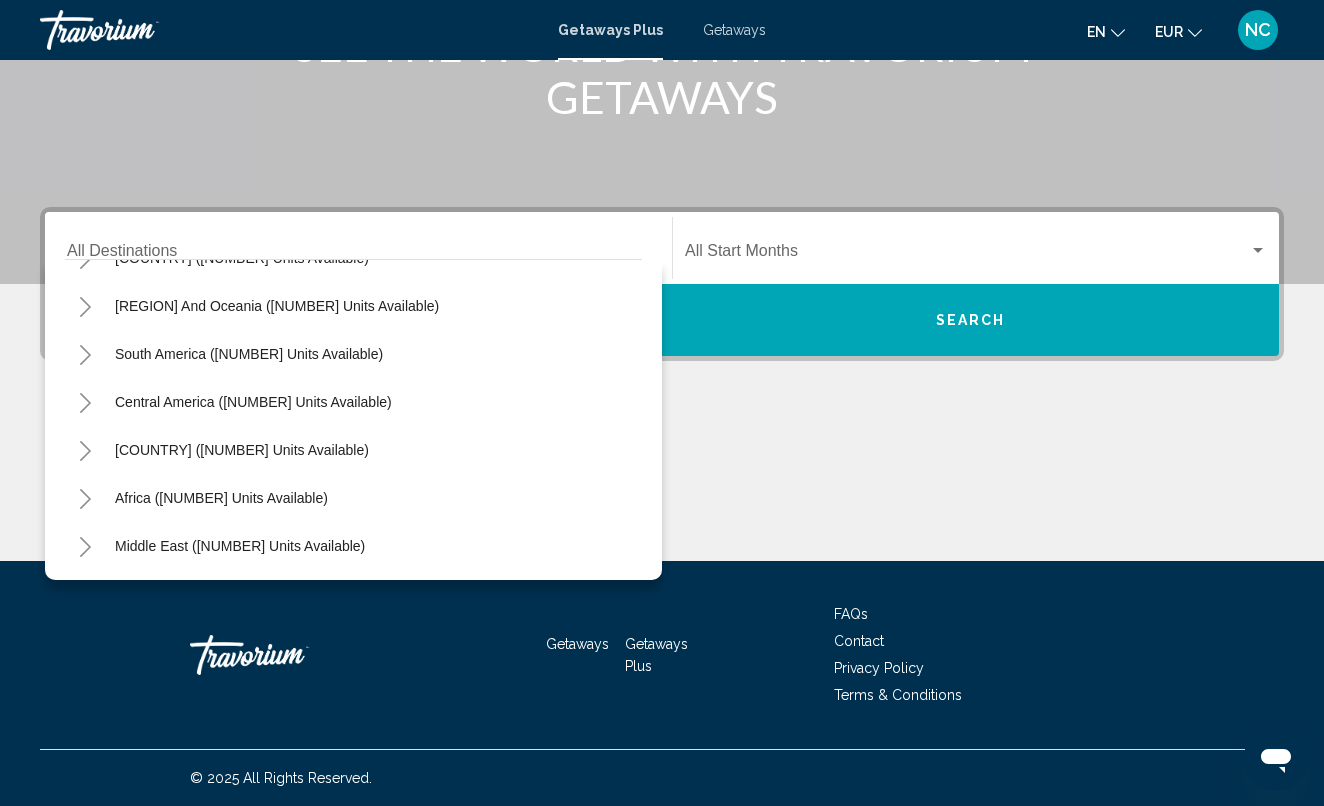 scroll, scrollTop: 324, scrollLeft: 0, axis: vertical 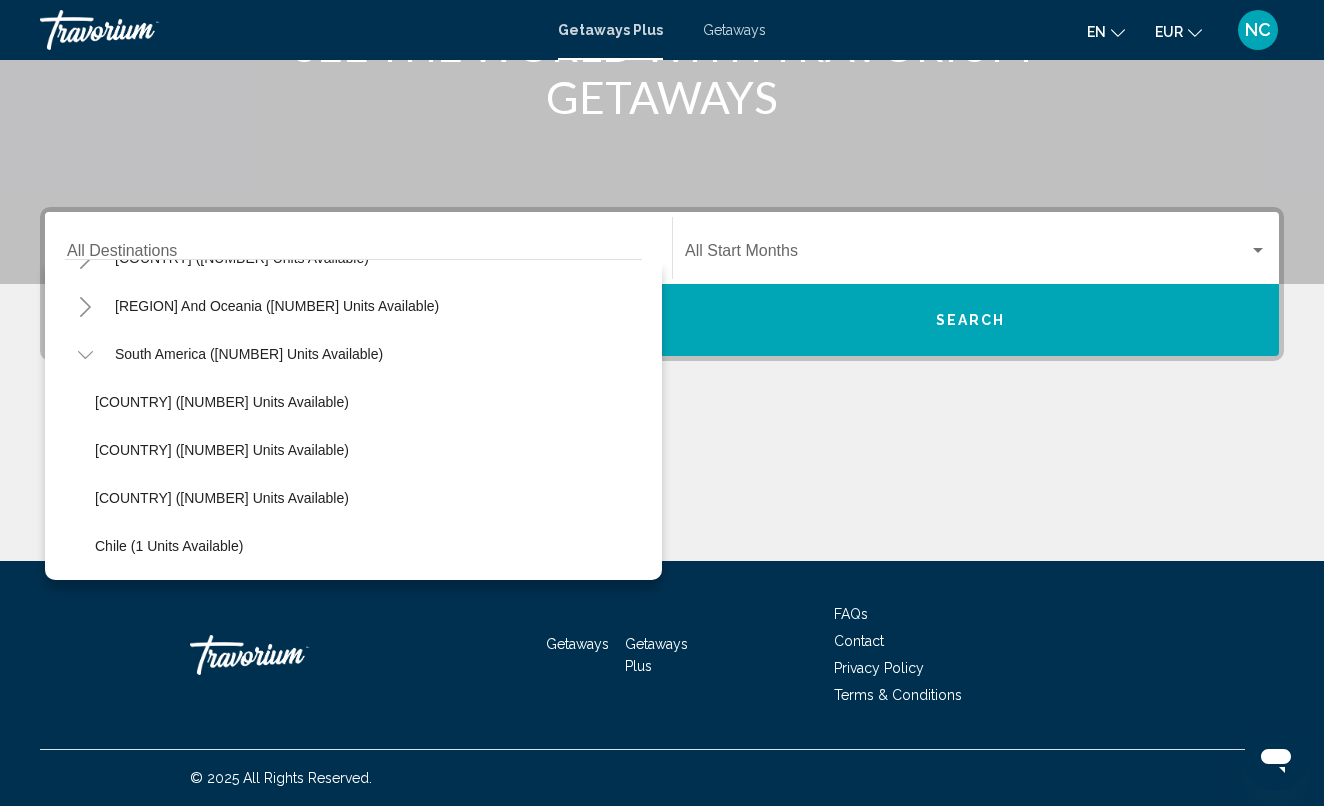 click 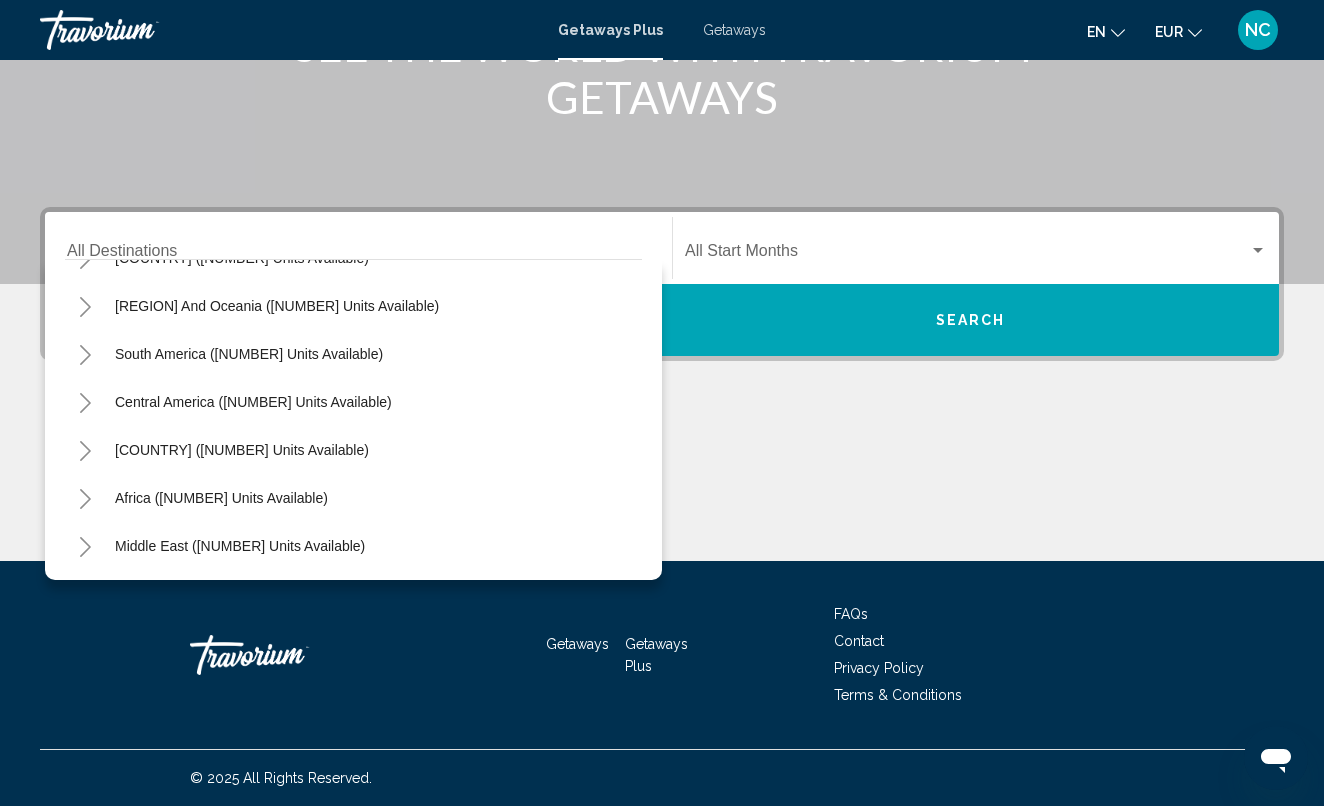 click 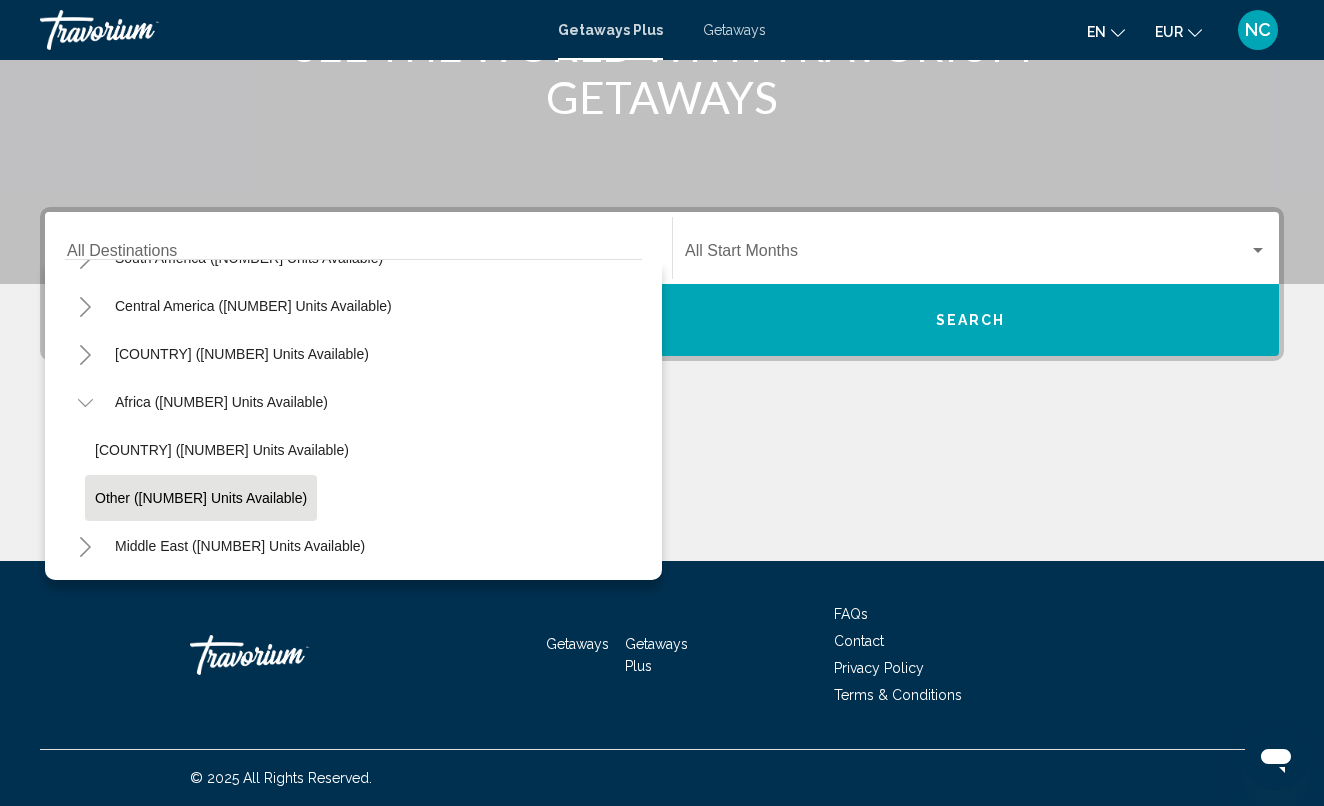 scroll, scrollTop: 420, scrollLeft: 0, axis: vertical 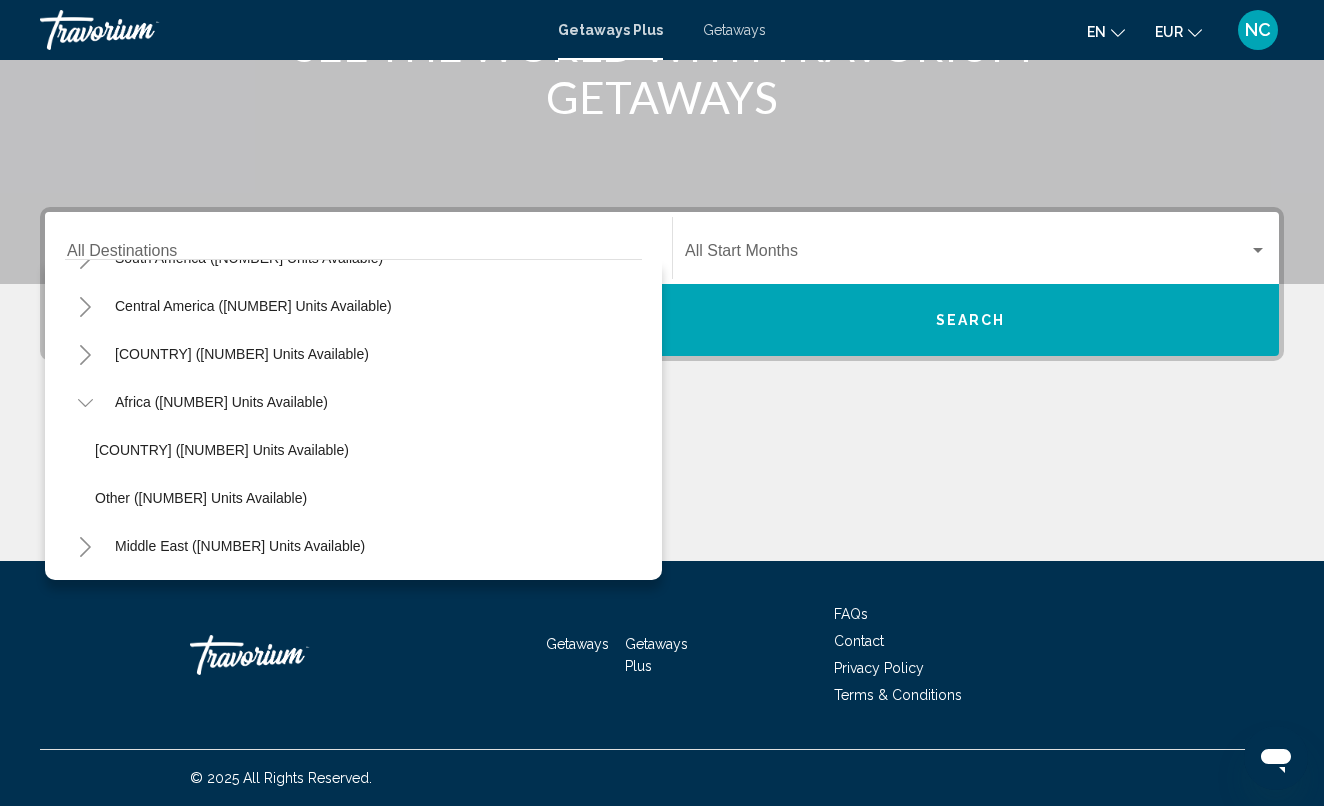click 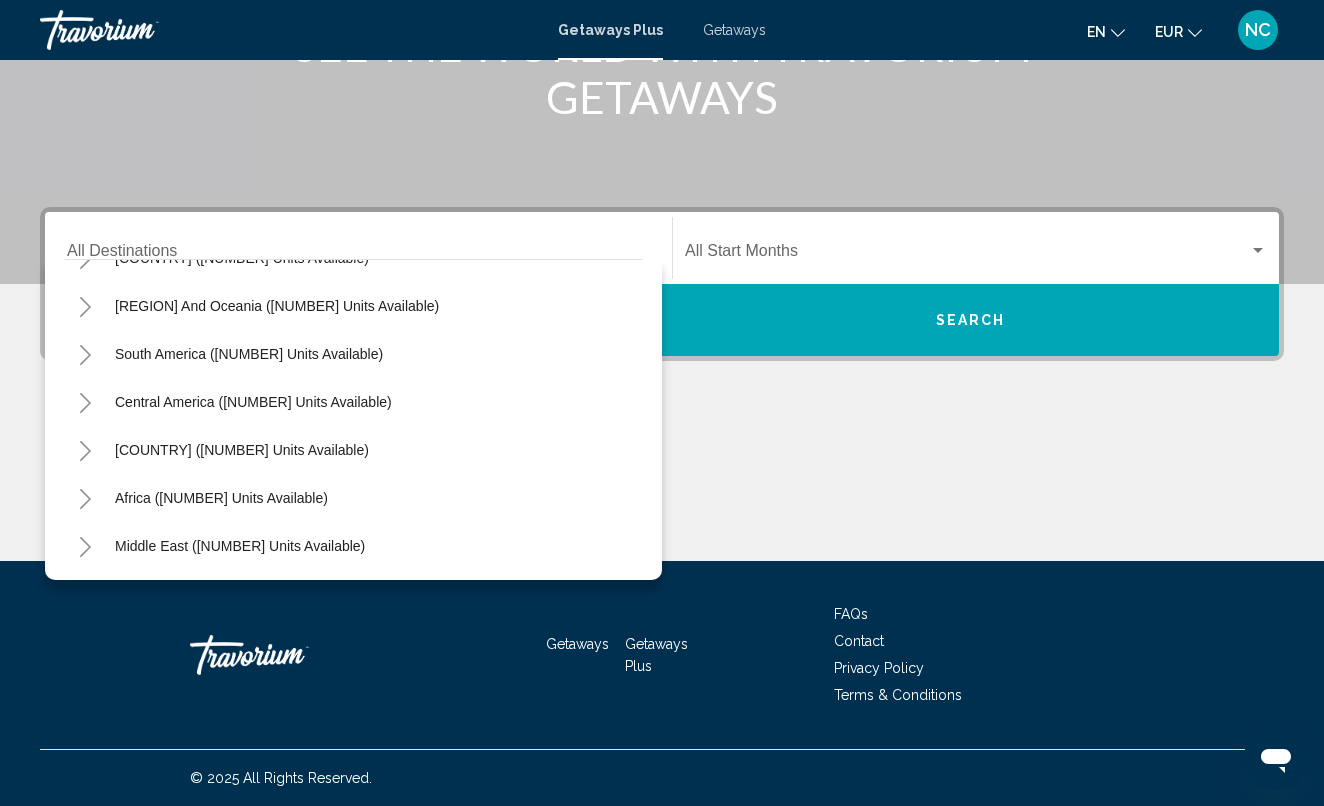 click 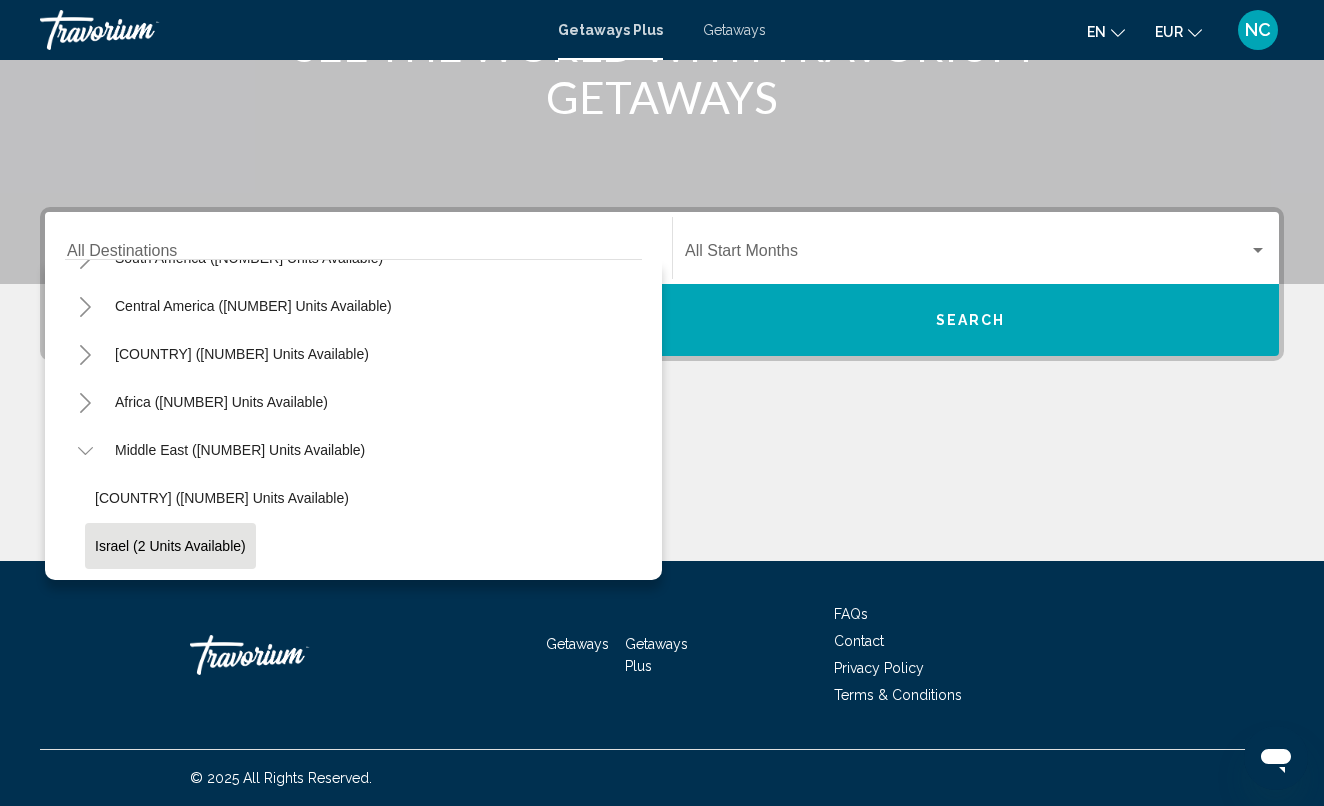 scroll, scrollTop: 420, scrollLeft: 0, axis: vertical 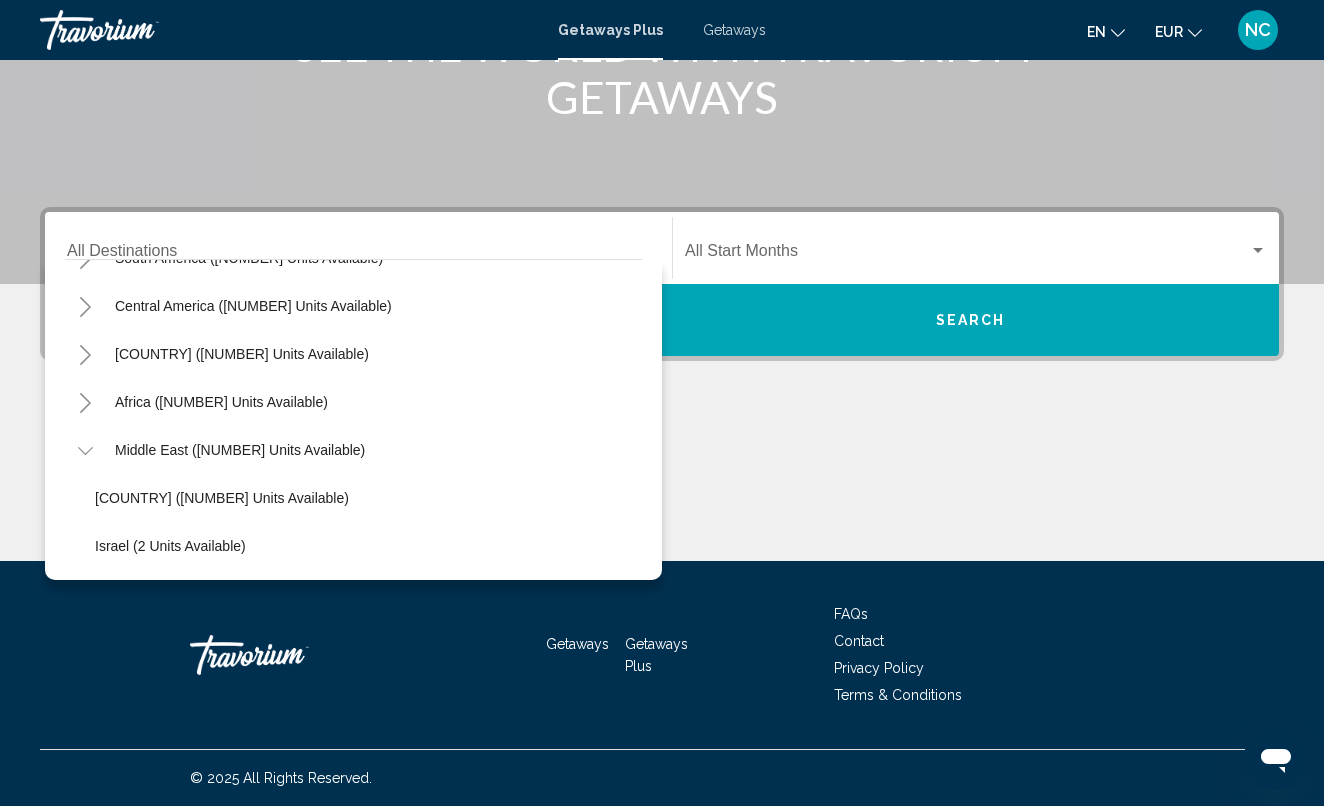 click 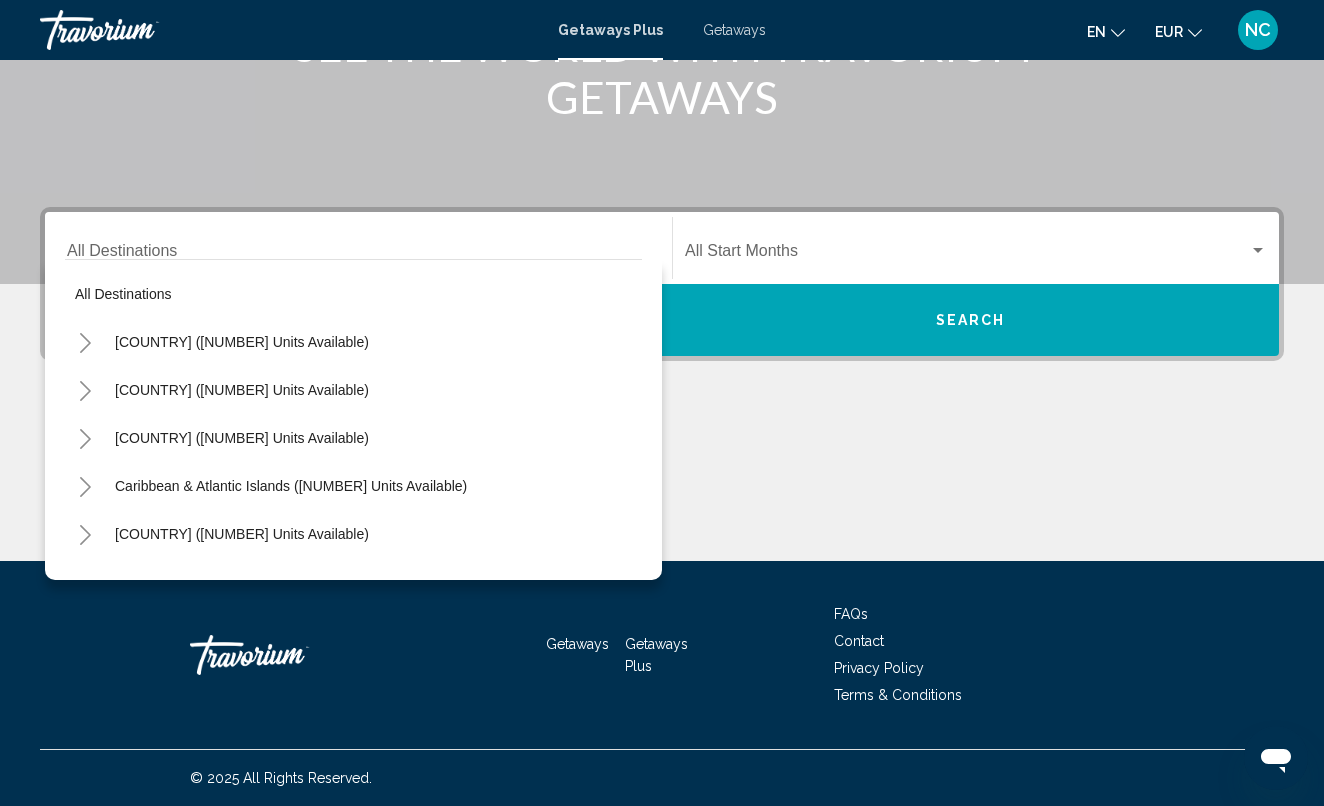 scroll, scrollTop: 0, scrollLeft: 0, axis: both 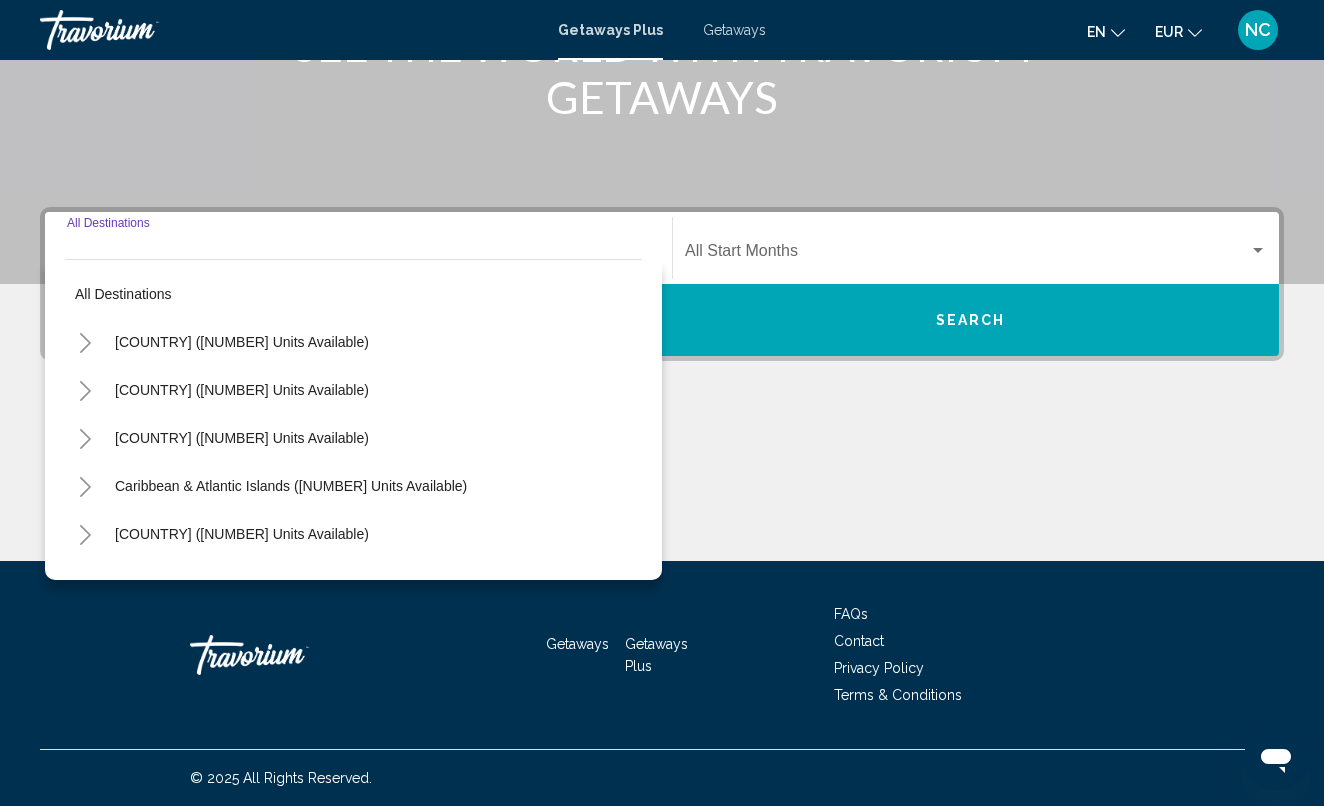 click on "Destination All Destinations" at bounding box center (358, 255) 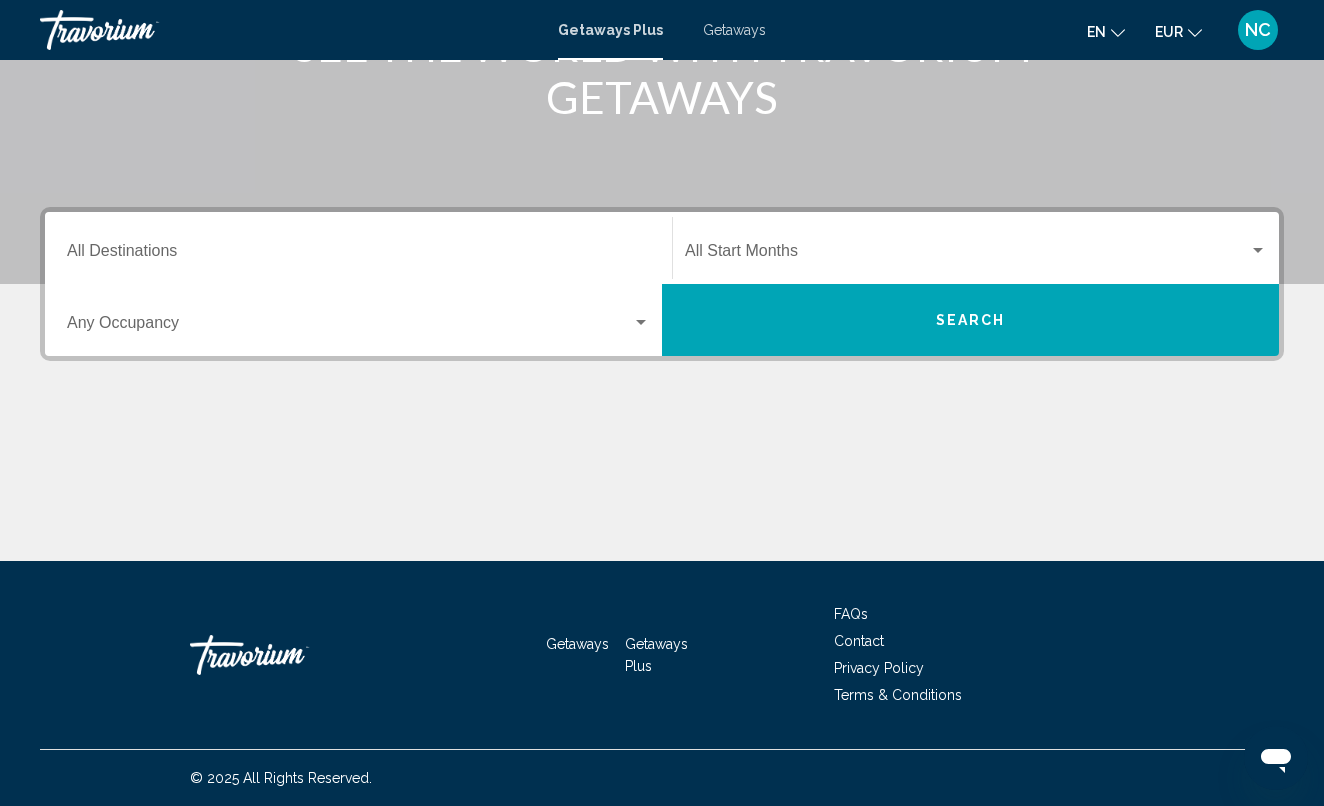 click at bounding box center [349, 327] 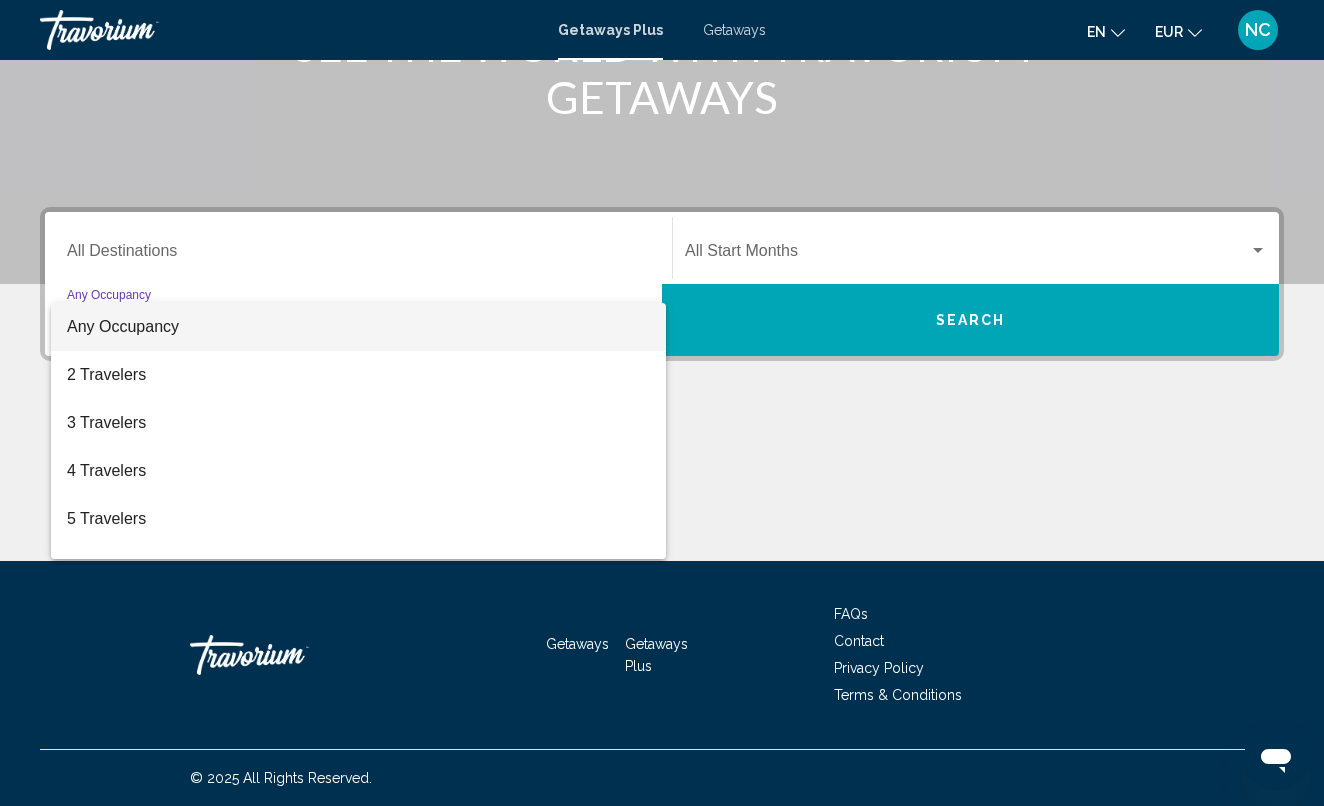 click on "Any Occupancy" at bounding box center [358, 327] 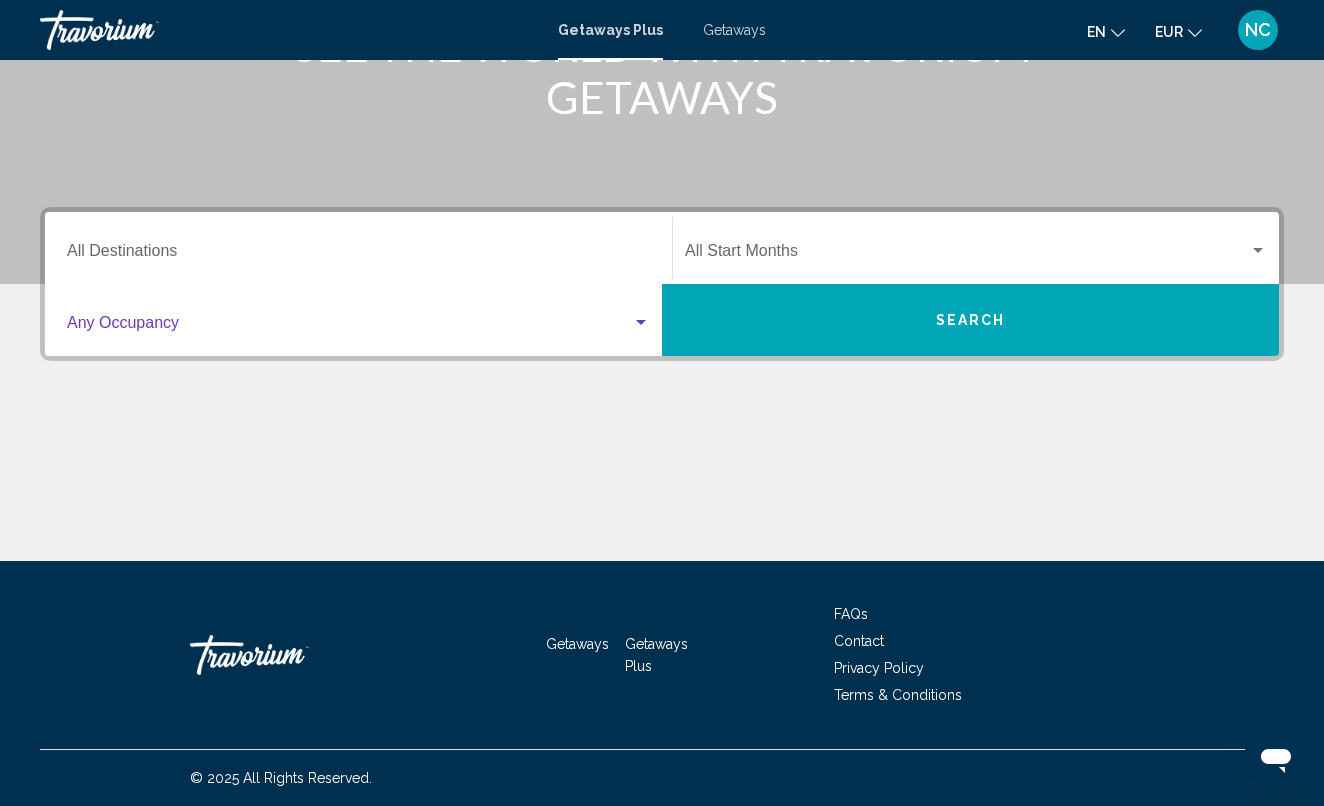 click on "Destination All Destinations" at bounding box center [358, 248] 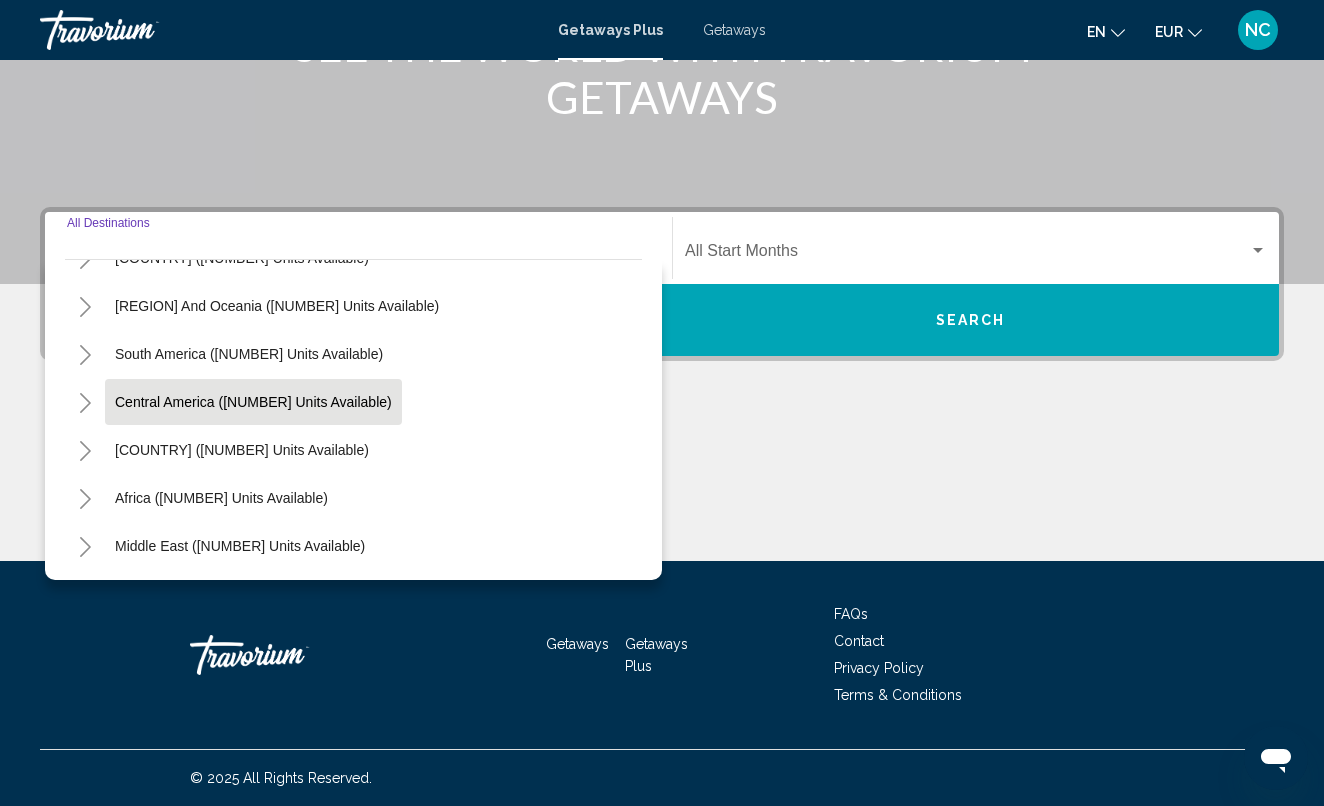 scroll, scrollTop: 324, scrollLeft: 0, axis: vertical 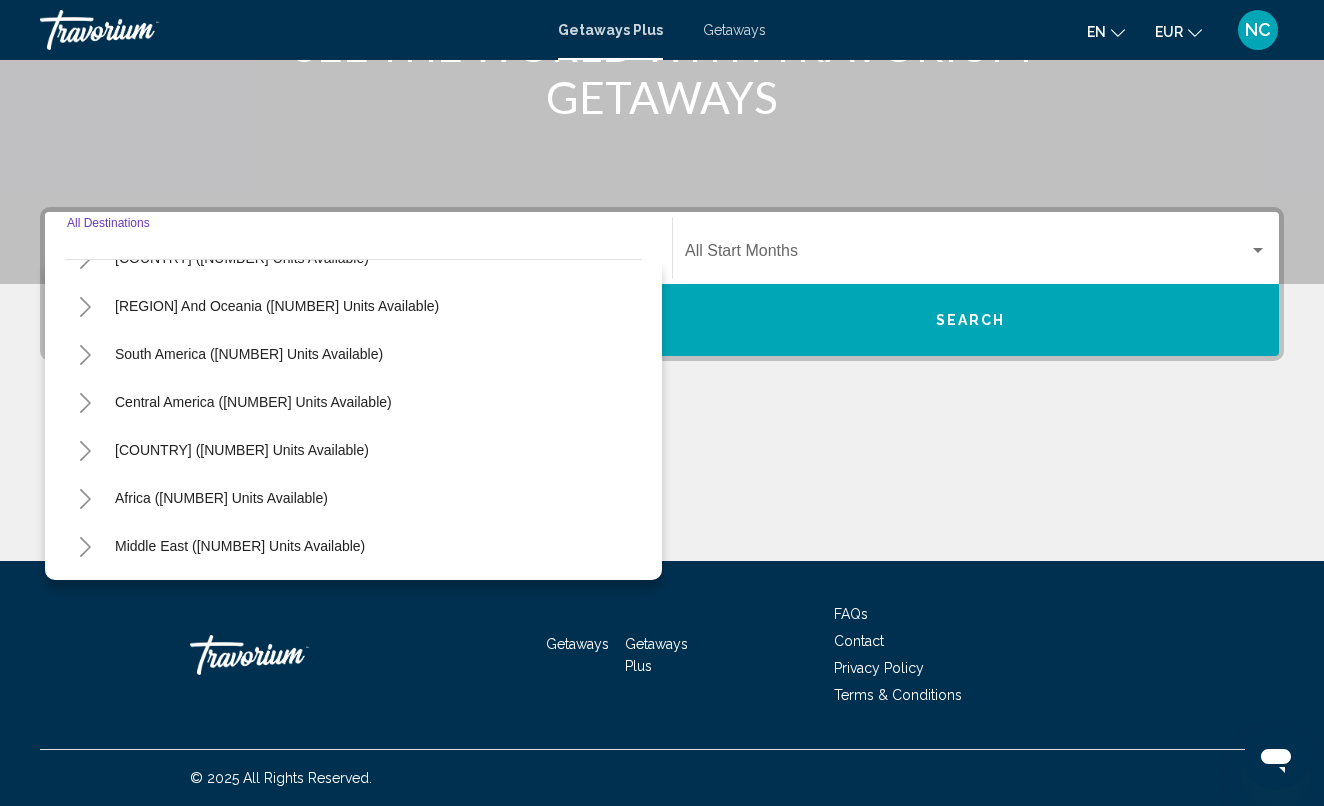 click 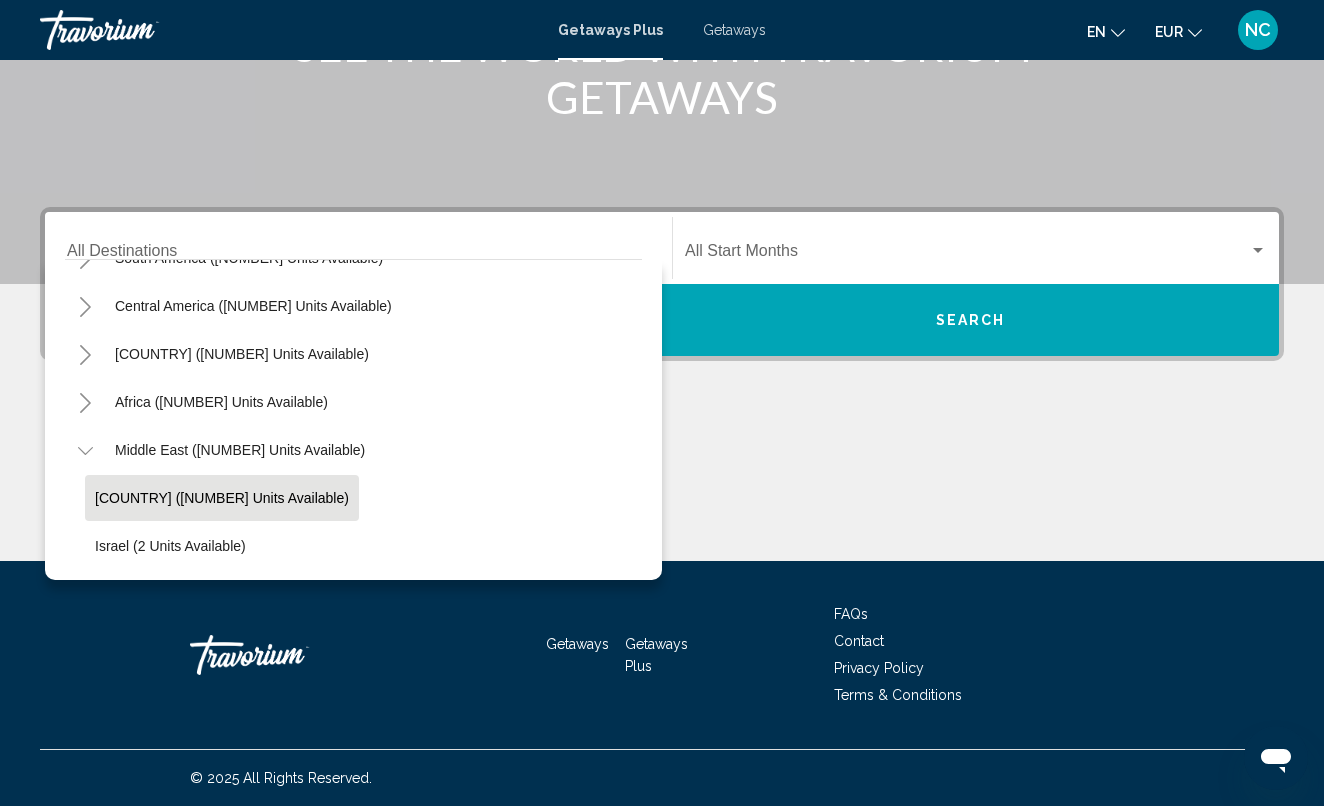 scroll, scrollTop: 420, scrollLeft: 0, axis: vertical 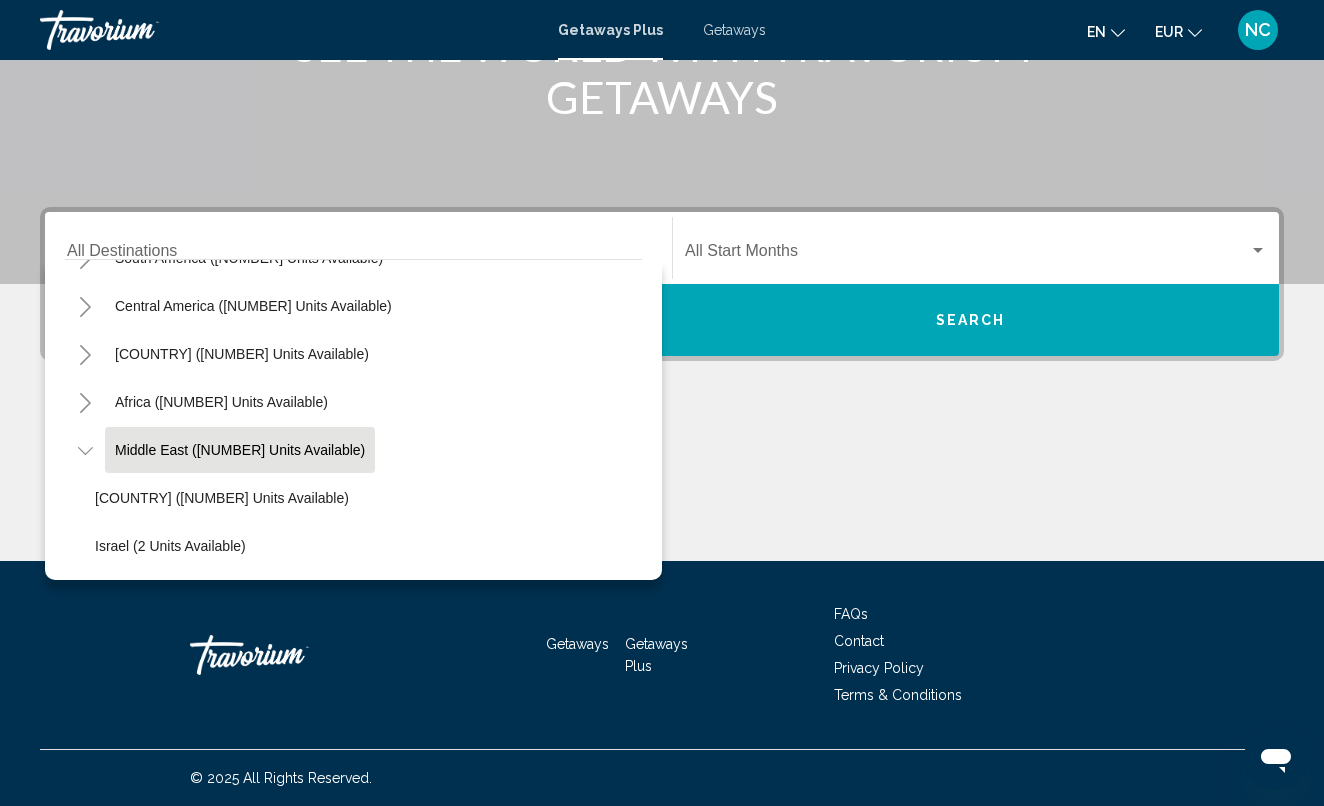 click on "Middle East ([NUMBER] units available)" 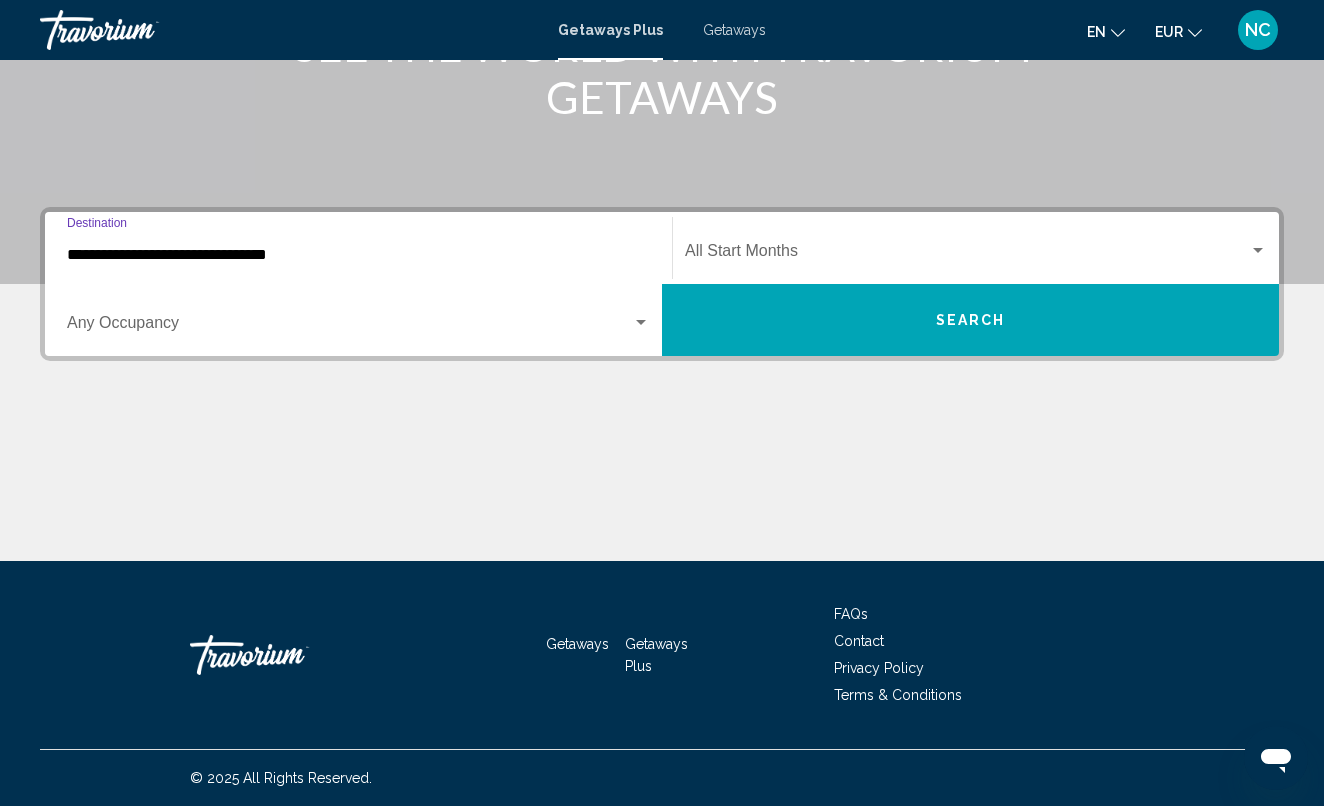 click at bounding box center (967, 255) 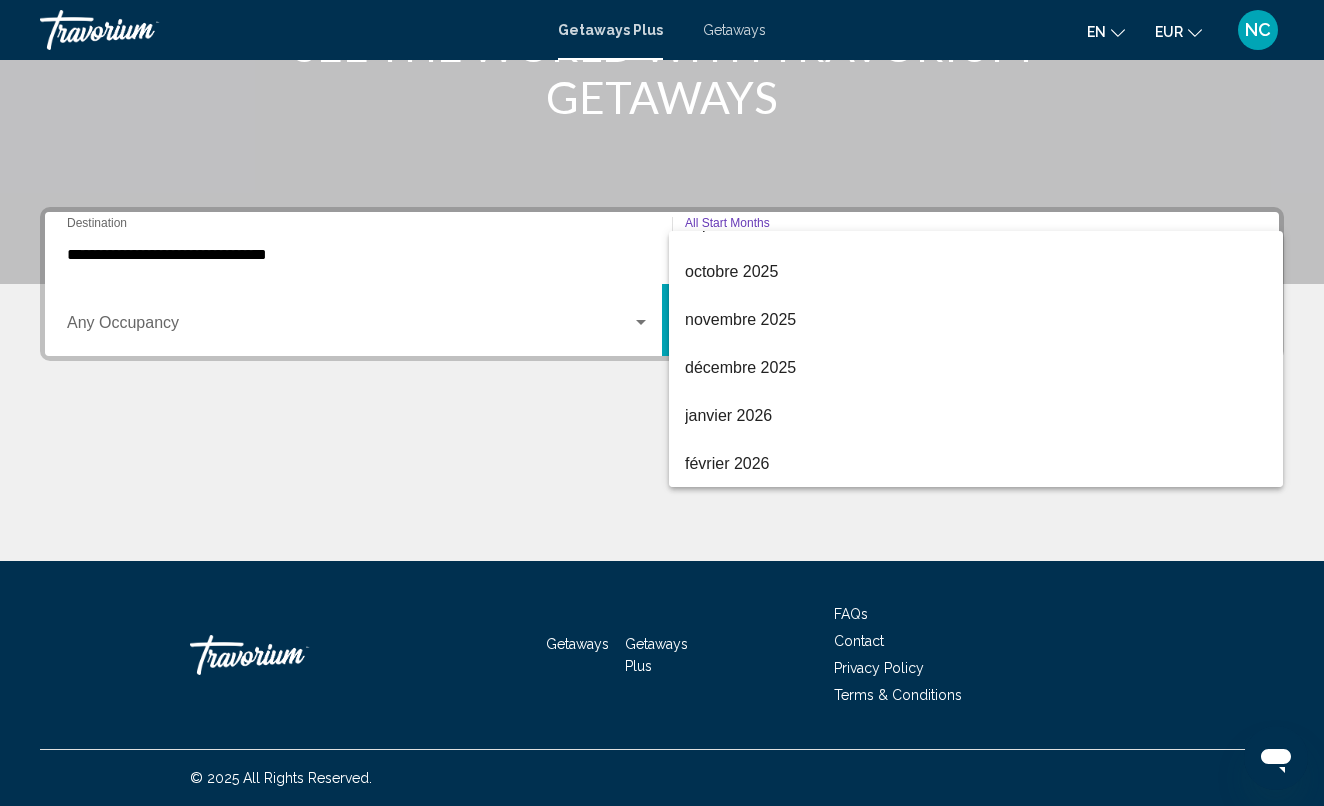 scroll, scrollTop: 129, scrollLeft: 0, axis: vertical 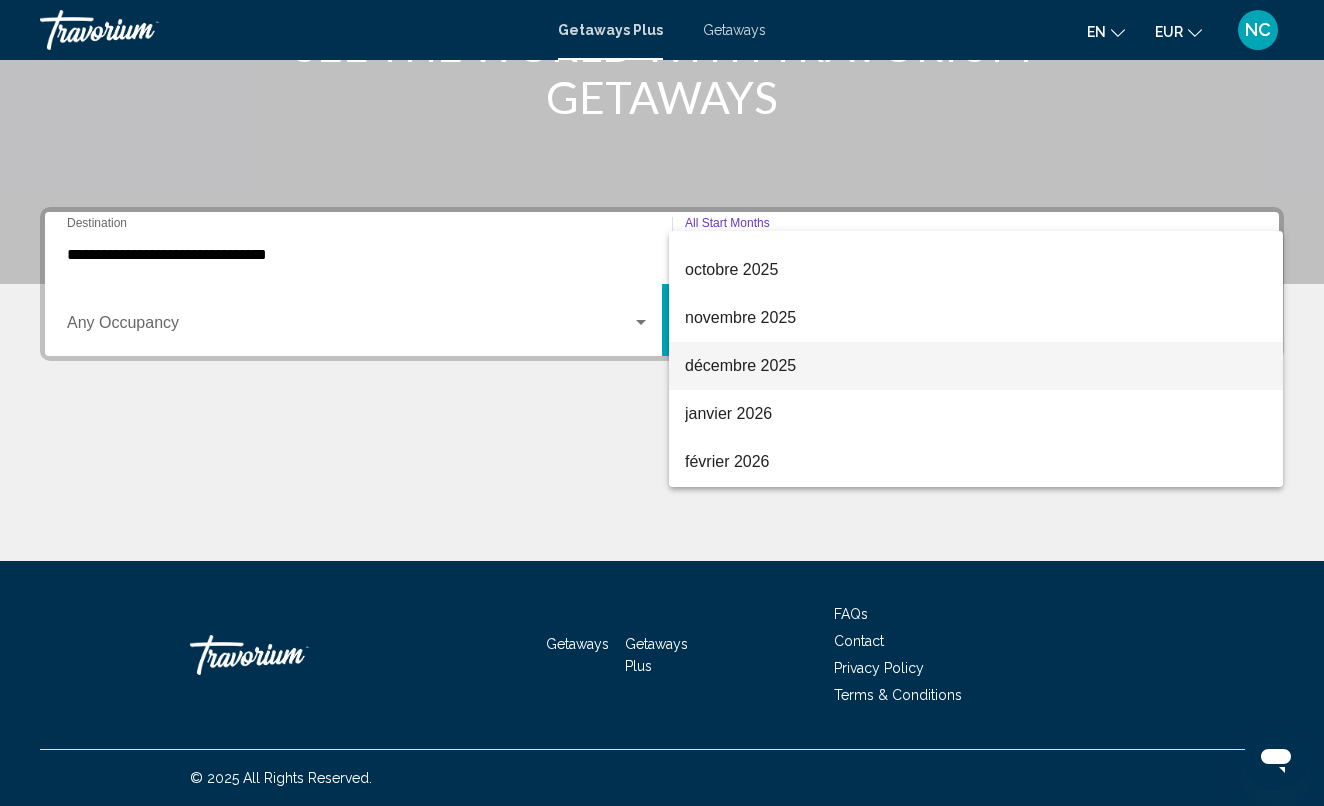 click on "décembre 2025" at bounding box center (976, 366) 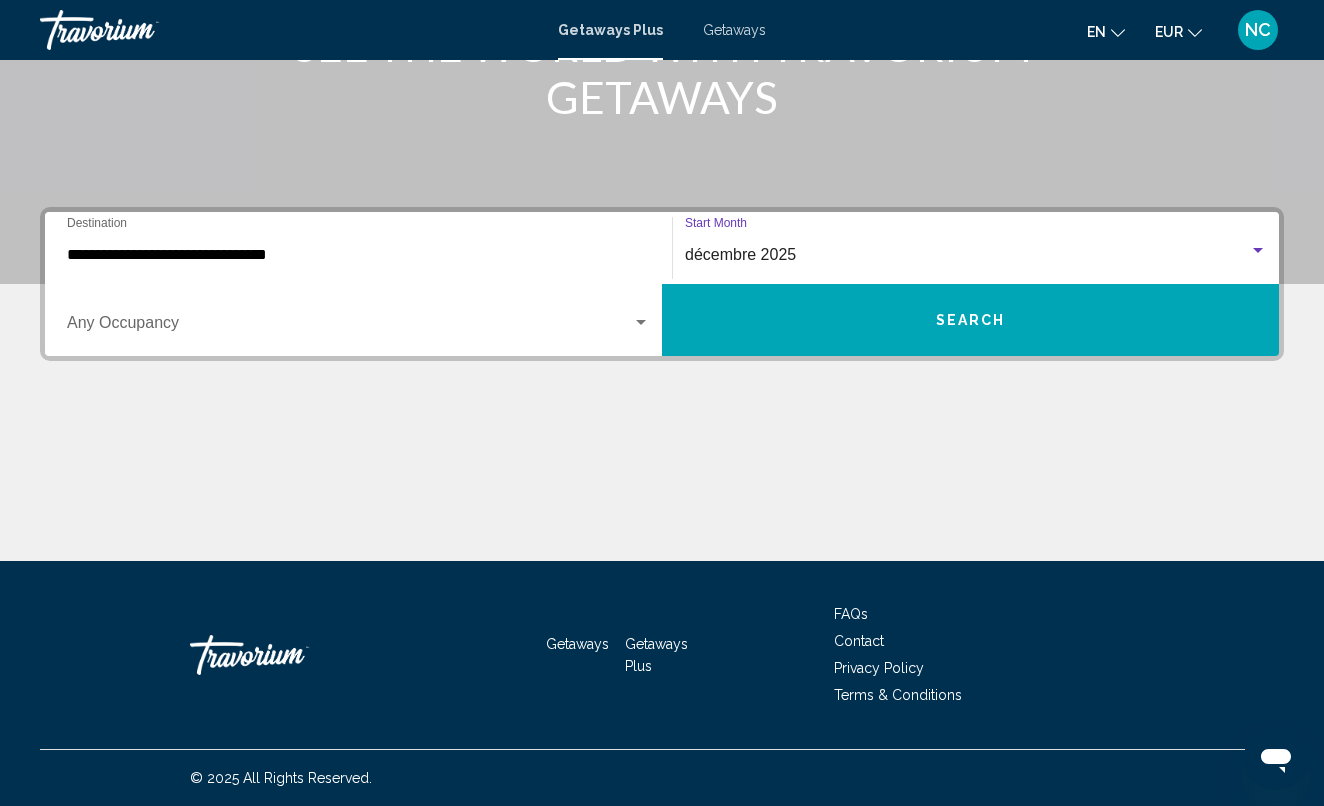 click at bounding box center [349, 327] 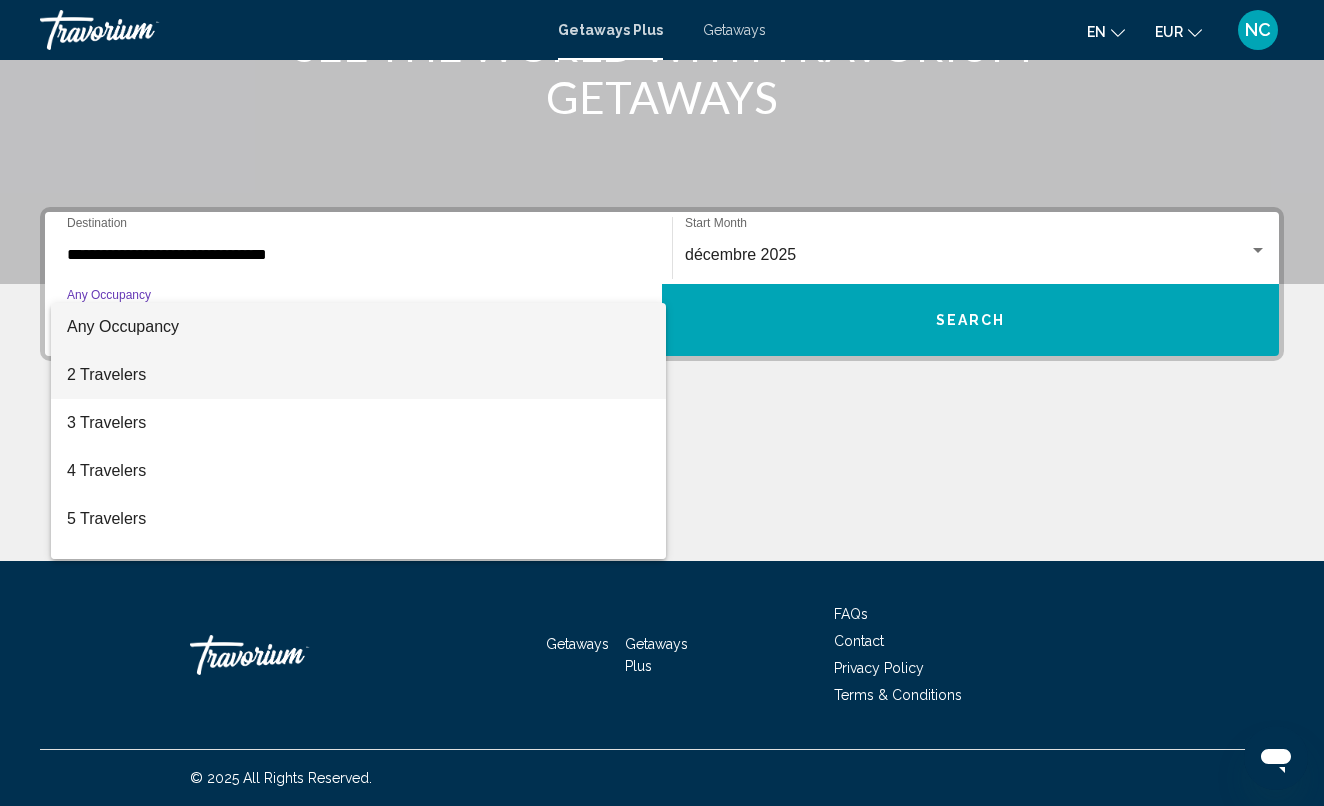 click on "2 Travelers" at bounding box center [358, 375] 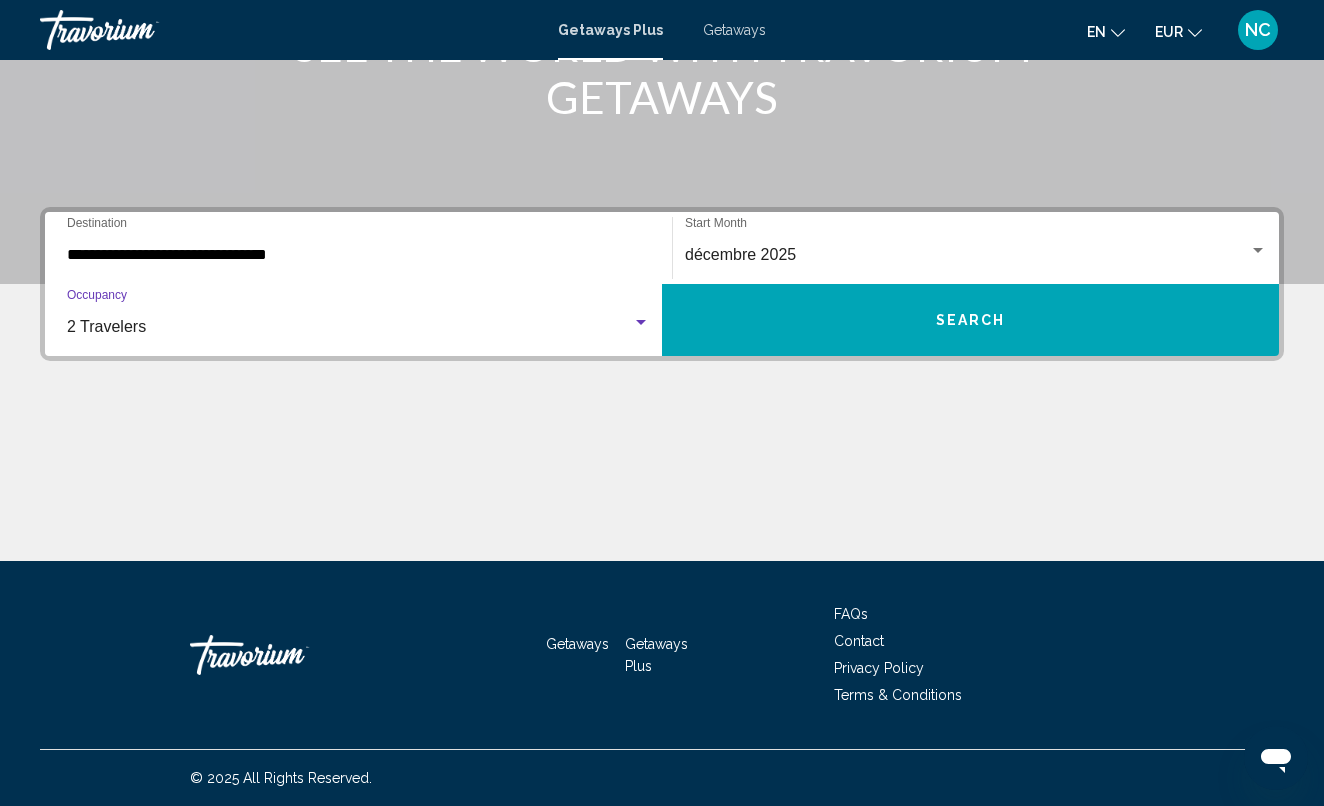 click on "Search" at bounding box center [970, 320] 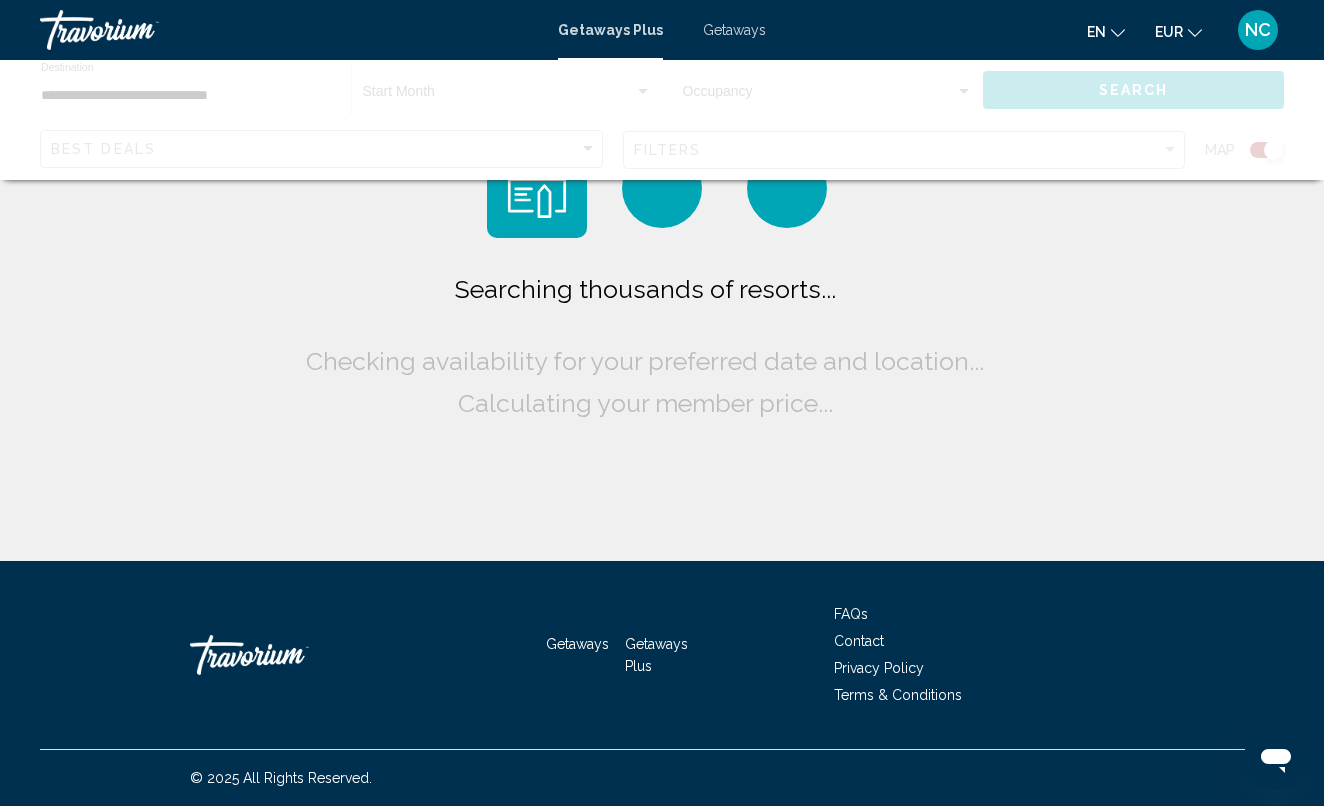 scroll, scrollTop: 0, scrollLeft: 0, axis: both 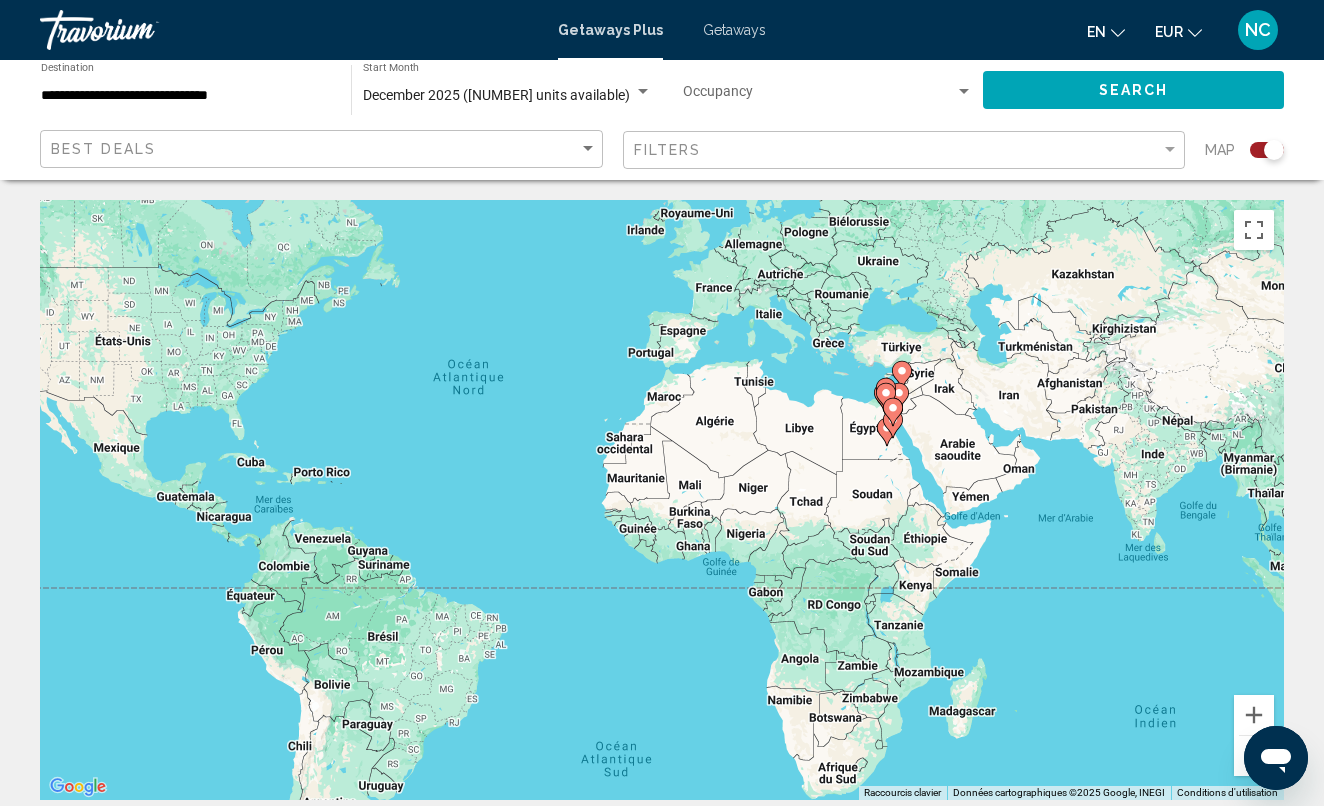drag, startPoint x: 1091, startPoint y: 543, endPoint x: 955, endPoint y: 450, distance: 164.7574 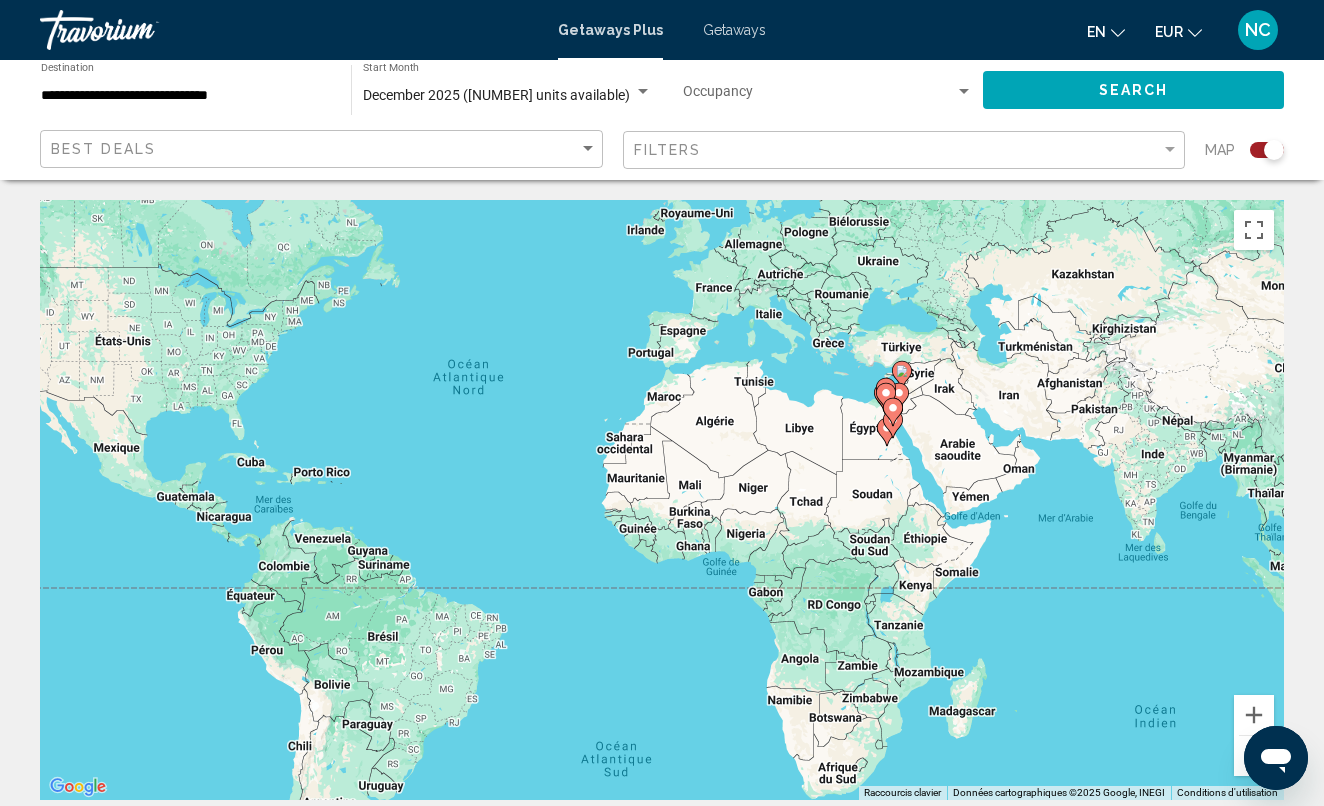 click on "Pour activer le glissement avec le clavier, appuyez sur Alt+Entrée. Une fois ce mode activé, utilisez les touches fléchées pour déplacer le repère. Pour valider le déplacement, appuyez sur Entrée. Pour annuler, appuyez sur Échap." at bounding box center (662, 500) 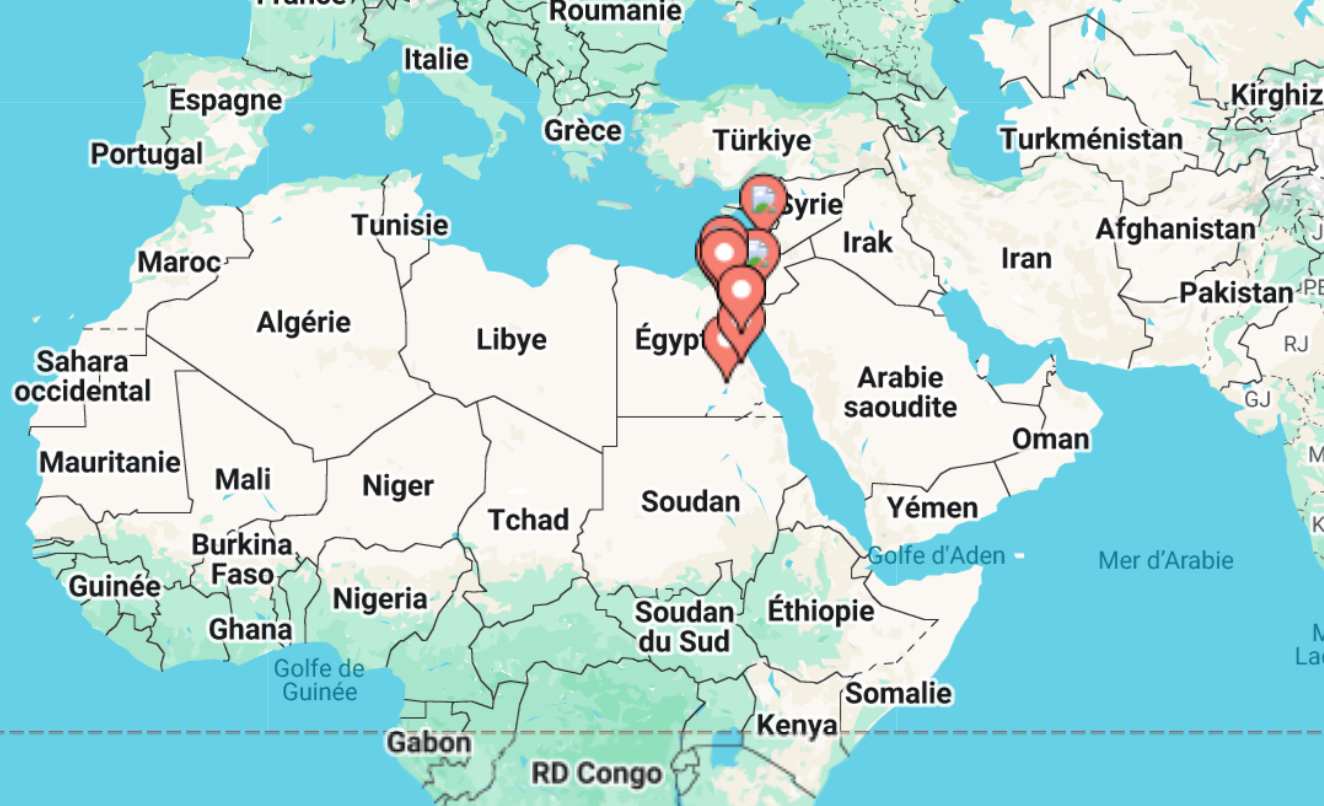 click on "Pour activer le glissement avec le clavier, appuyez sur Alt+Entrée. Une fois ce mode activé, utilisez les touches fléchées pour déplacer le repère. Pour valider le déplacement, appuyez sur Entrée. Pour annuler, appuyez sur Échap." at bounding box center (662, 500) 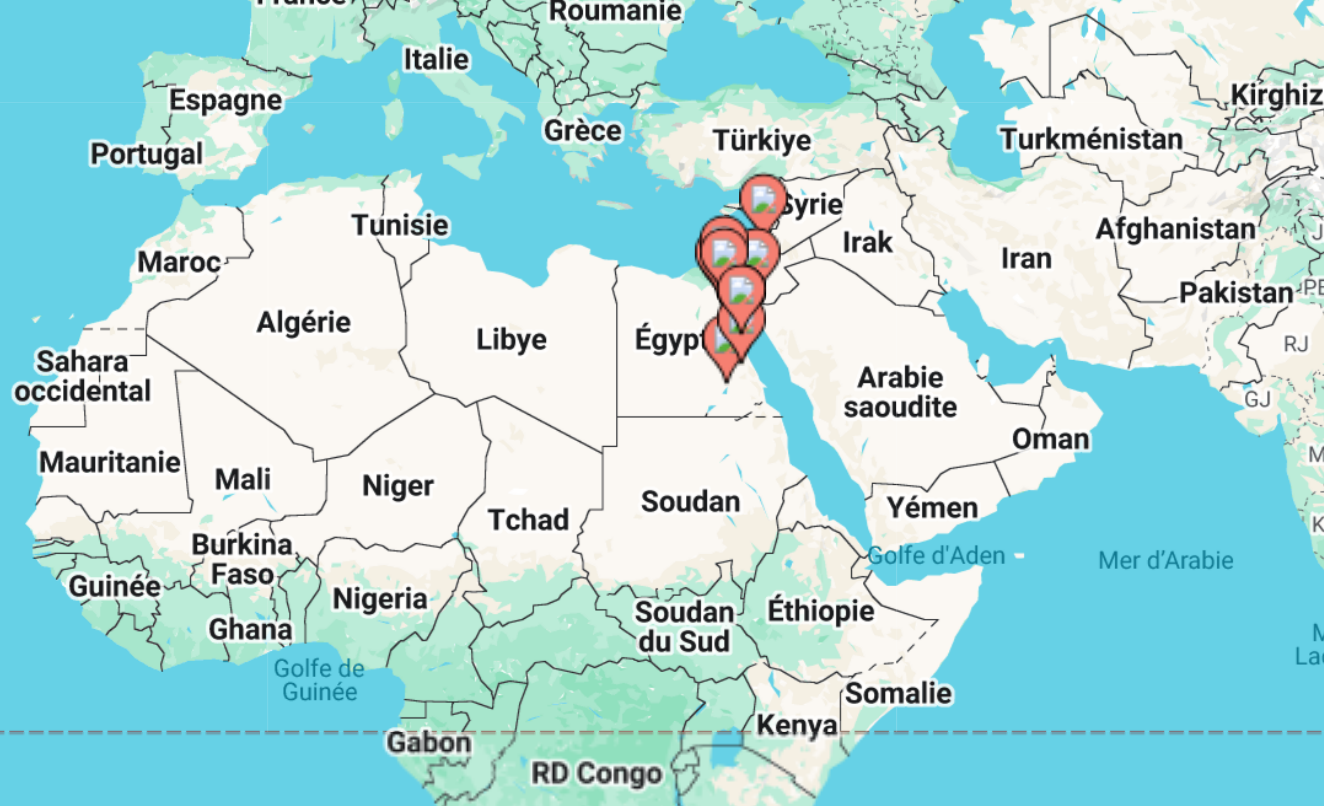 click on "Pour activer le glissement avec le clavier, appuyez sur Alt+Entrée. Une fois ce mode activé, utilisez les touches fléchées pour déplacer le repère. Pour valider le déplacement, appuyez sur Entrée. Pour annuler, appuyez sur Échap." at bounding box center [662, 500] 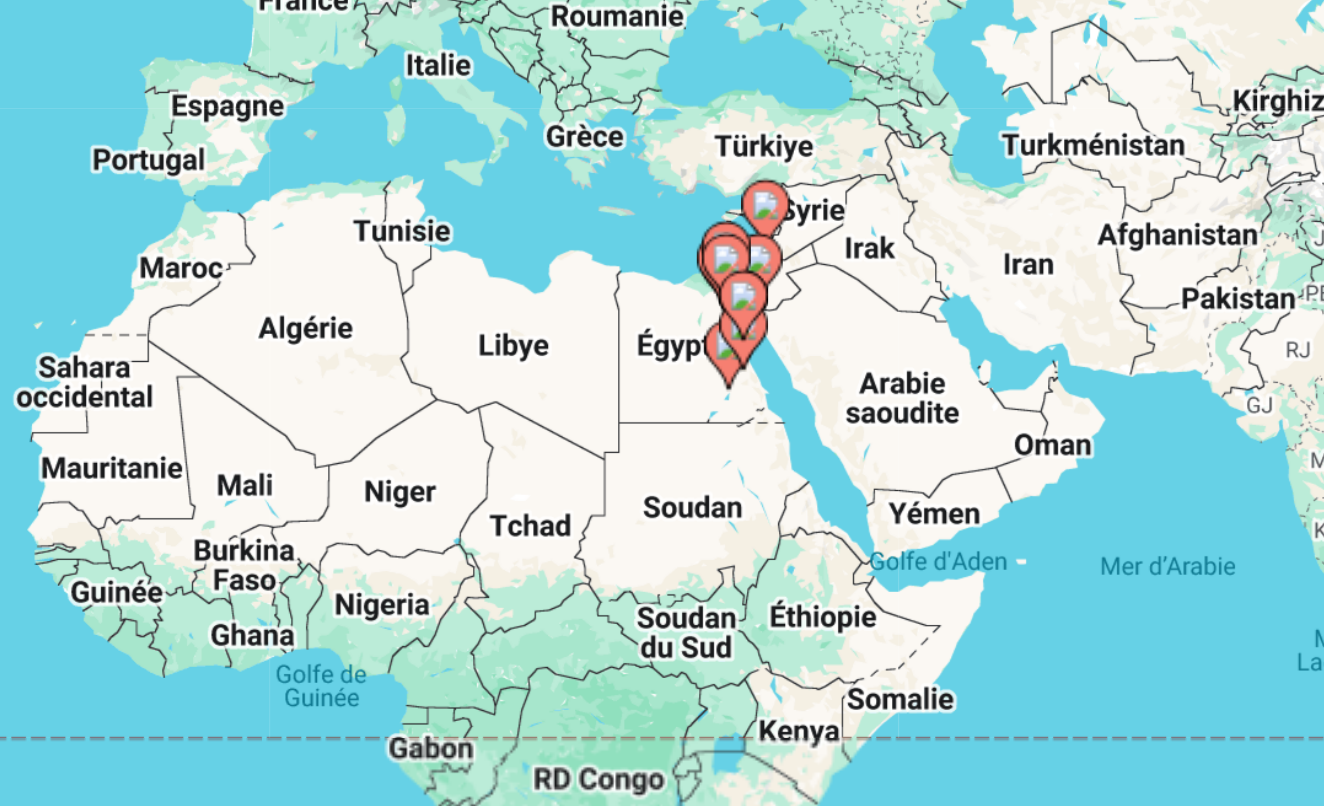 click on "Pour activer le glissement avec le clavier, appuyez sur Alt+Entrée. Une fois ce mode activé, utilisez les touches fléchées pour déplacer le repère. Pour valider le déplacement, appuyez sur Entrée. Pour annuler, appuyez sur Échap." at bounding box center (662, 500) 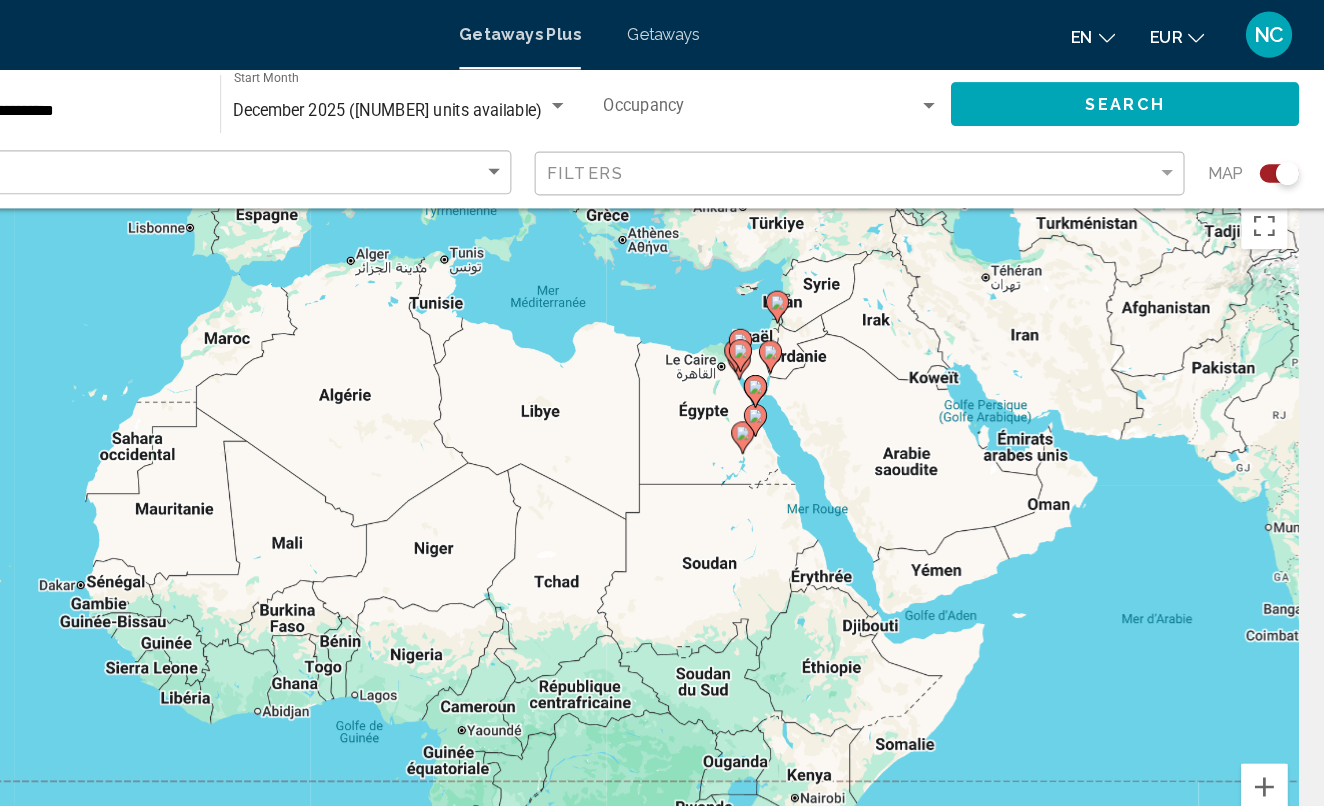 scroll, scrollTop: 0, scrollLeft: 0, axis: both 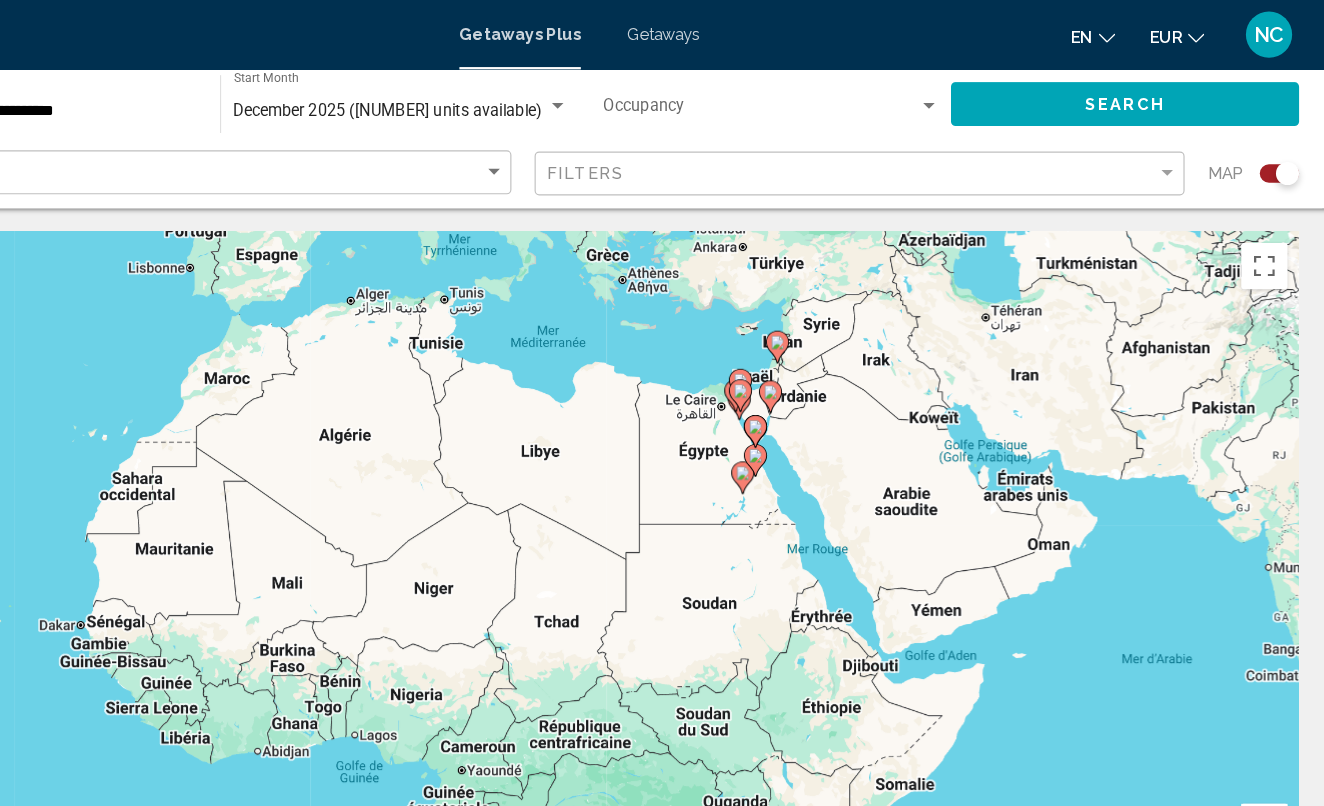 click on "**********" at bounding box center [186, 96] 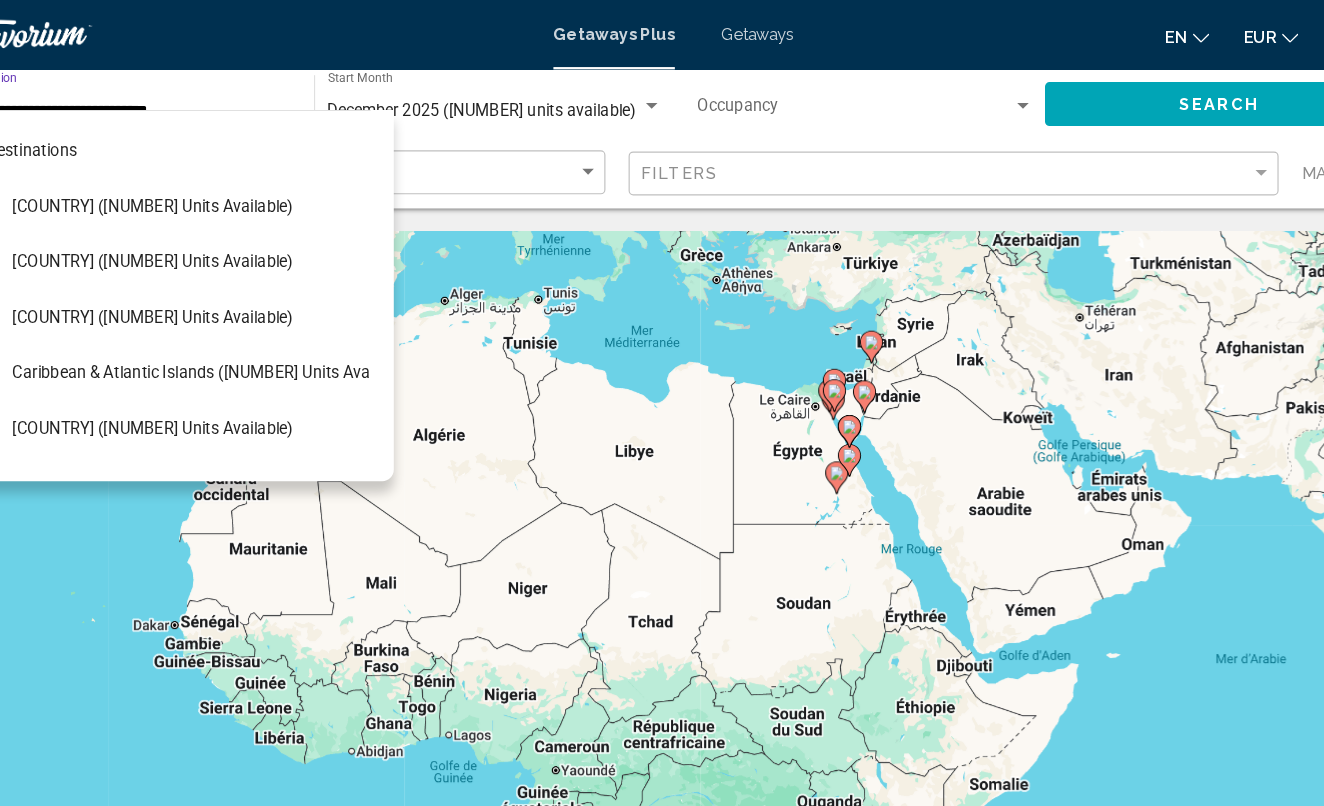 scroll, scrollTop: 420, scrollLeft: 0, axis: vertical 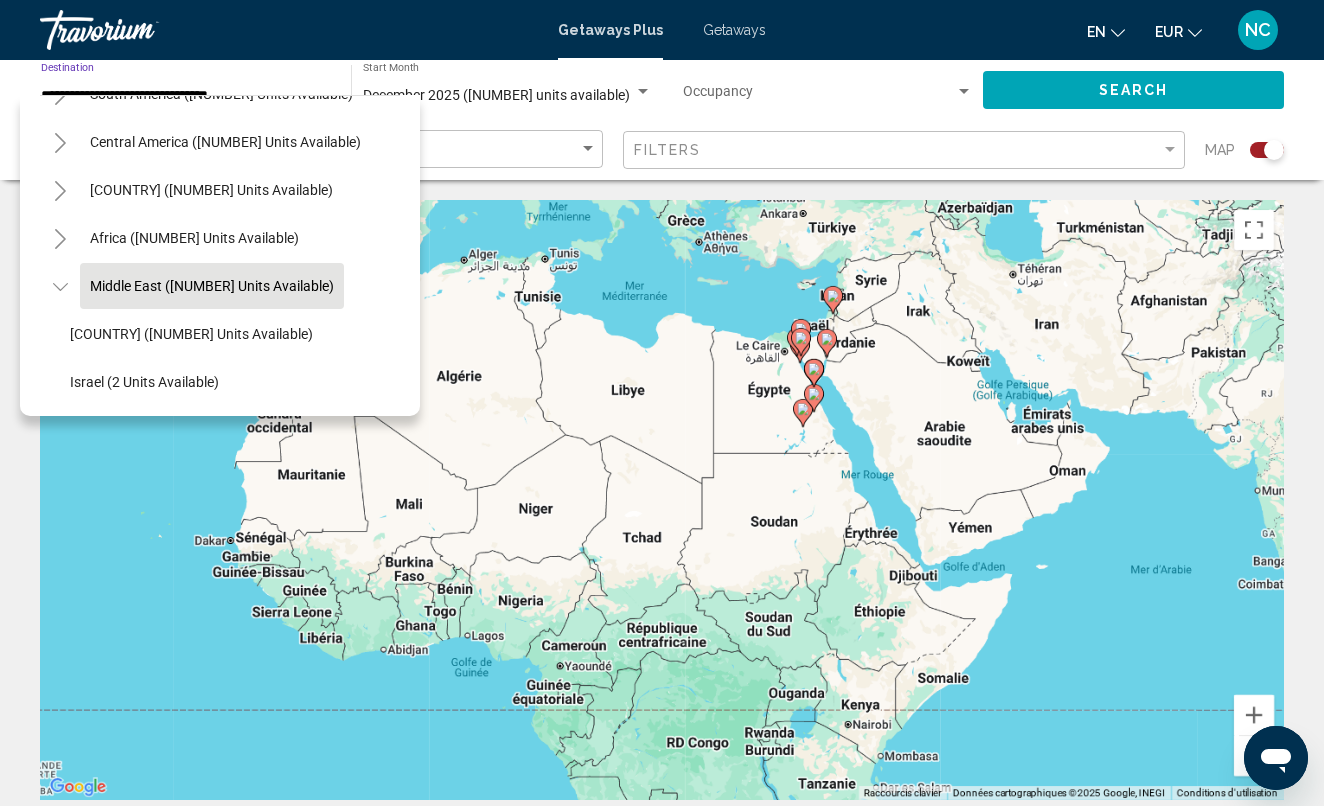 click 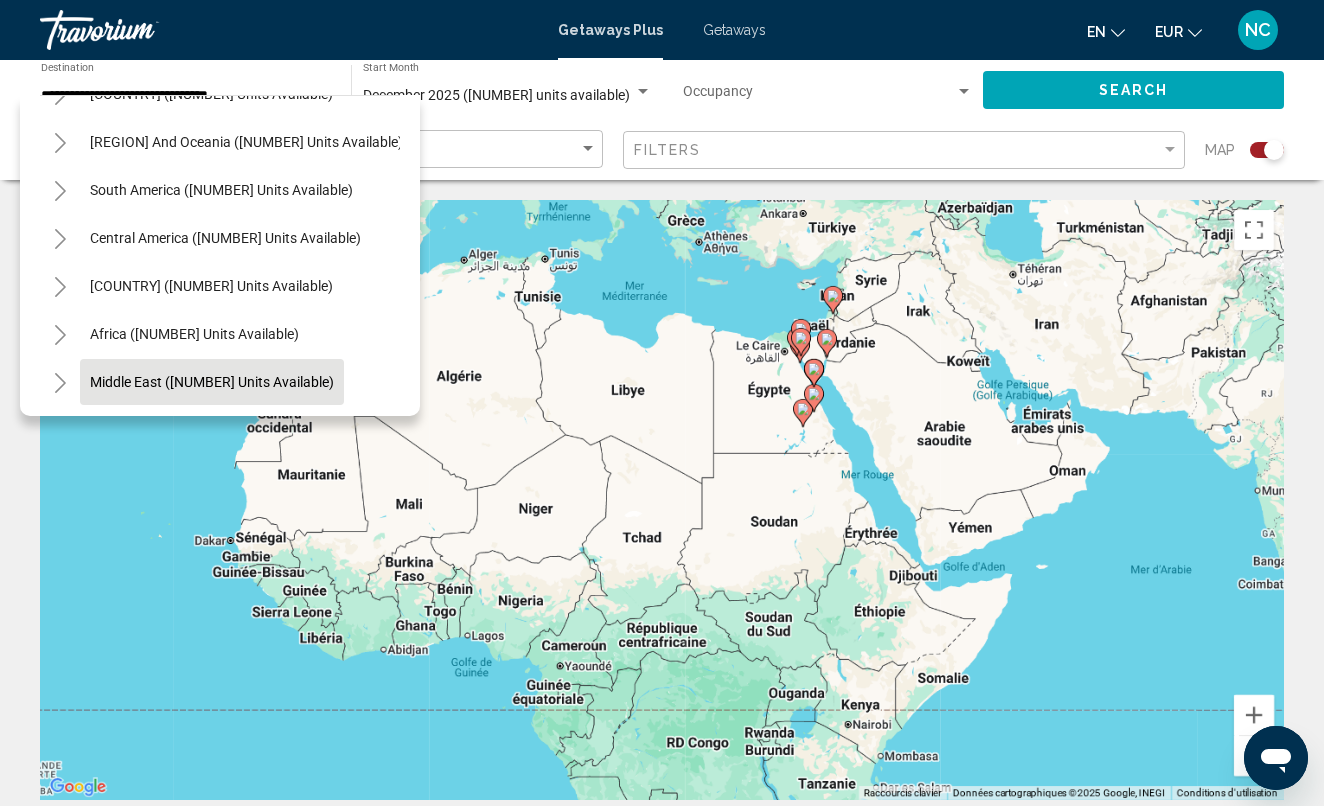 scroll, scrollTop: 324, scrollLeft: 0, axis: vertical 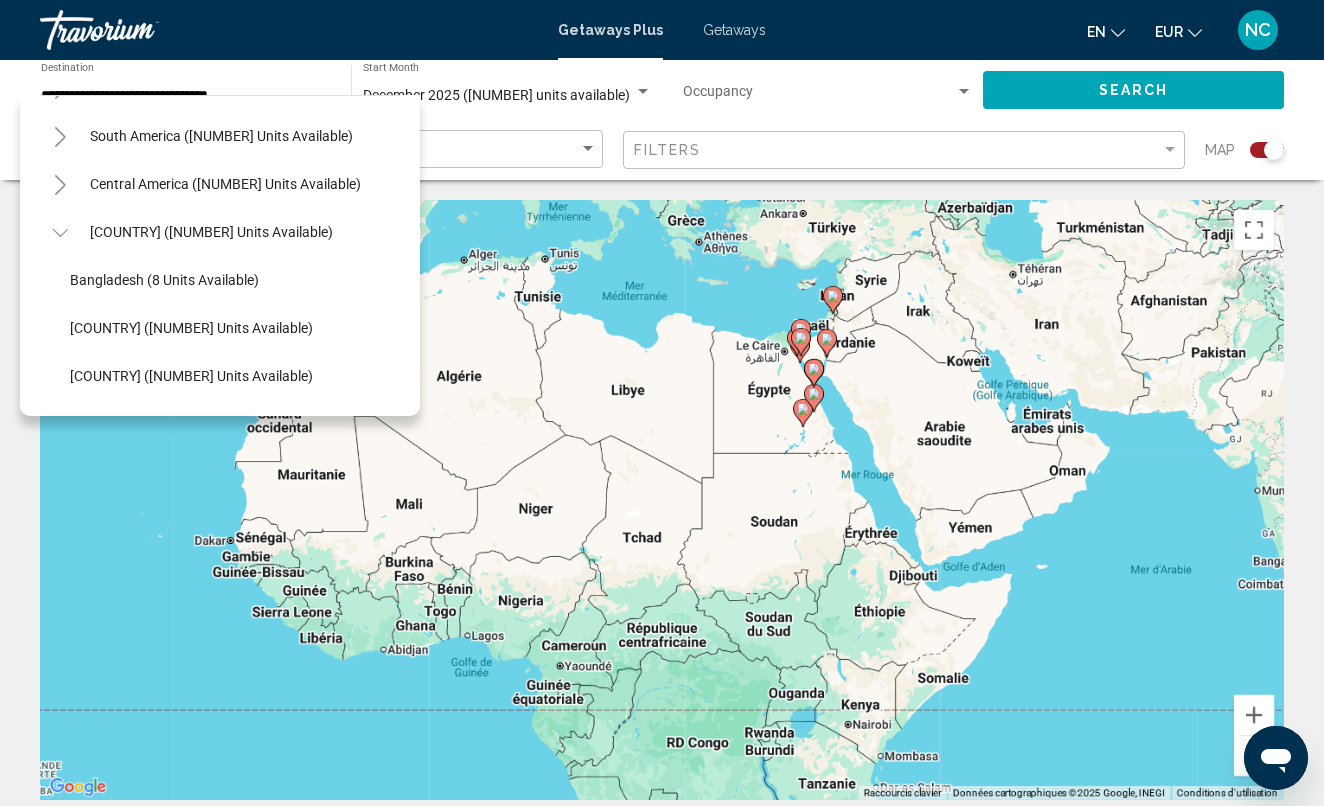 click 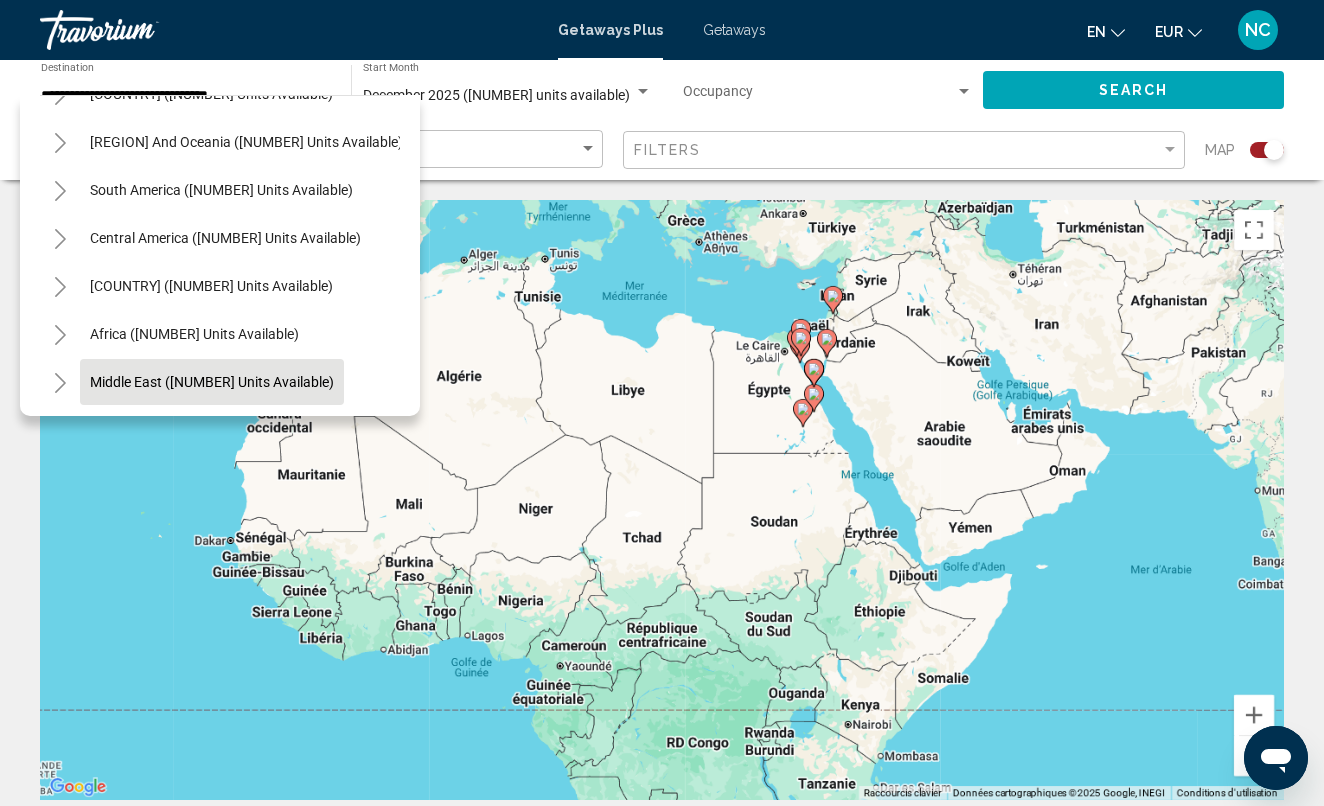 click 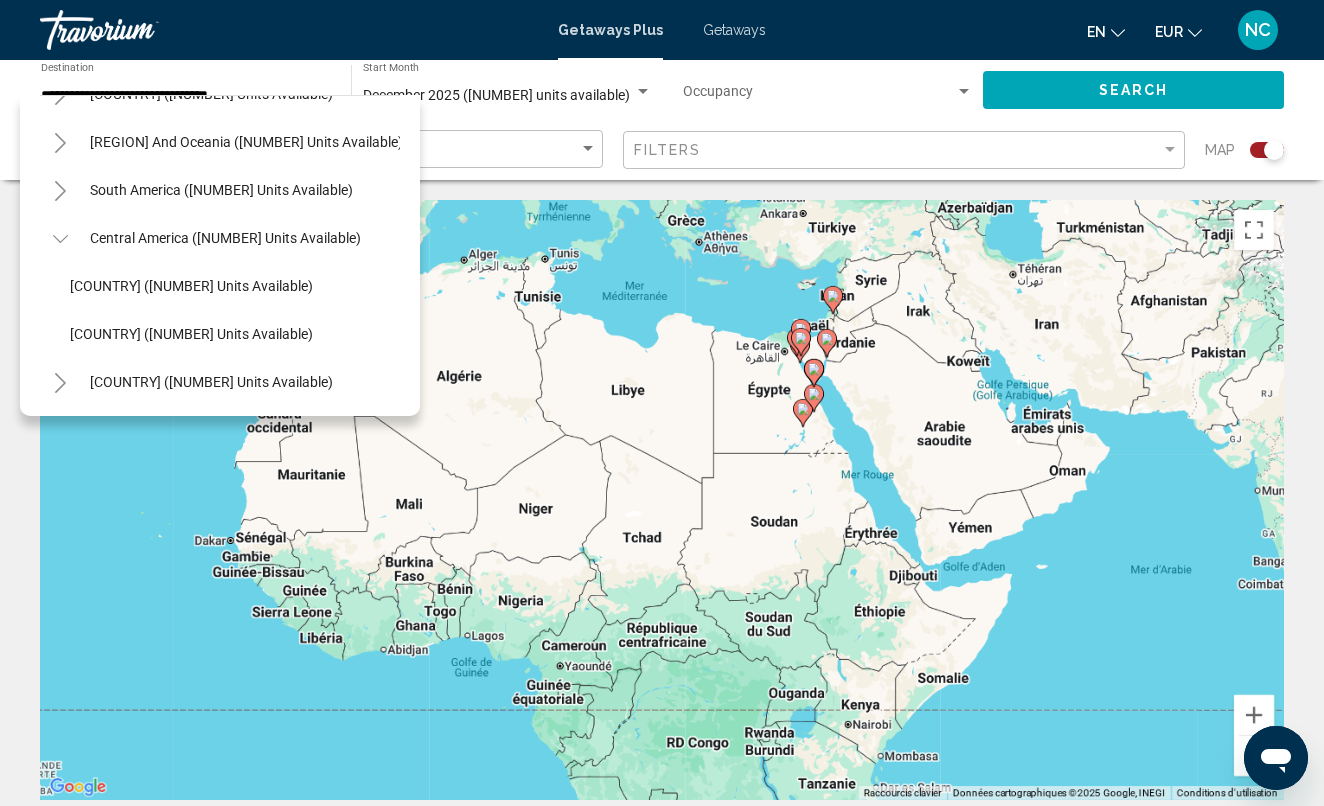 click 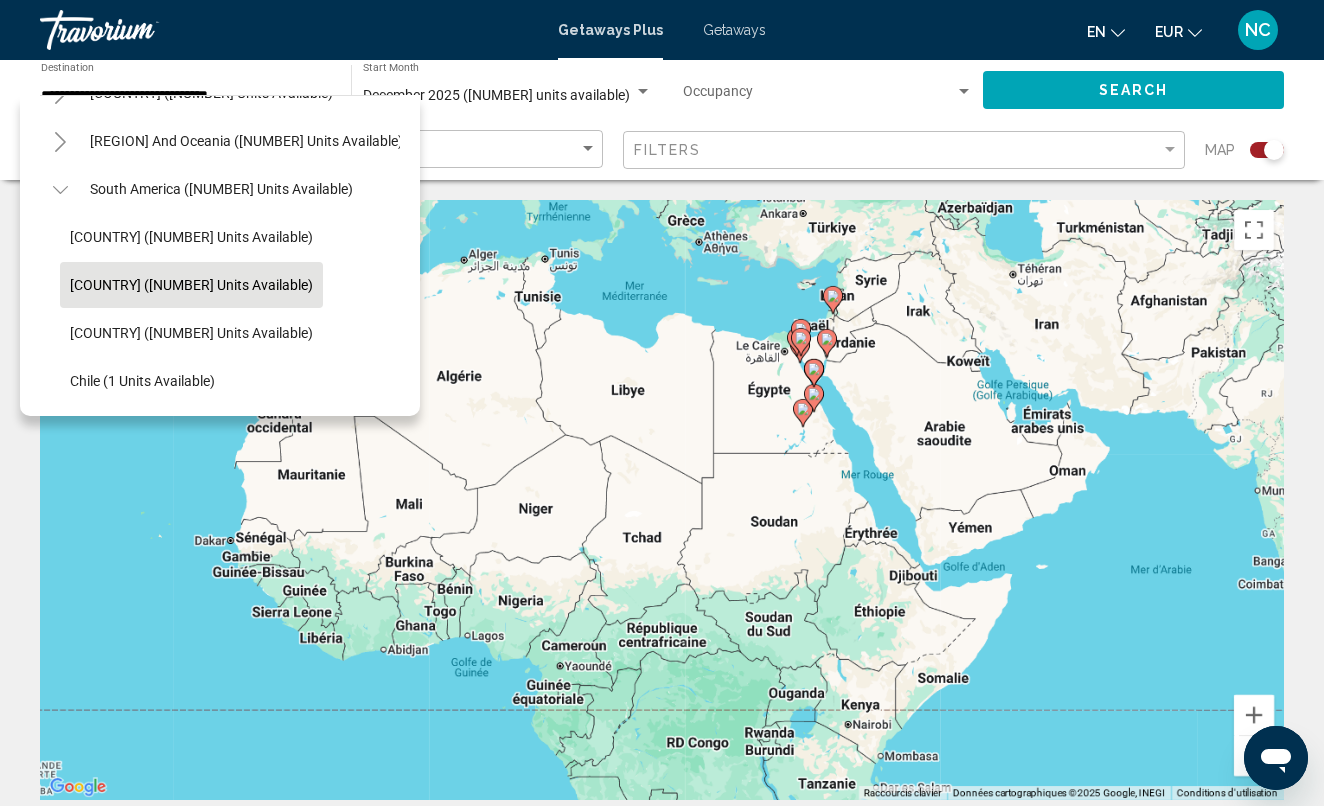 scroll, scrollTop: 324, scrollLeft: 1, axis: both 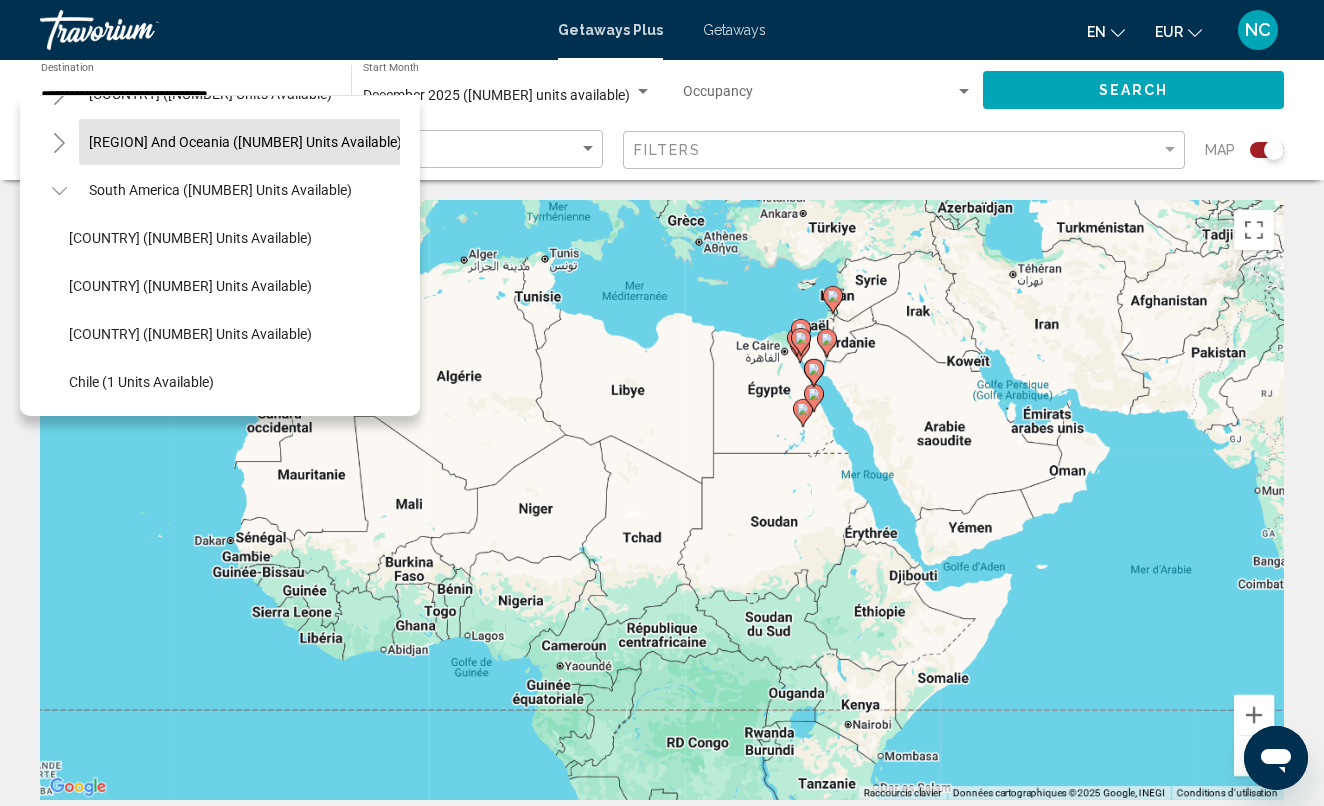 click on "[REGION] and Oceania ([NUMBER] units available)" at bounding box center [220, 190] 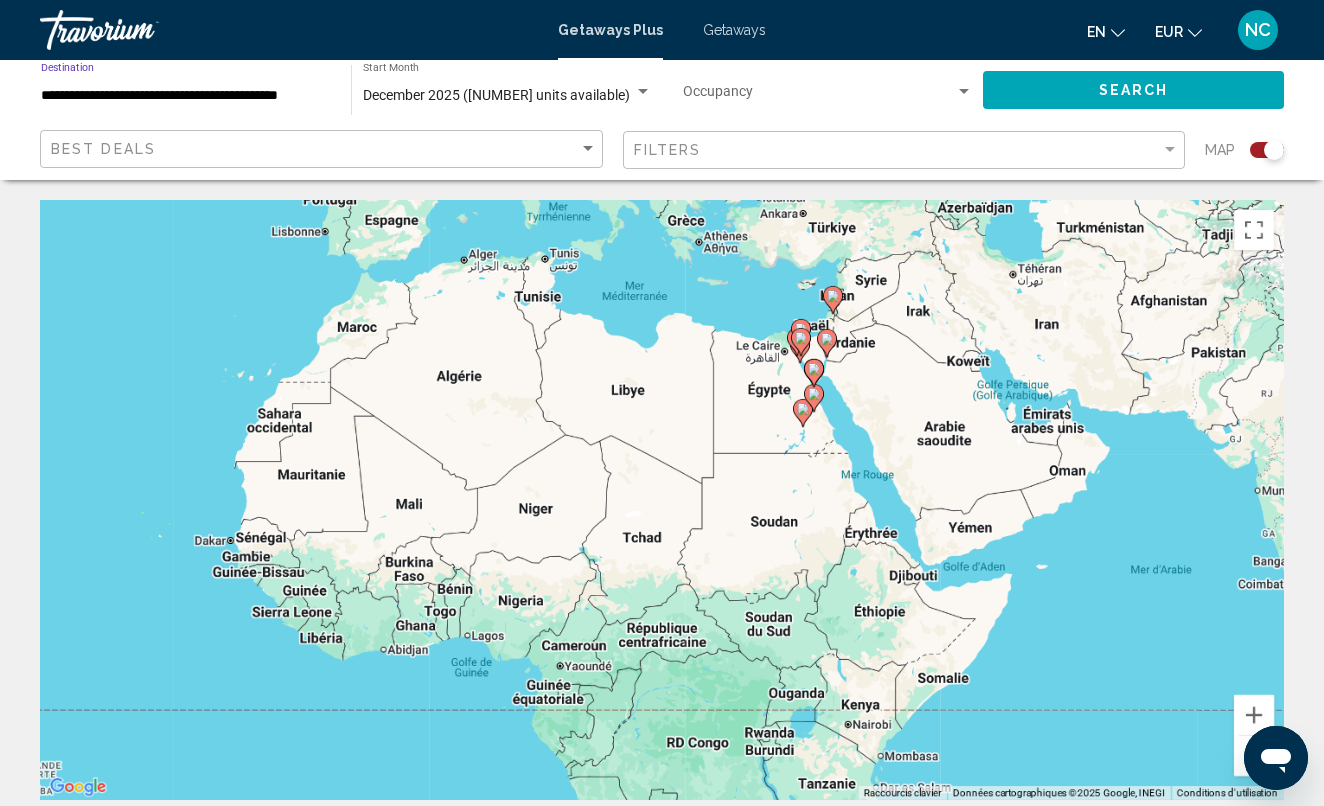 click on "**********" 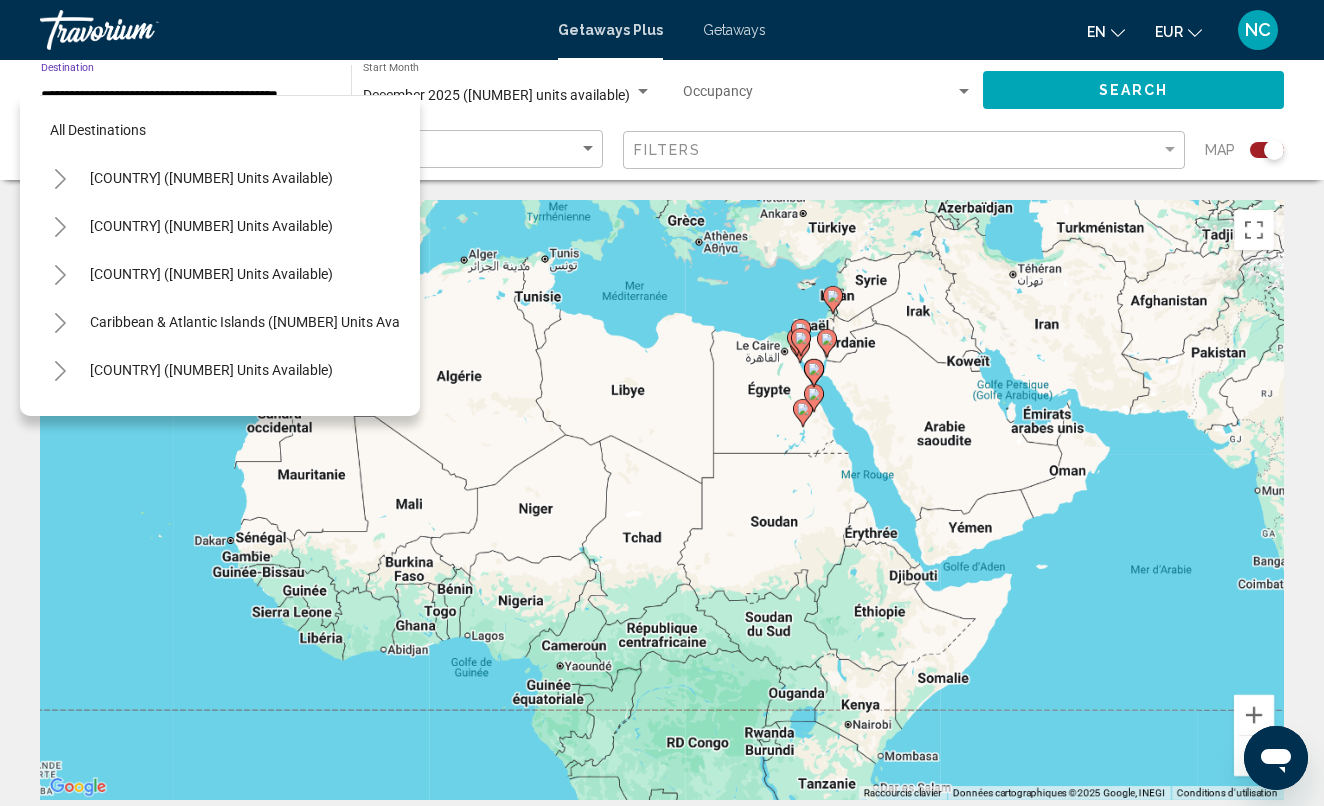 scroll, scrollTop: 215, scrollLeft: 0, axis: vertical 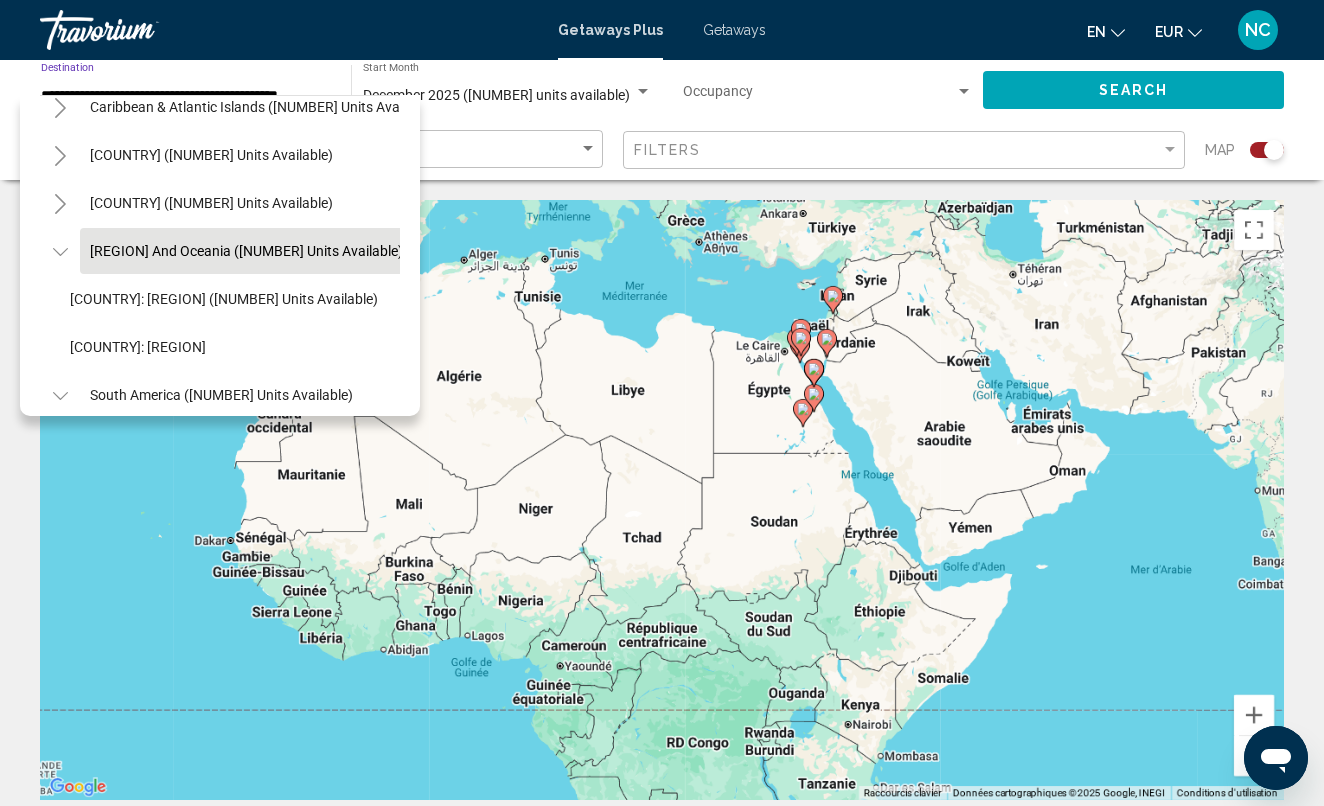click 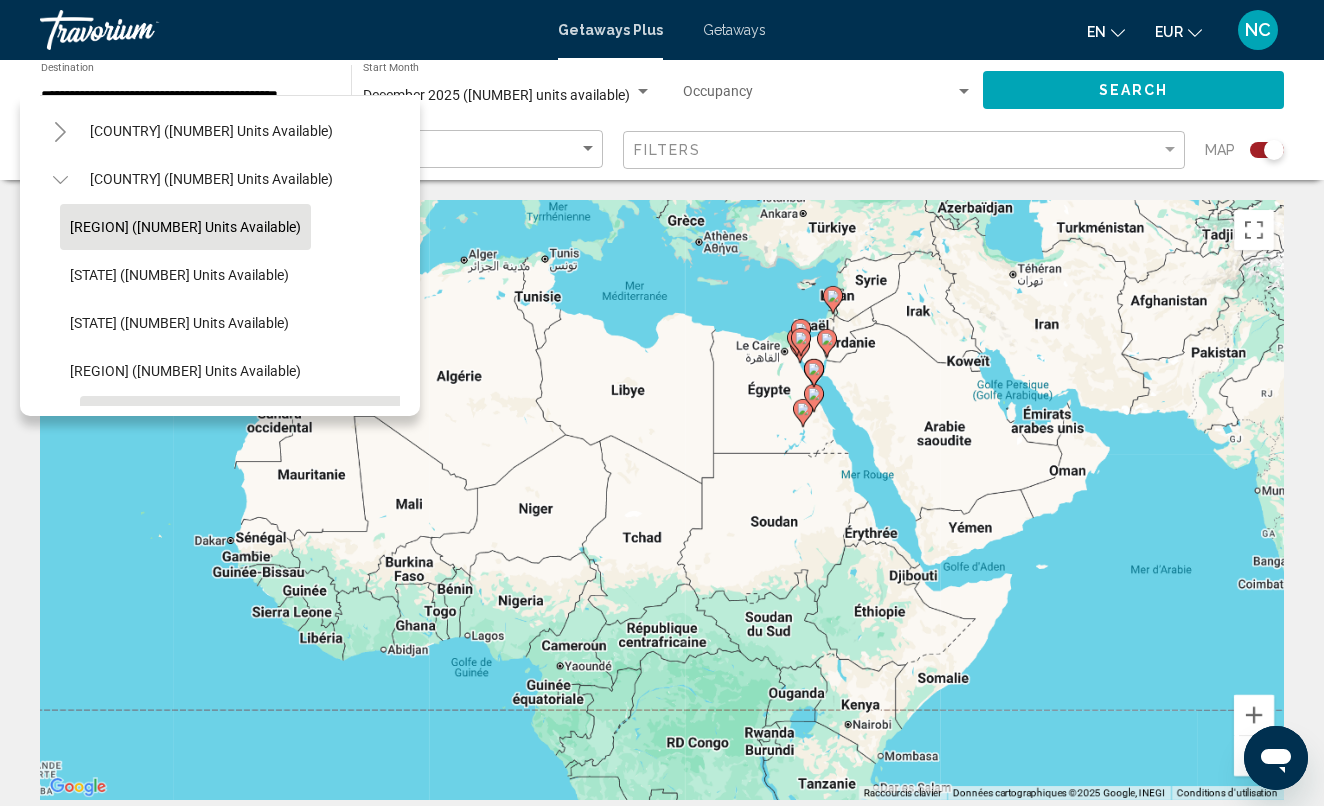 scroll, scrollTop: 234, scrollLeft: 1, axis: both 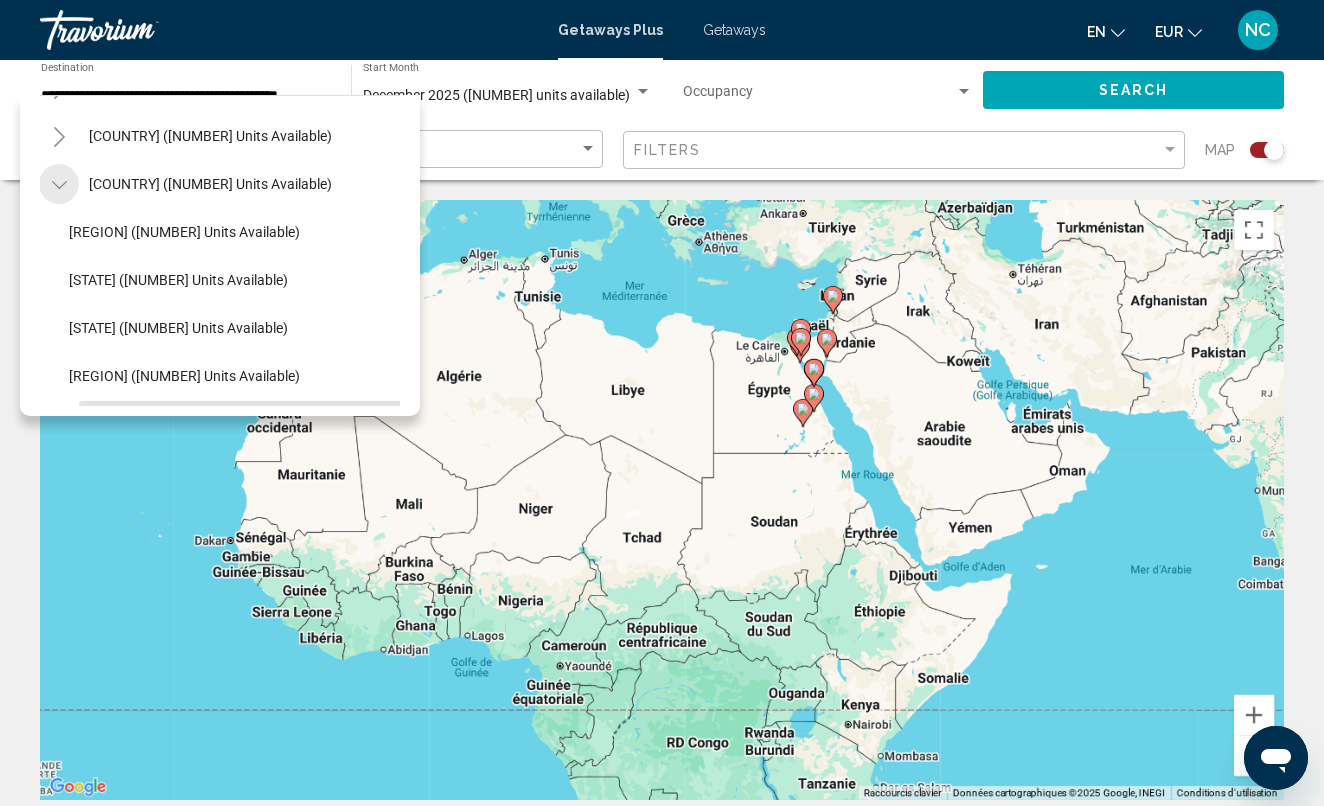 click 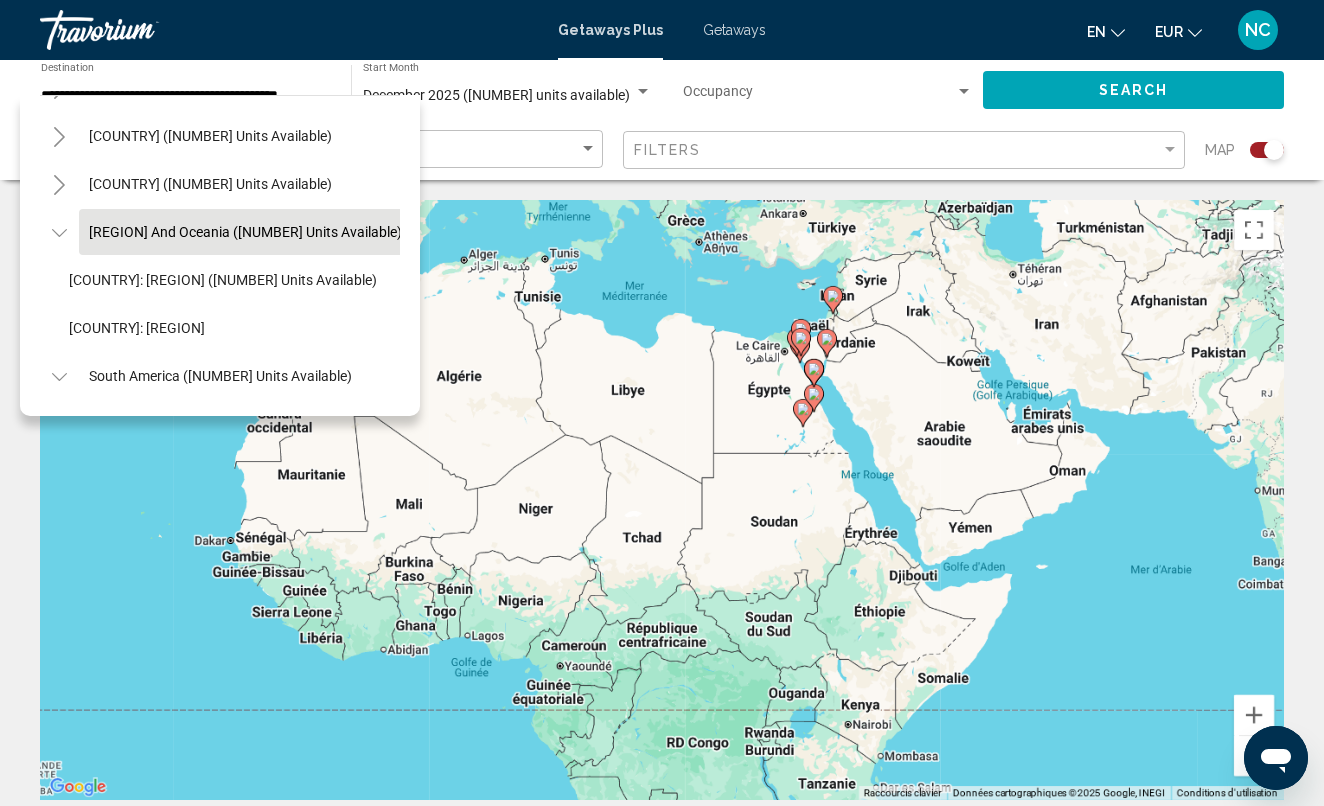 click 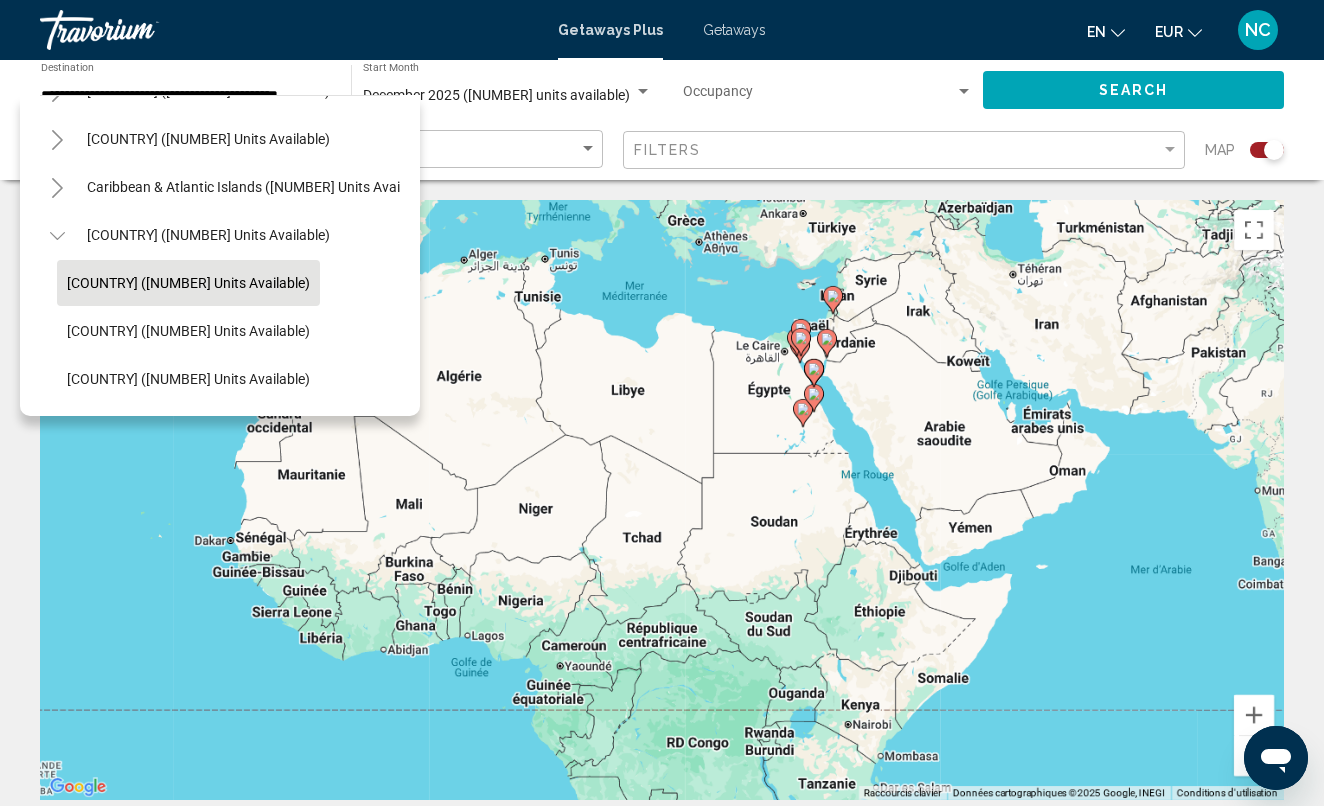 scroll, scrollTop: 129, scrollLeft: 6, axis: both 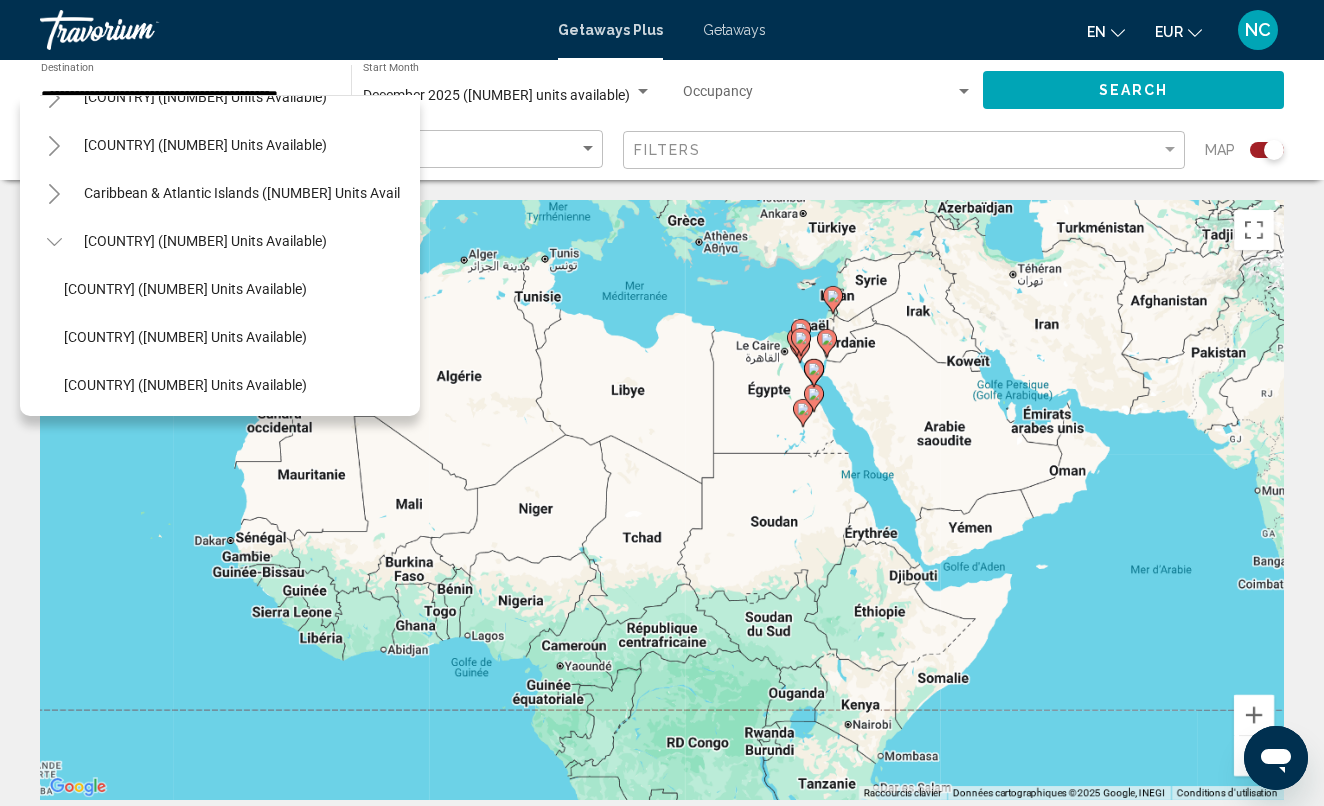 click 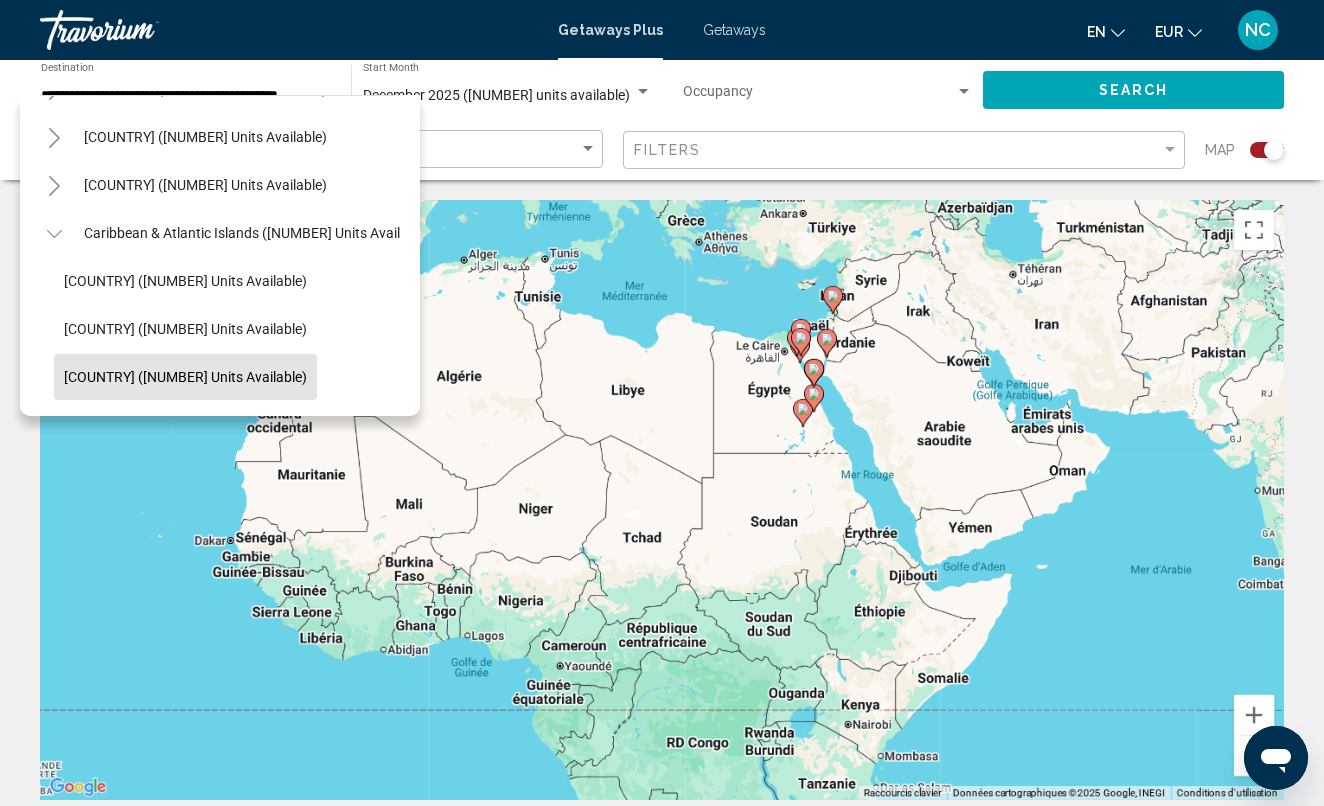 scroll, scrollTop: 90, scrollLeft: 6, axis: both 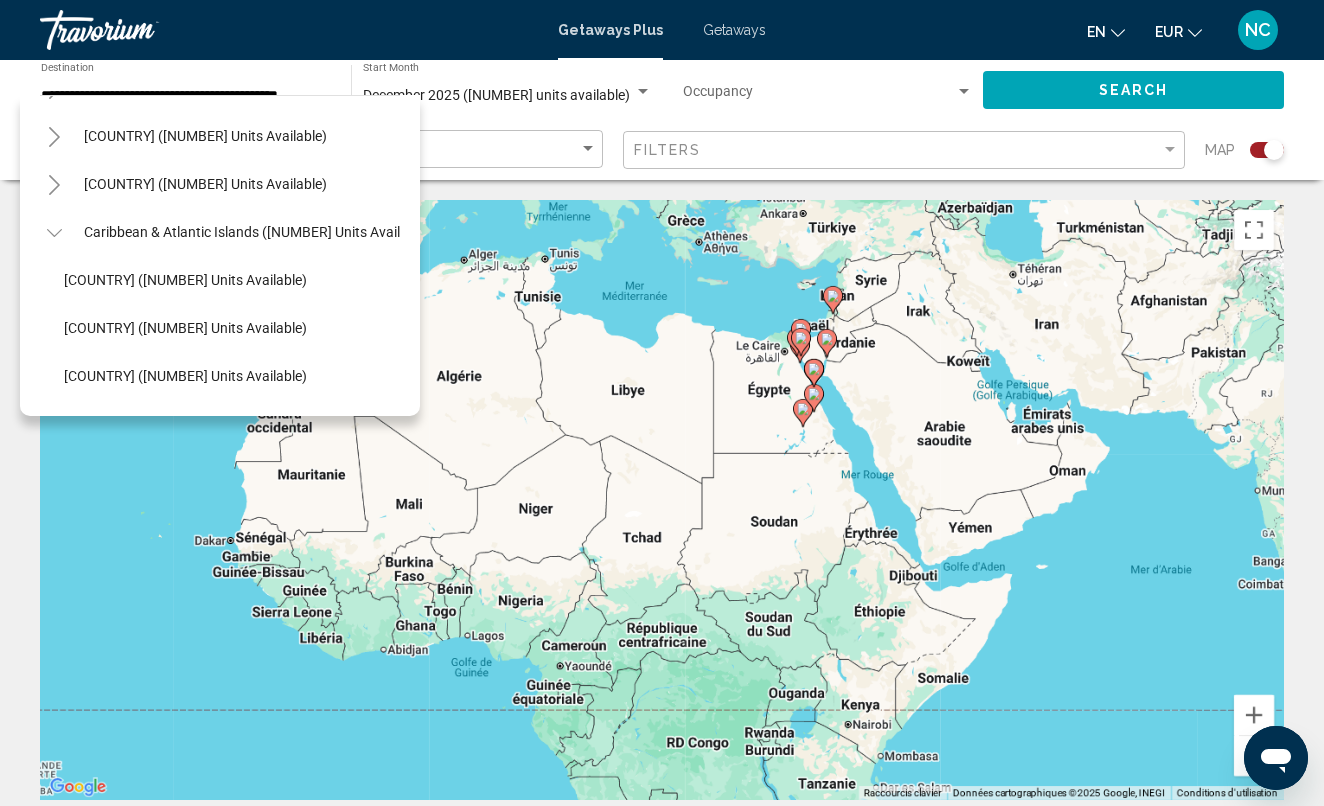 click 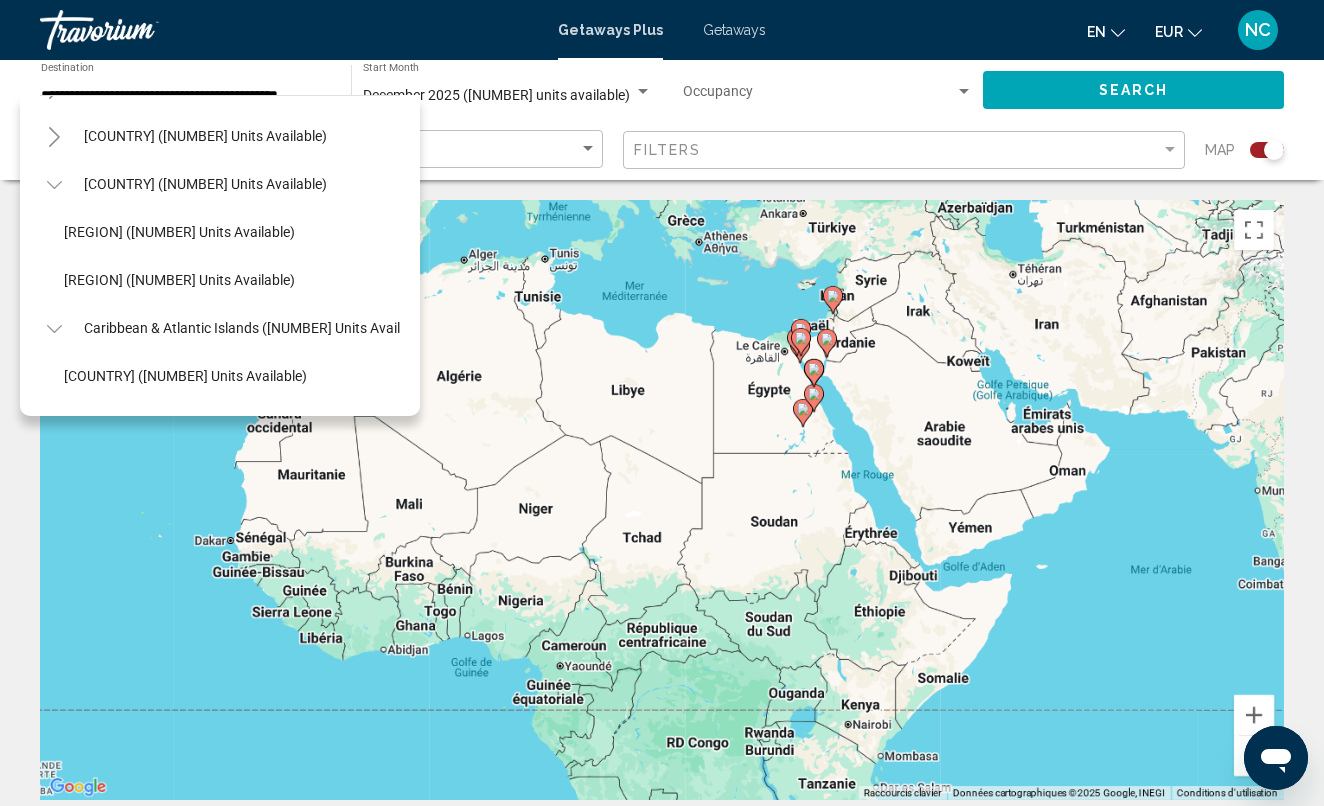 click 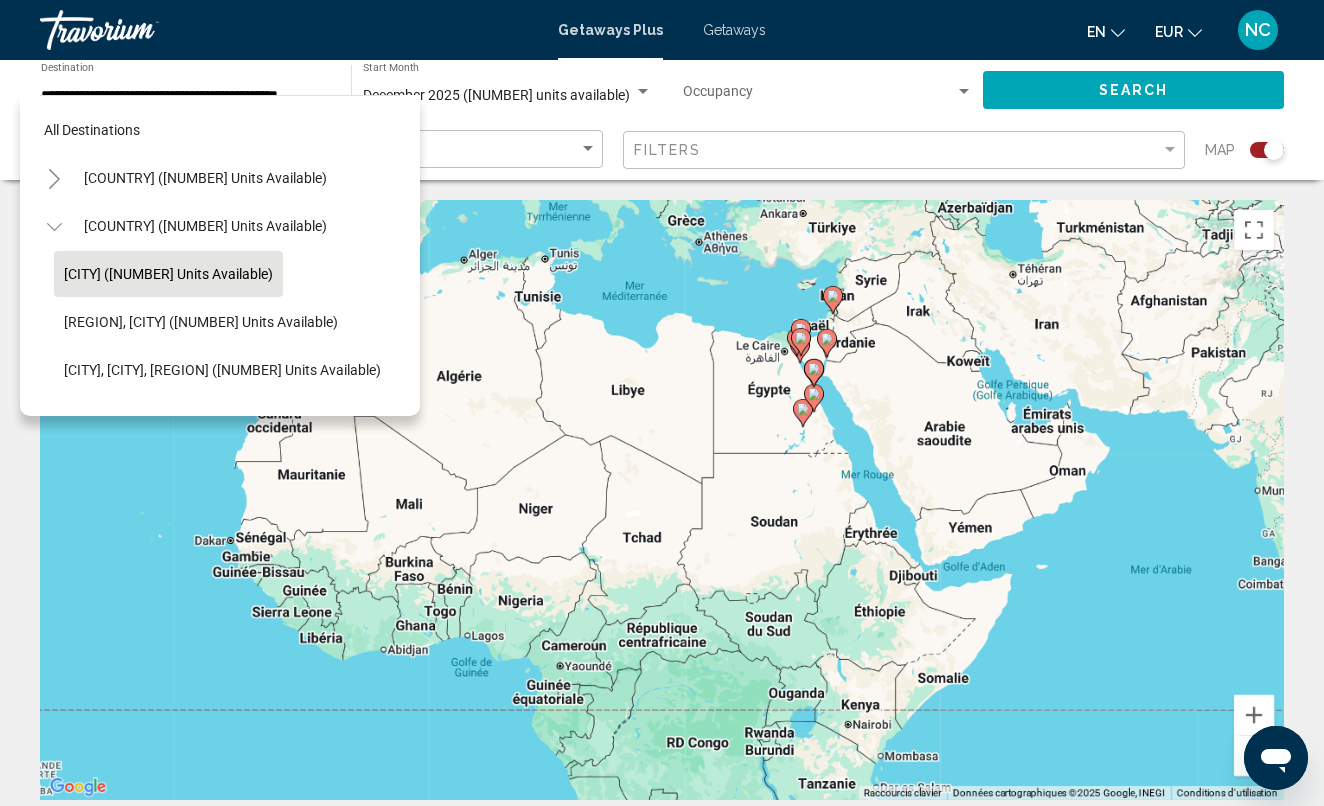 scroll, scrollTop: 0, scrollLeft: 6, axis: horizontal 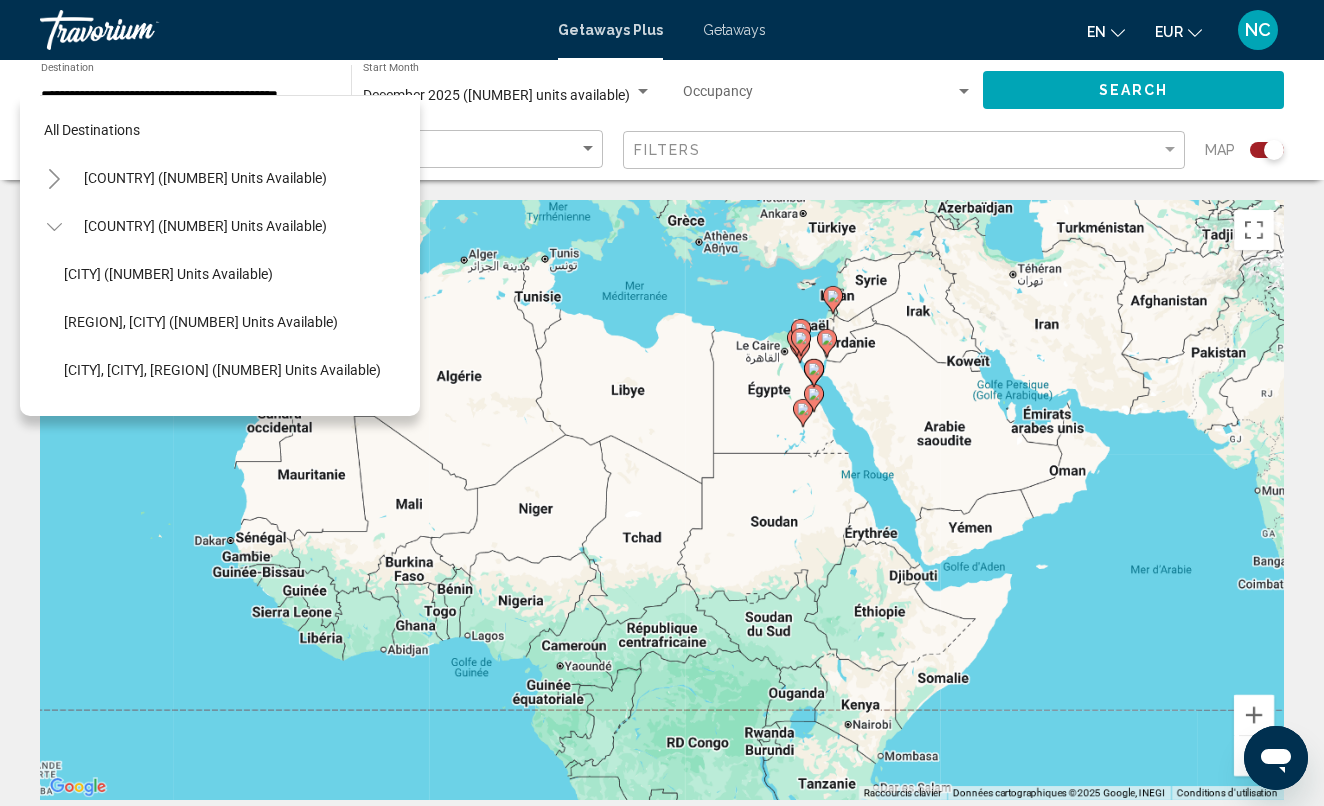click 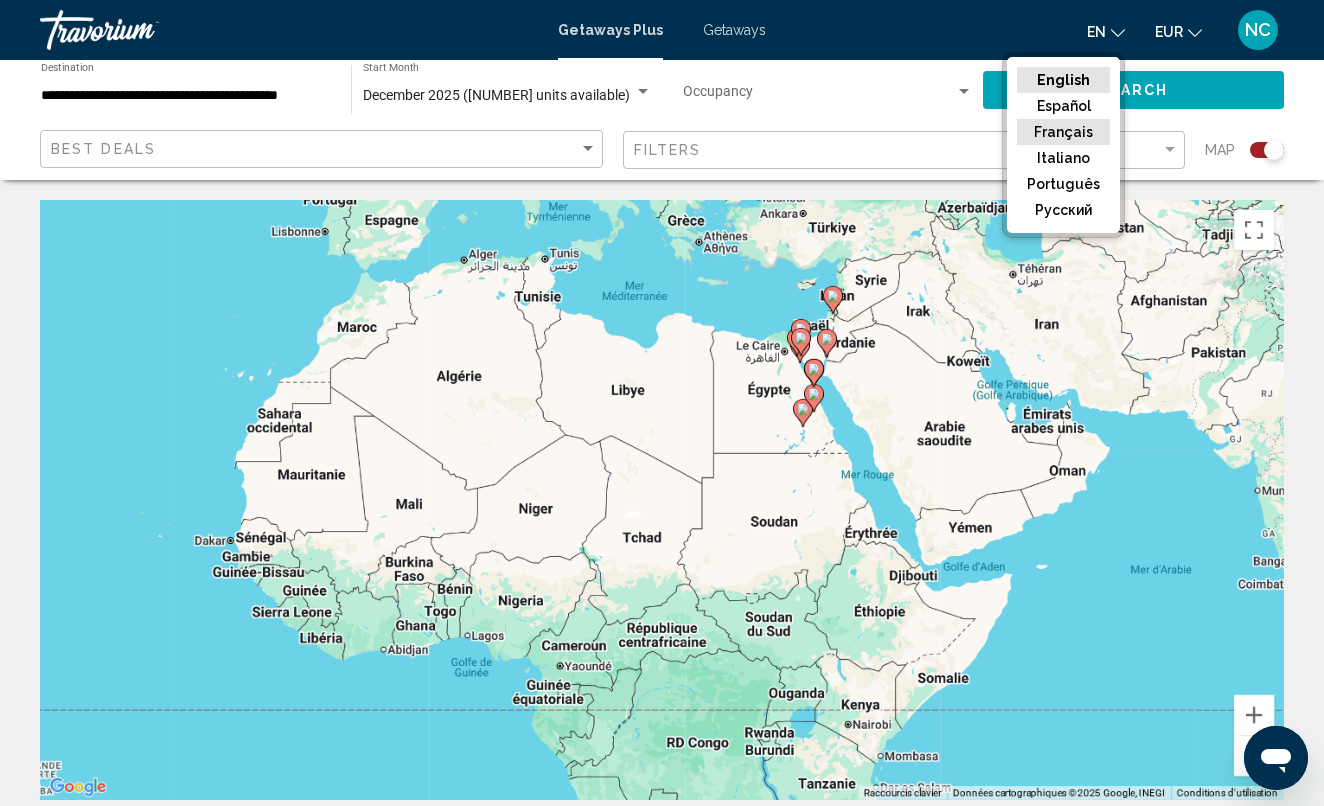 click on "Français" 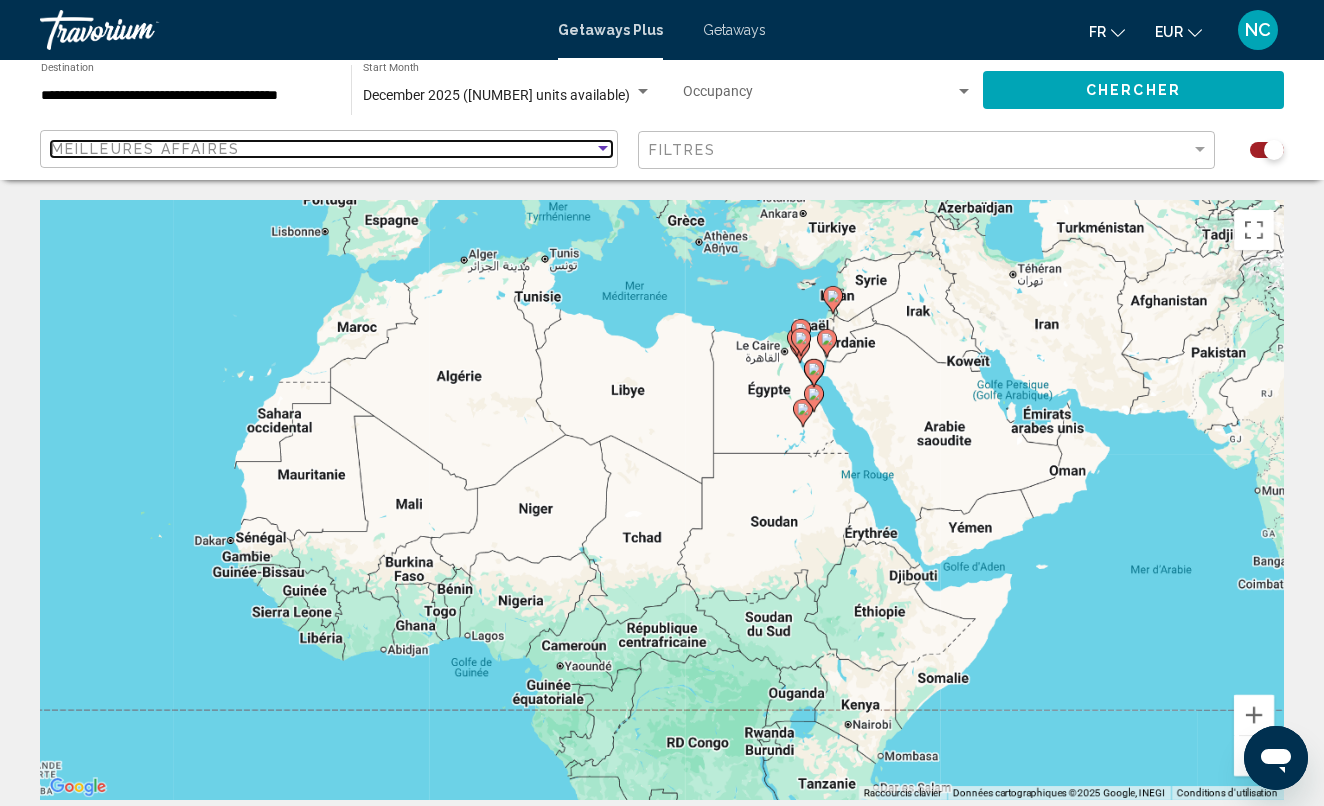 click on "Meilleures affaires" at bounding box center (322, 149) 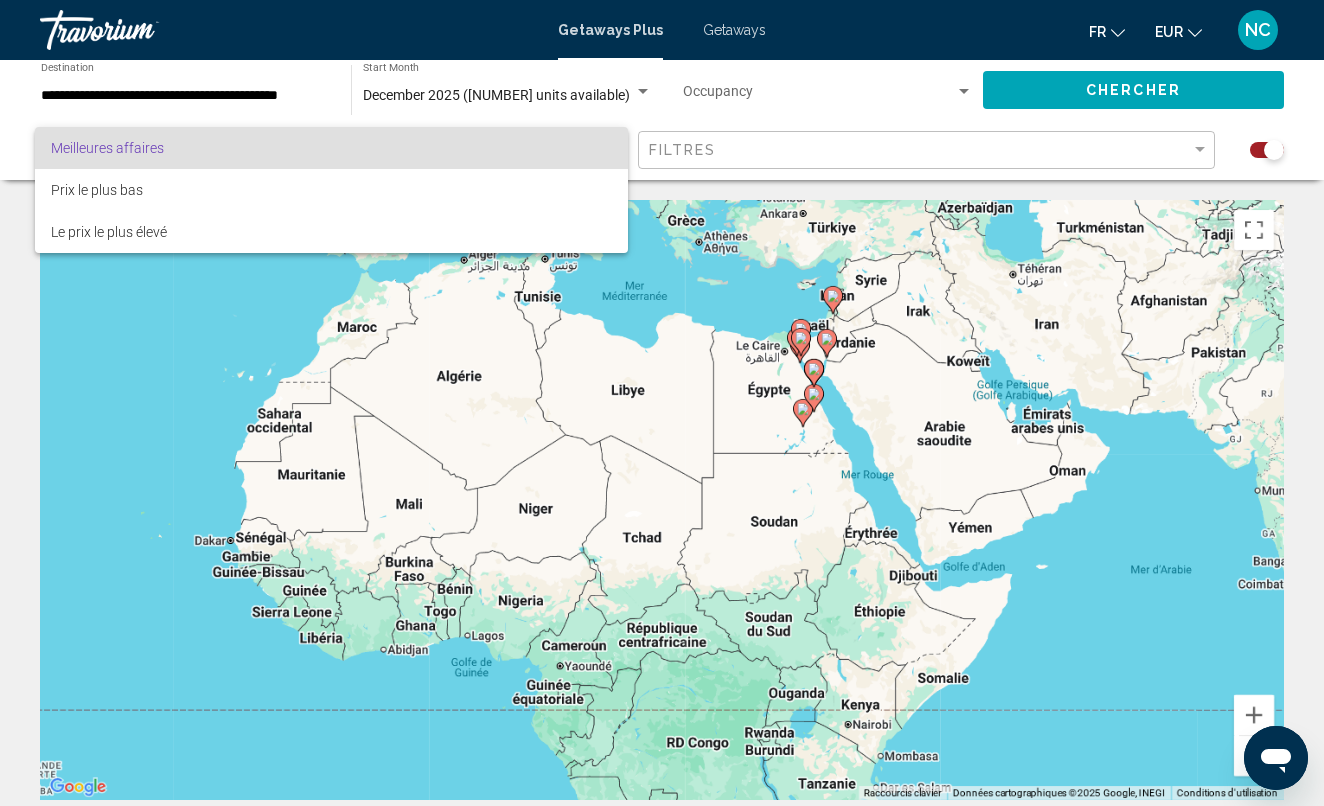 click on "Meilleures affaires" at bounding box center (331, 148) 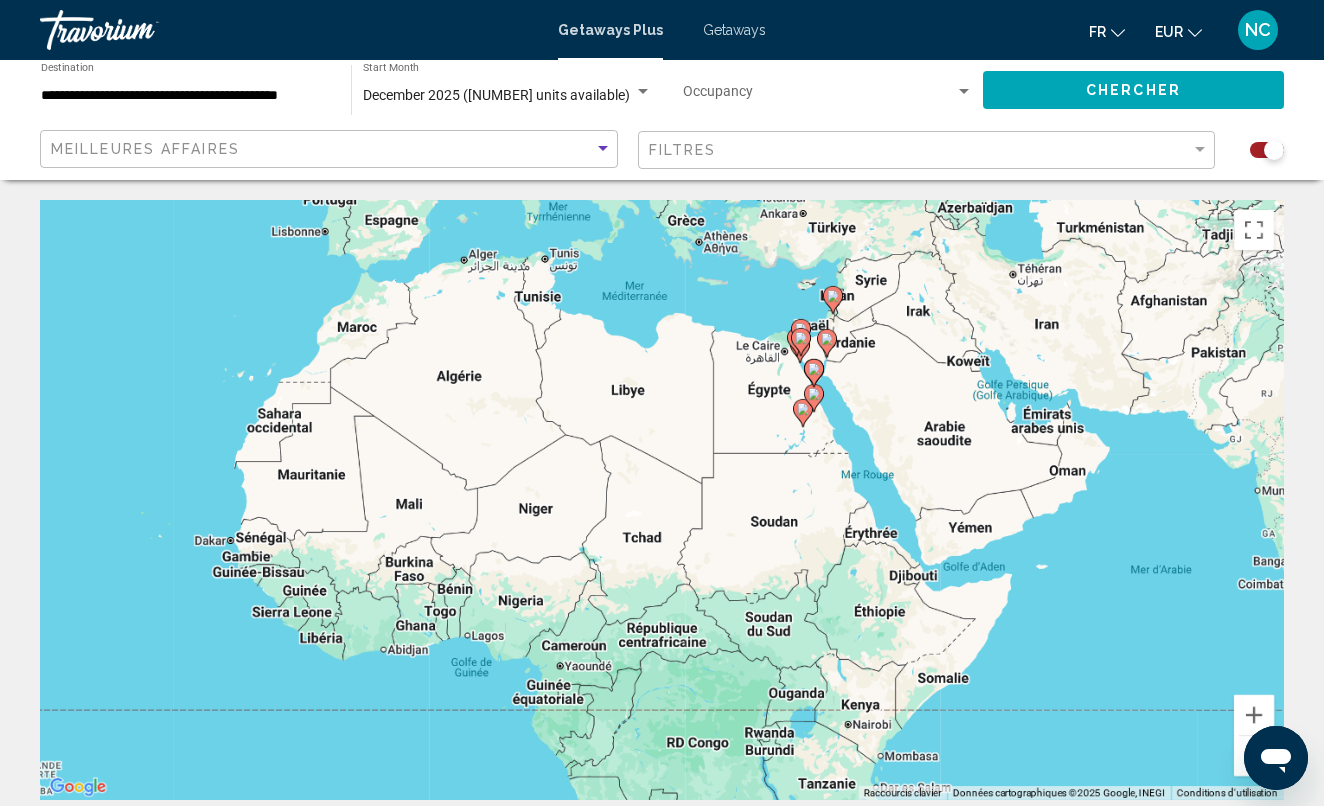 click on "**********" at bounding box center [186, 96] 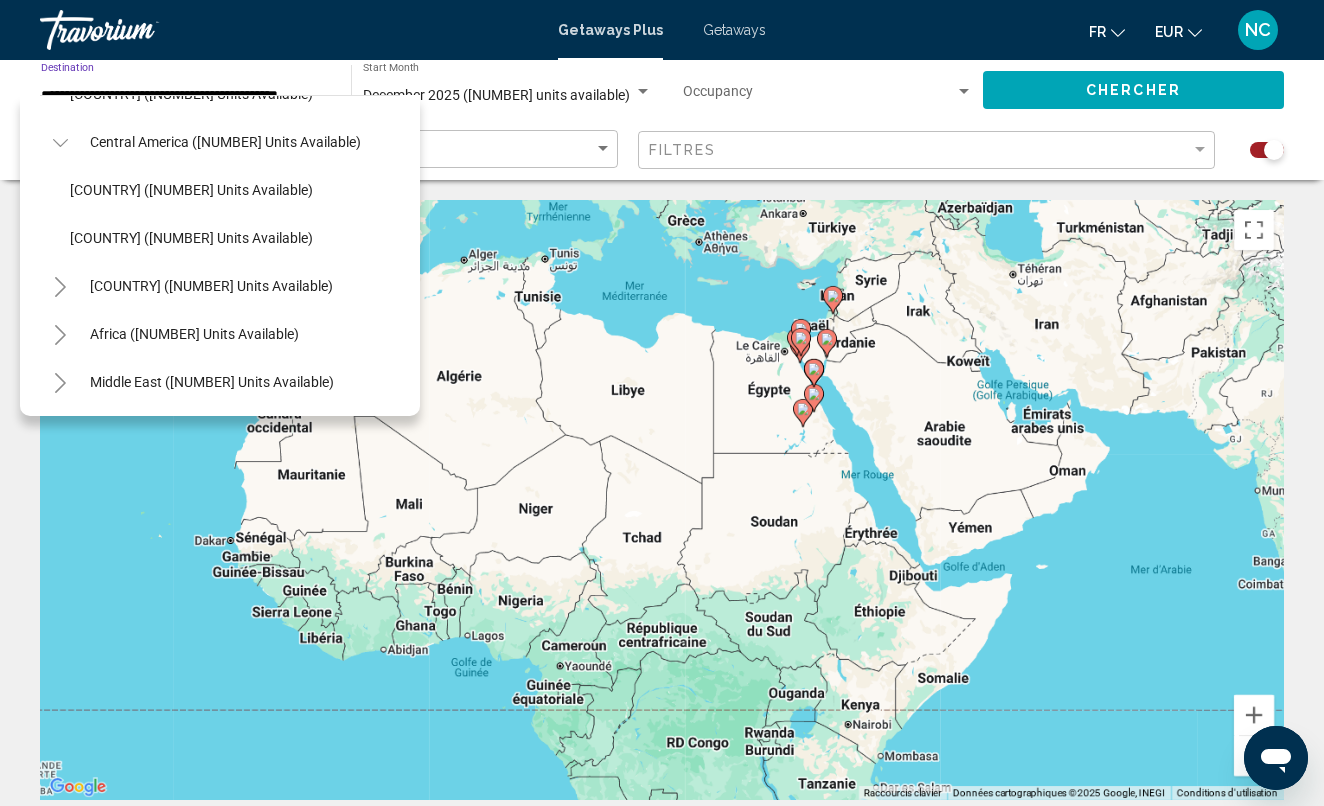 scroll, scrollTop: 2052, scrollLeft: 0, axis: vertical 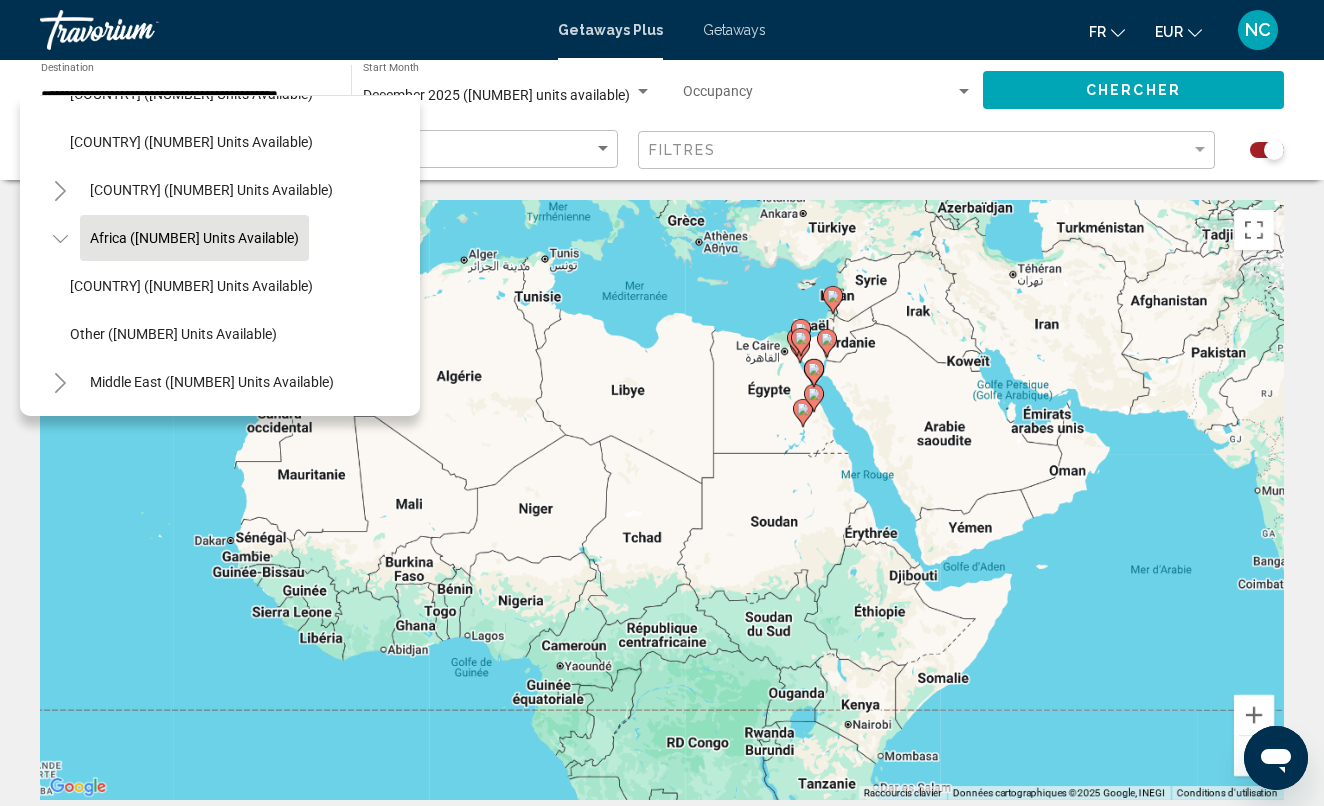 click on "Africa ([NUMBER] units available)" at bounding box center (212, 382) 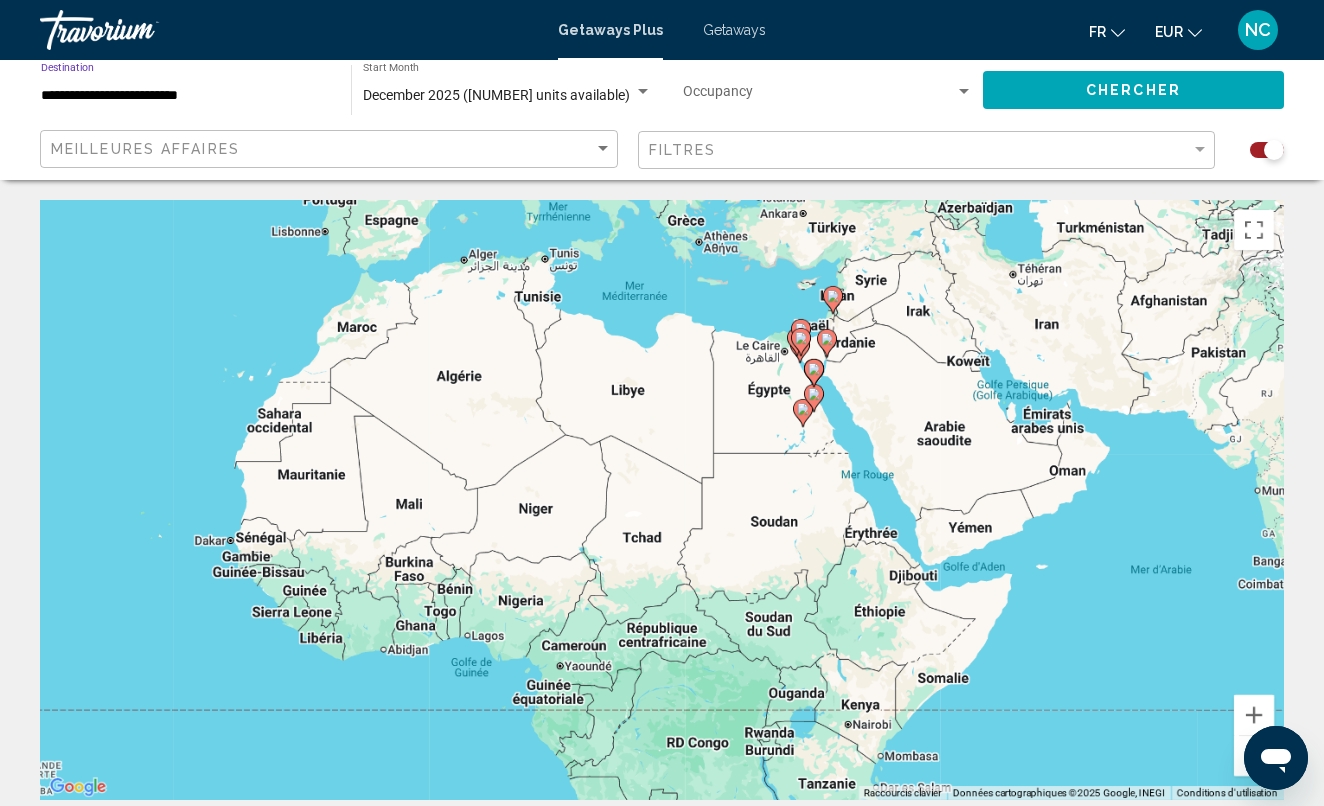 click on "Chercher" 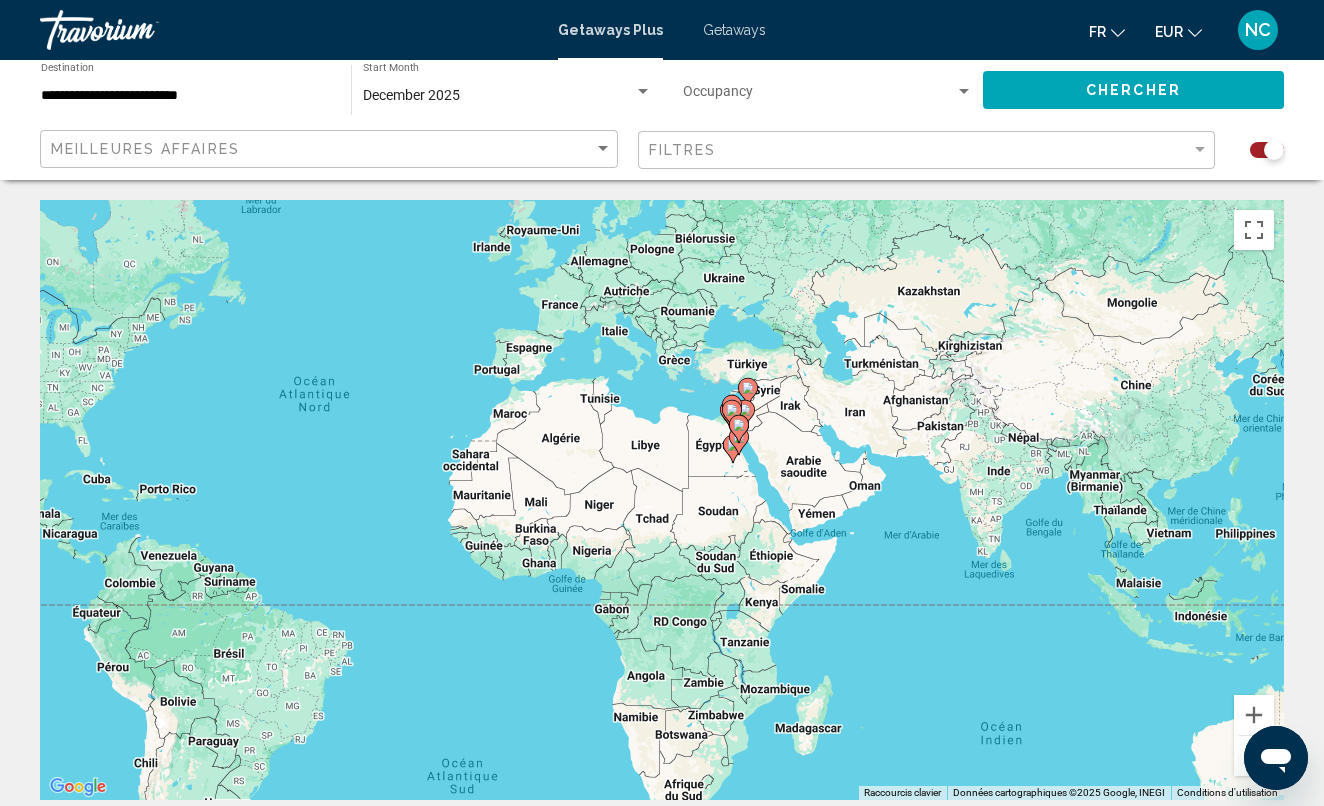 click on "**********" 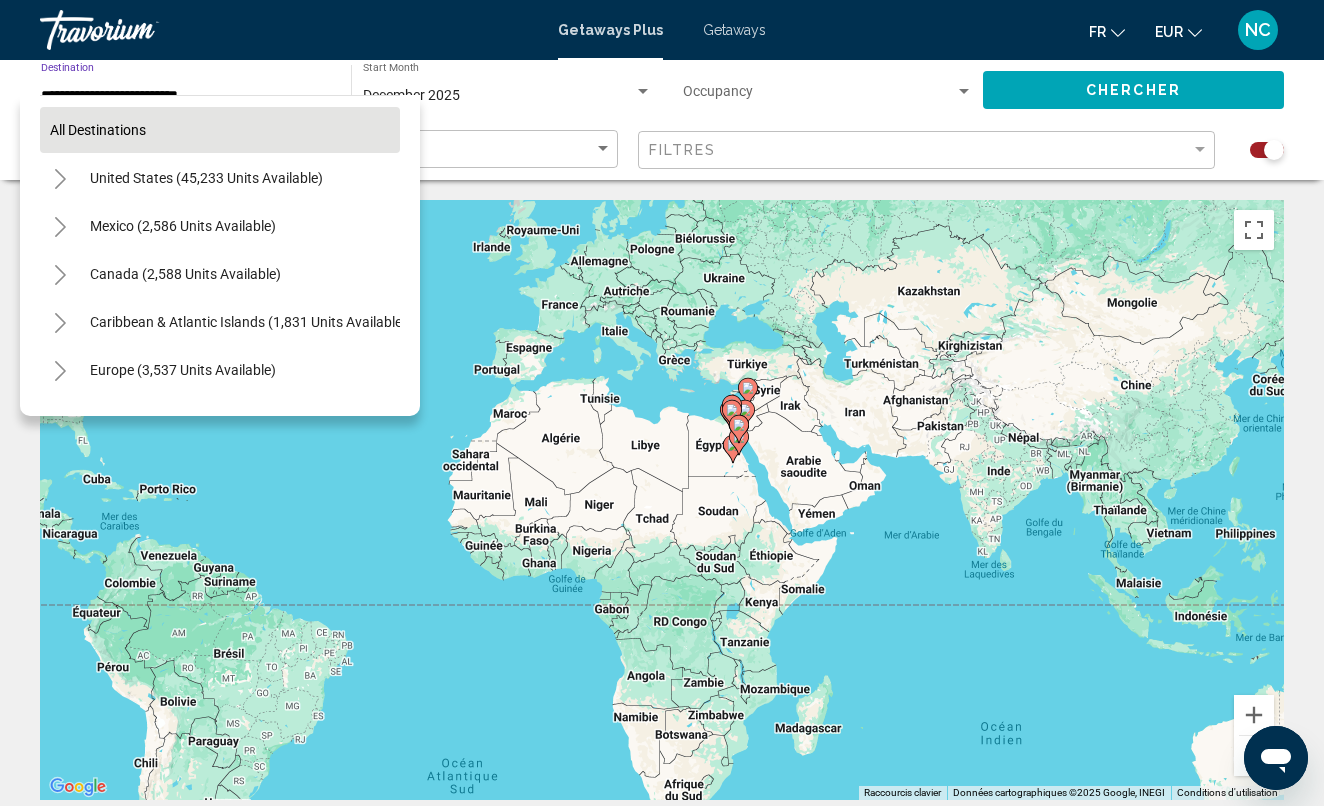 scroll, scrollTop: 0, scrollLeft: 0, axis: both 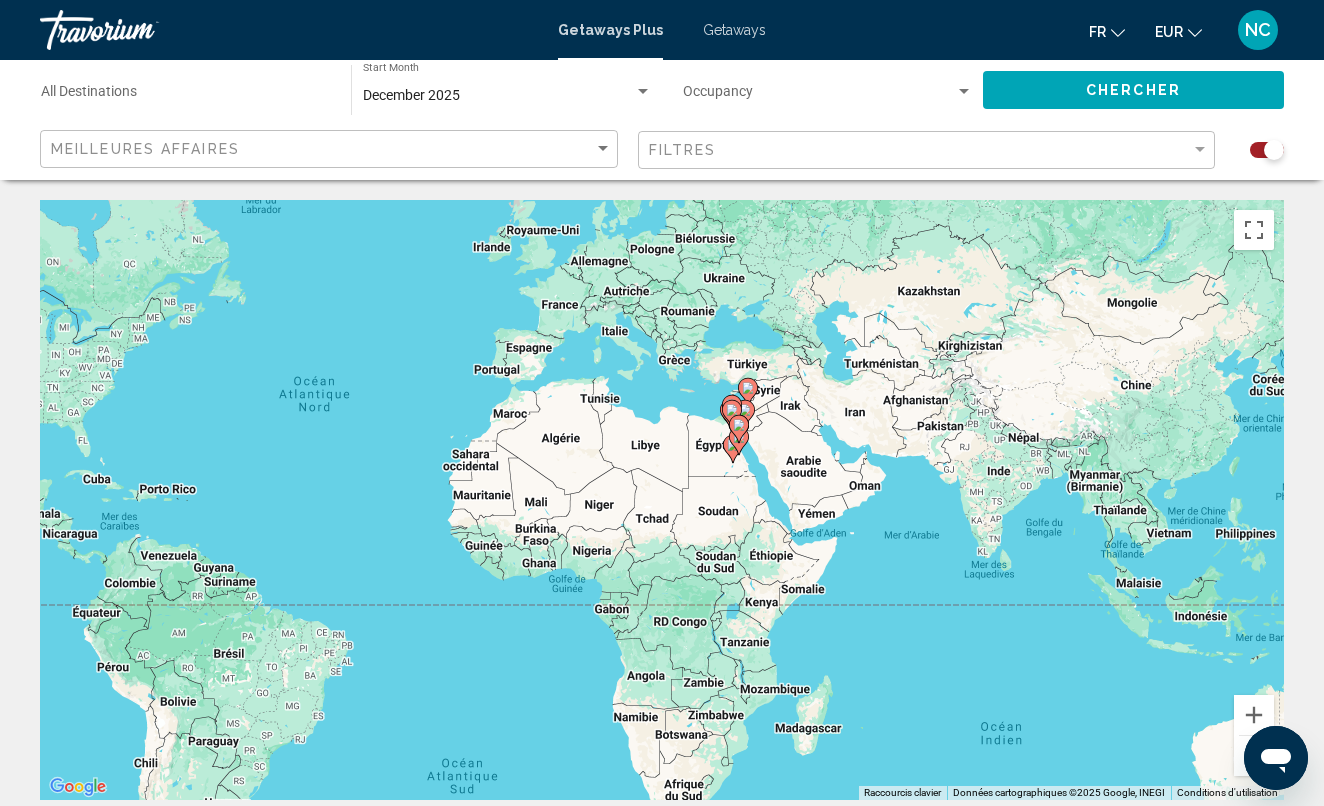 click on "Chercher" 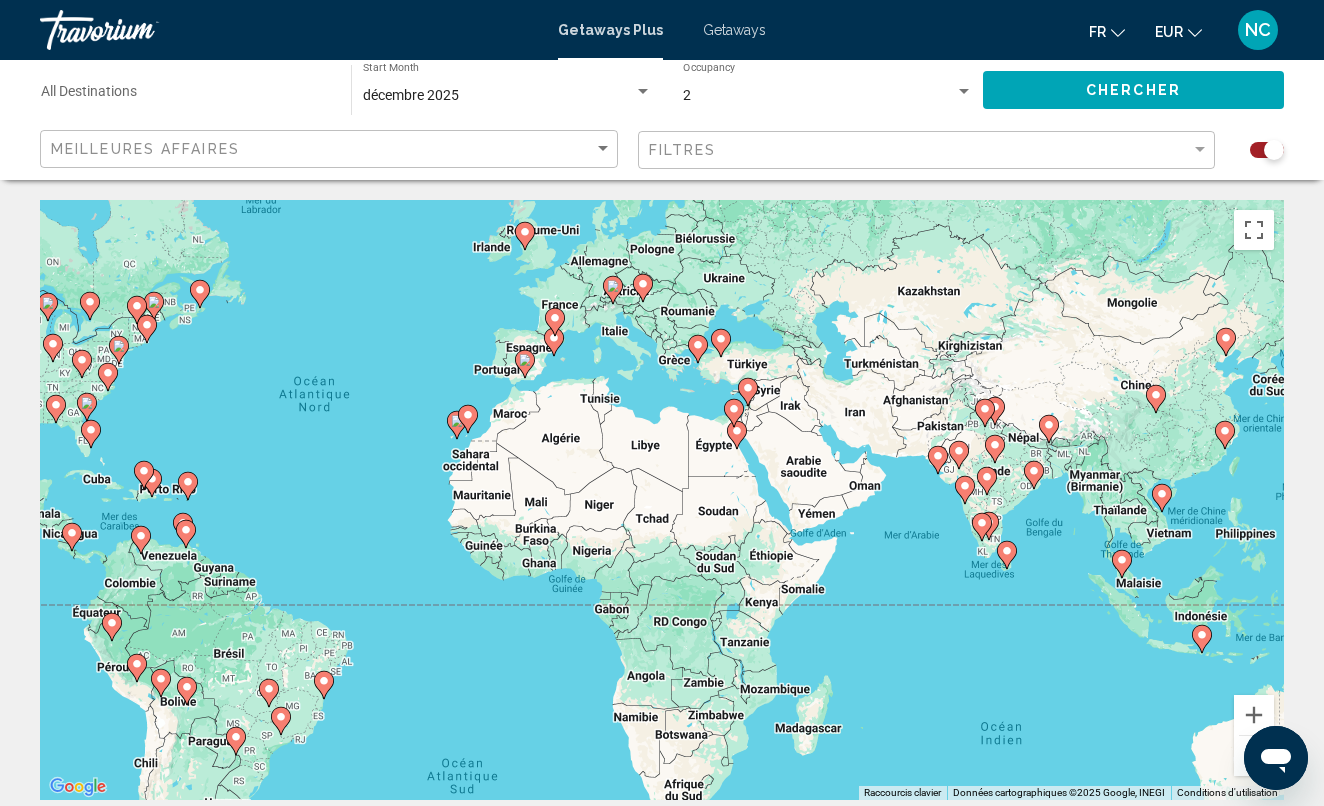 click on "décembre 2025" at bounding box center [498, 96] 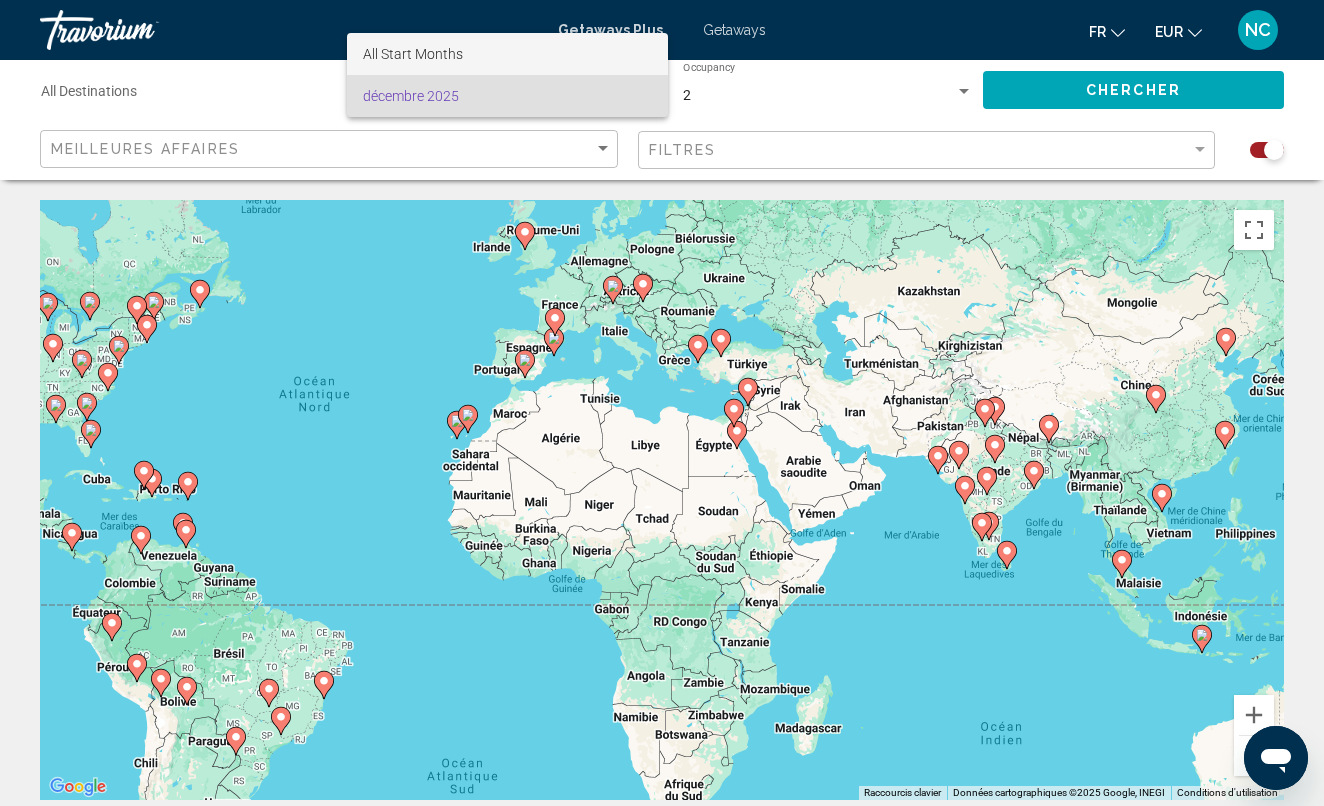 click on "All Start Months" at bounding box center [507, 54] 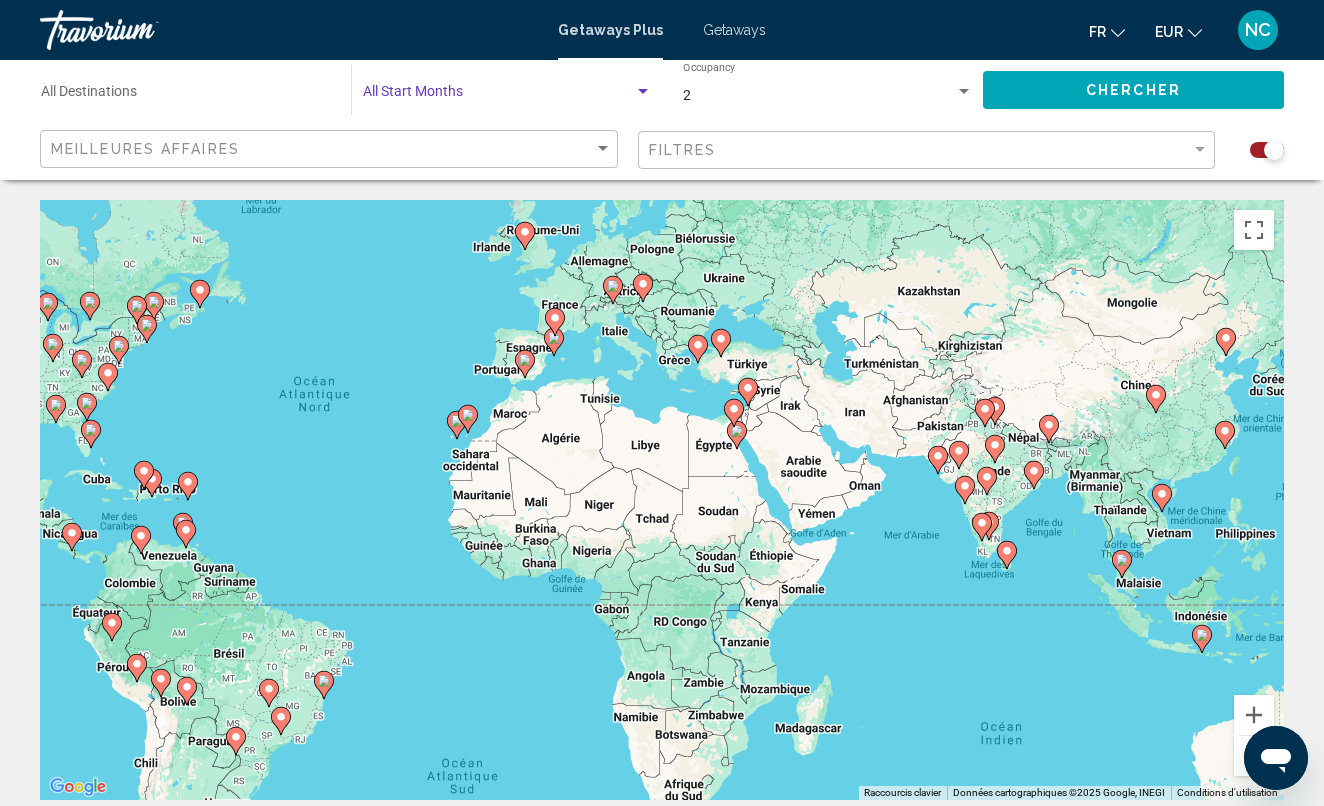 click on "Chercher" 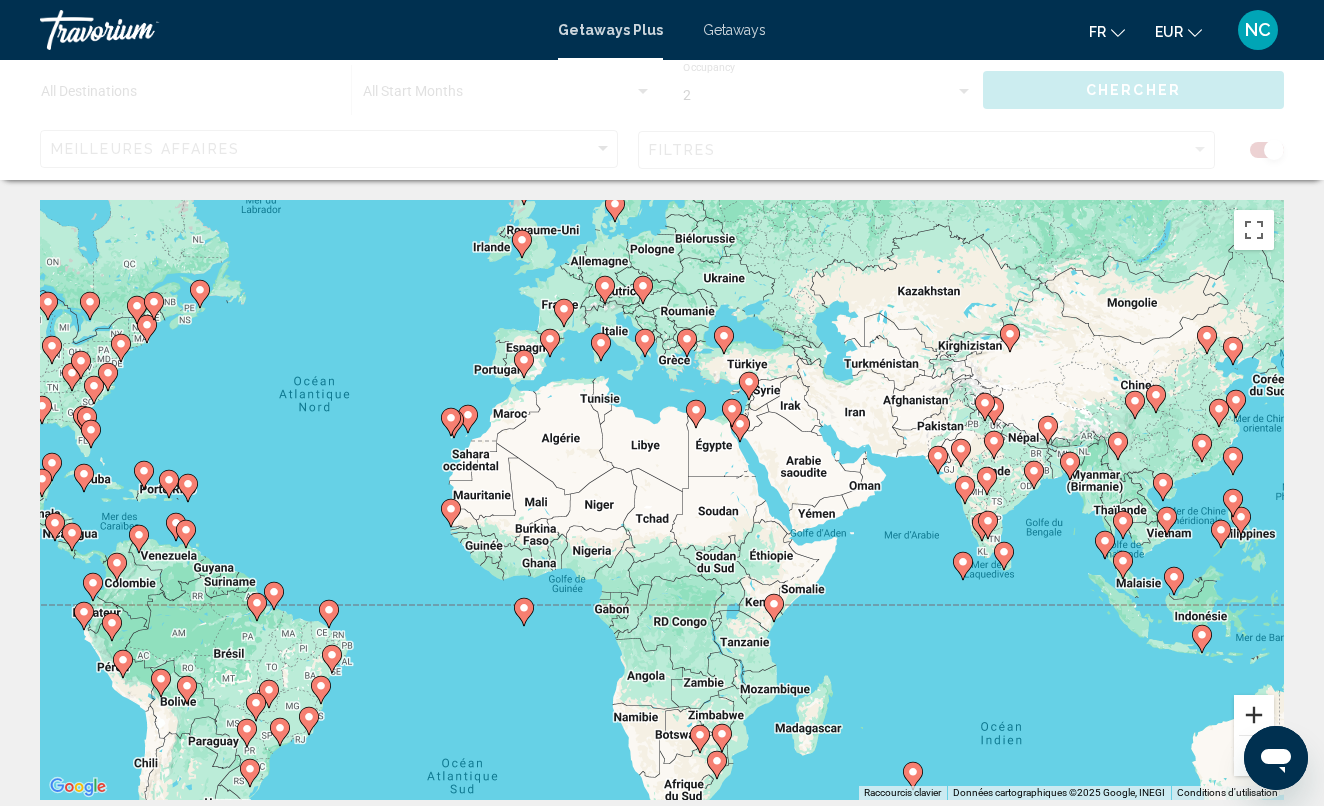 click at bounding box center [1254, 715] 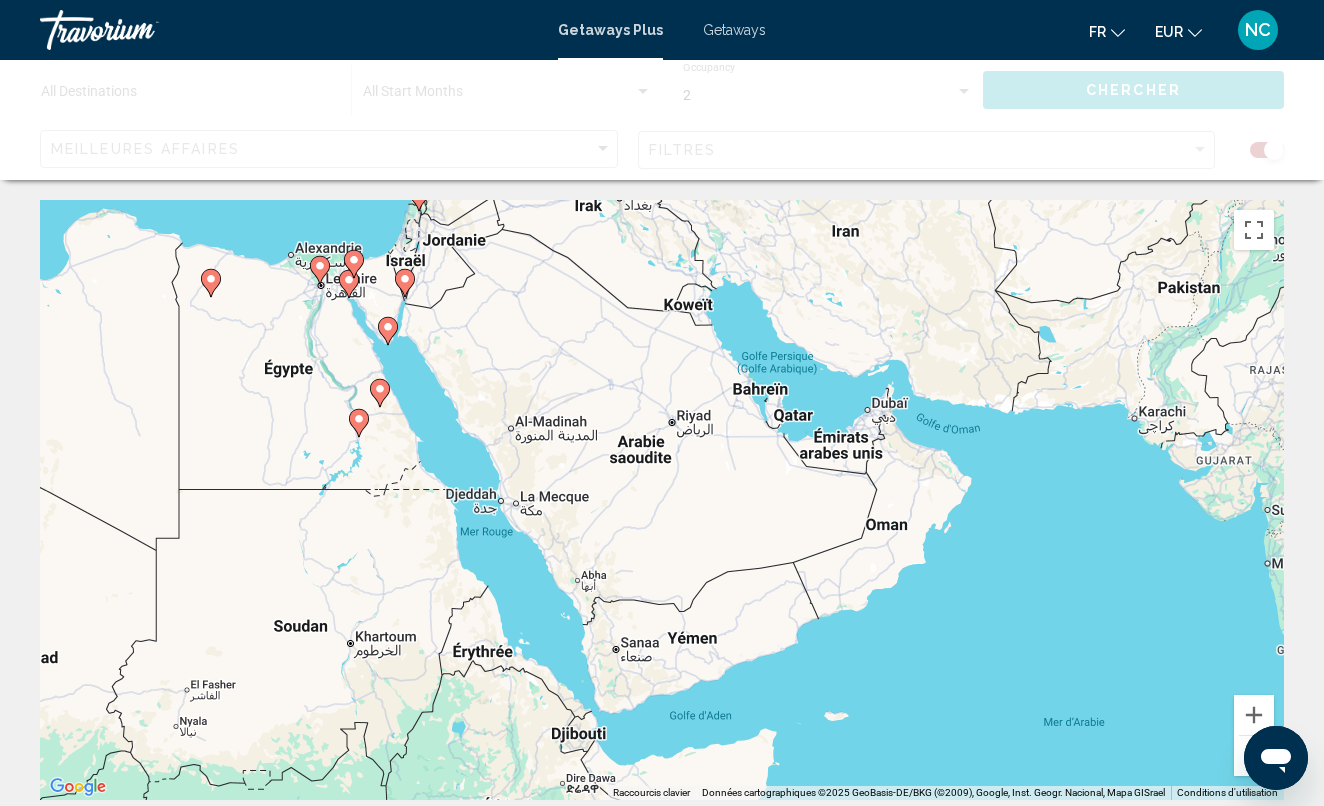 drag, startPoint x: 1189, startPoint y: 606, endPoint x: 593, endPoint y: 686, distance: 601.34515 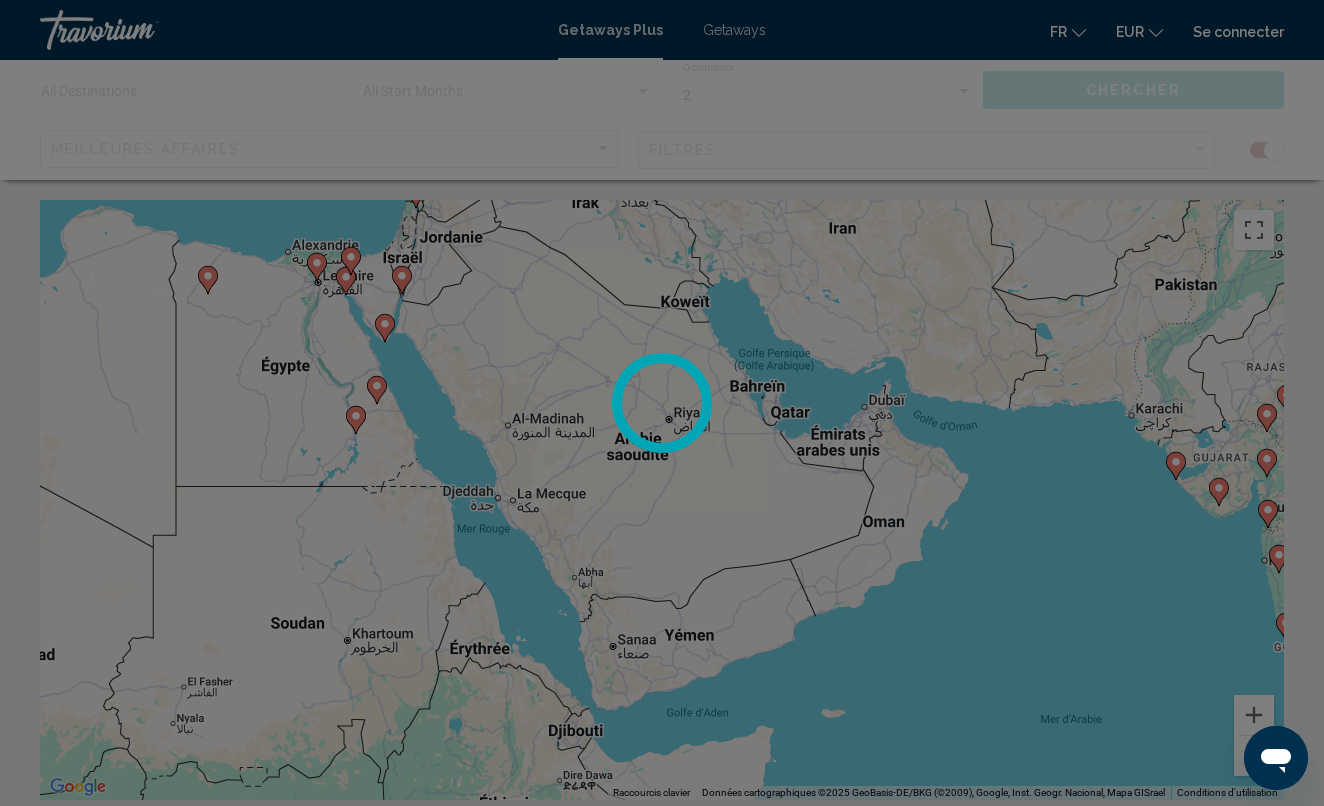 click at bounding box center (662, 403) 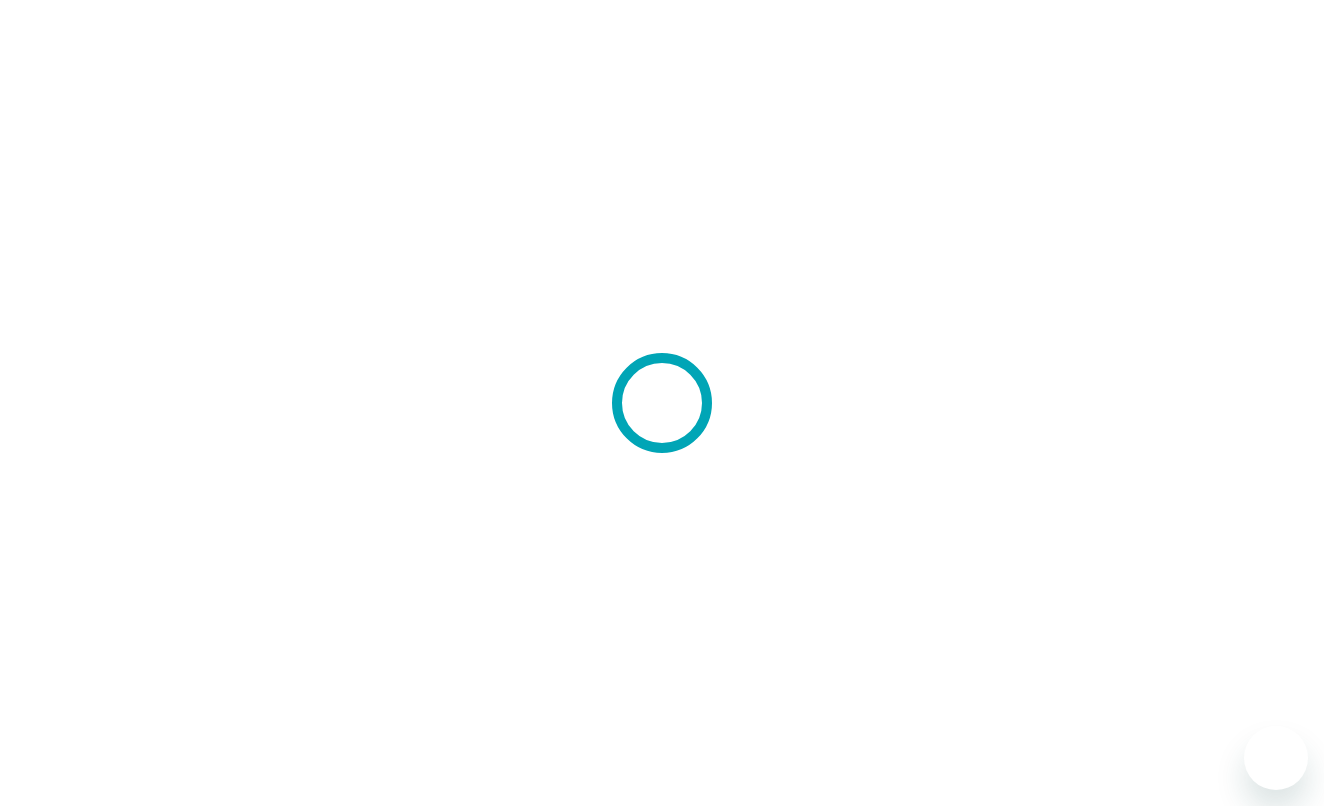 scroll, scrollTop: 0, scrollLeft: 0, axis: both 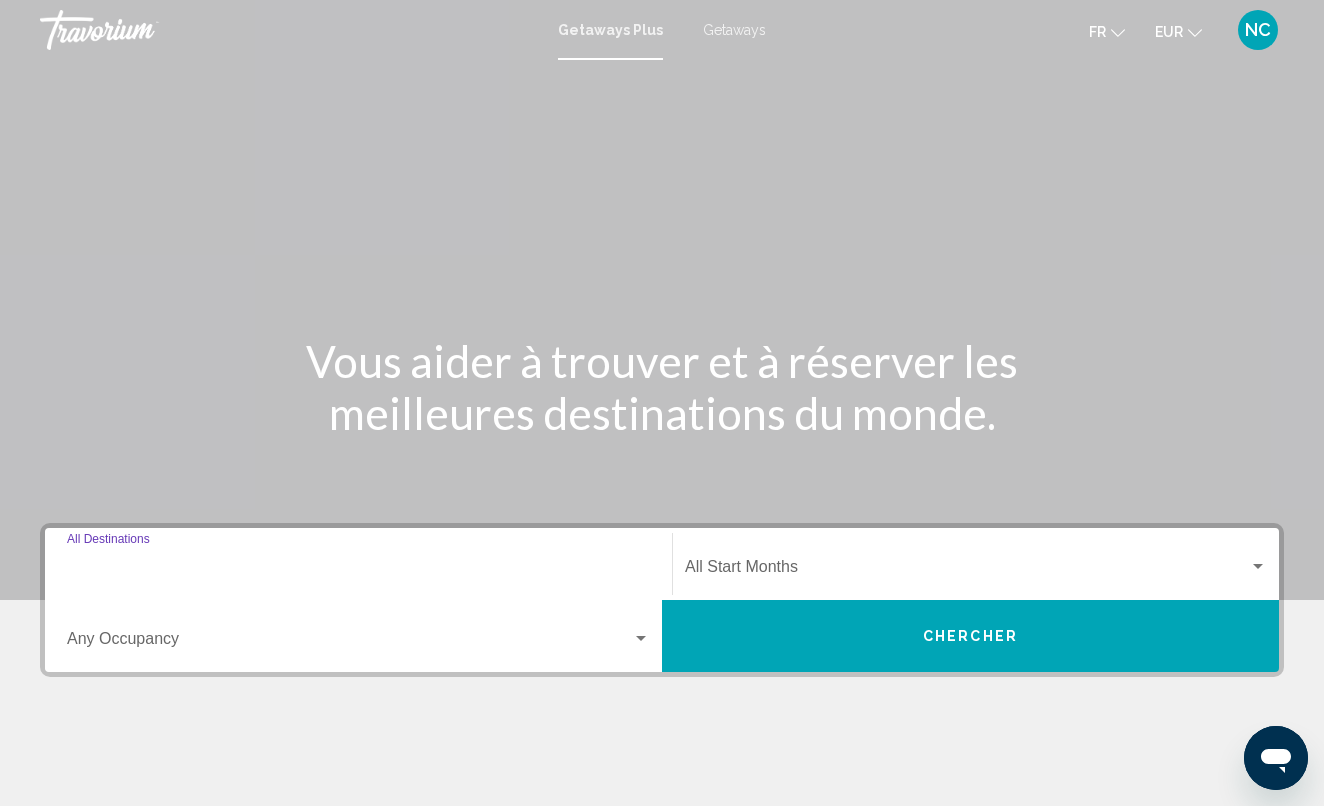 click on "Destination All Destinations" at bounding box center (358, 571) 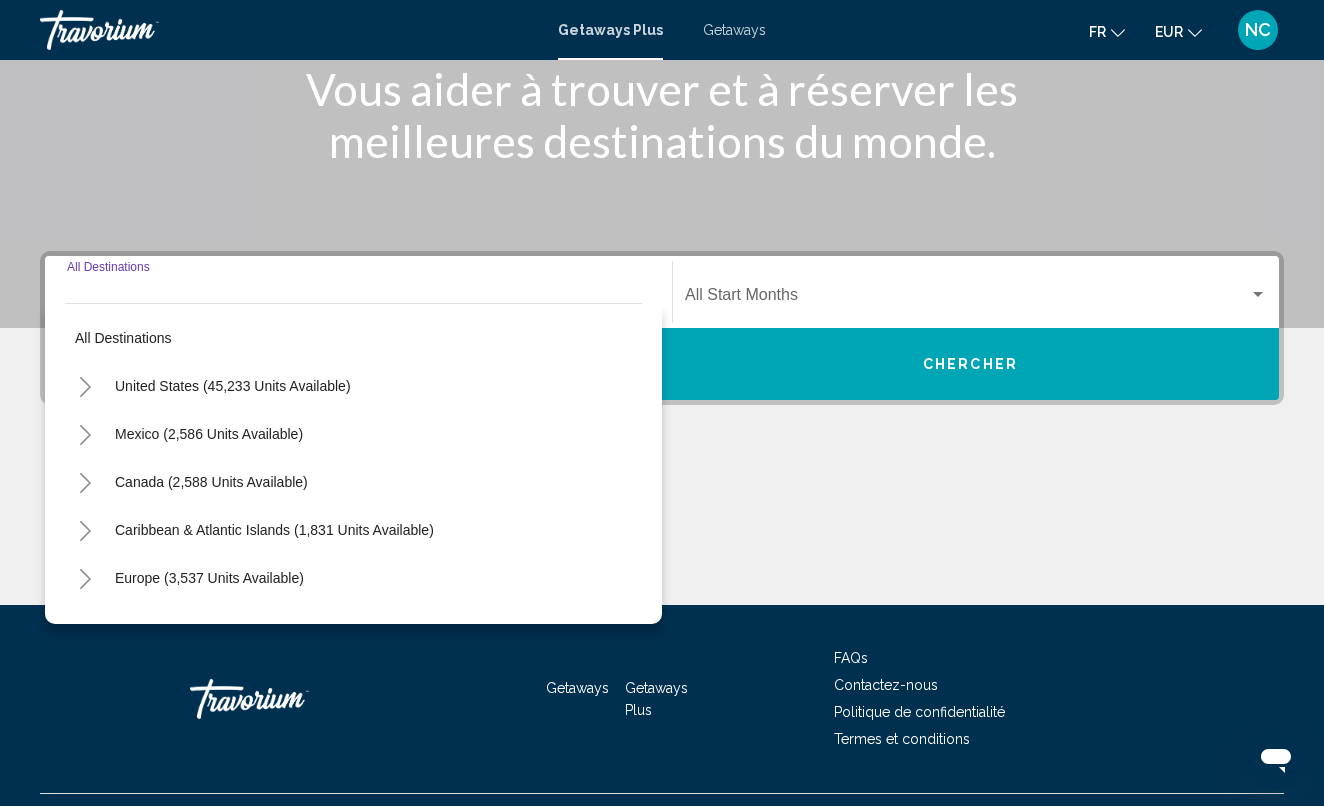 scroll, scrollTop: 316, scrollLeft: 0, axis: vertical 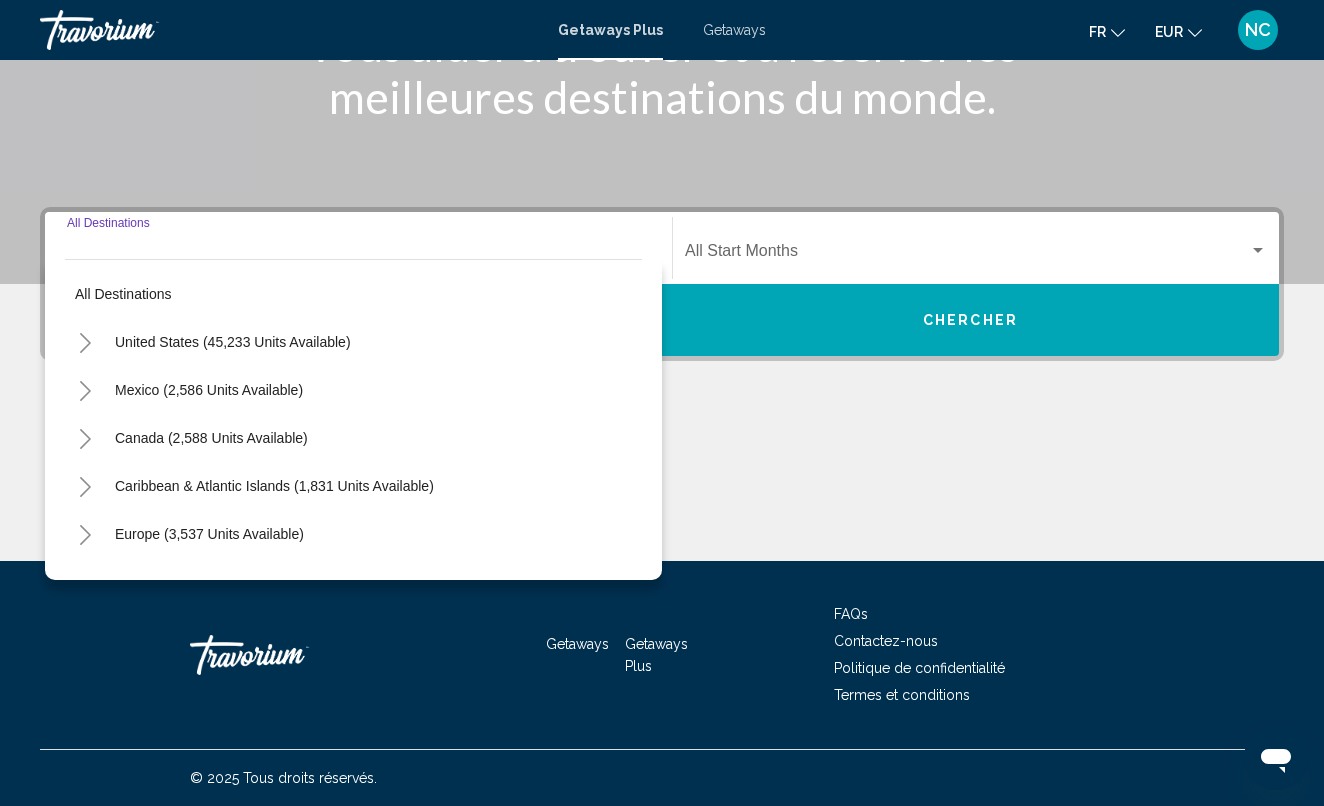 click on "Getaways" at bounding box center [734, 30] 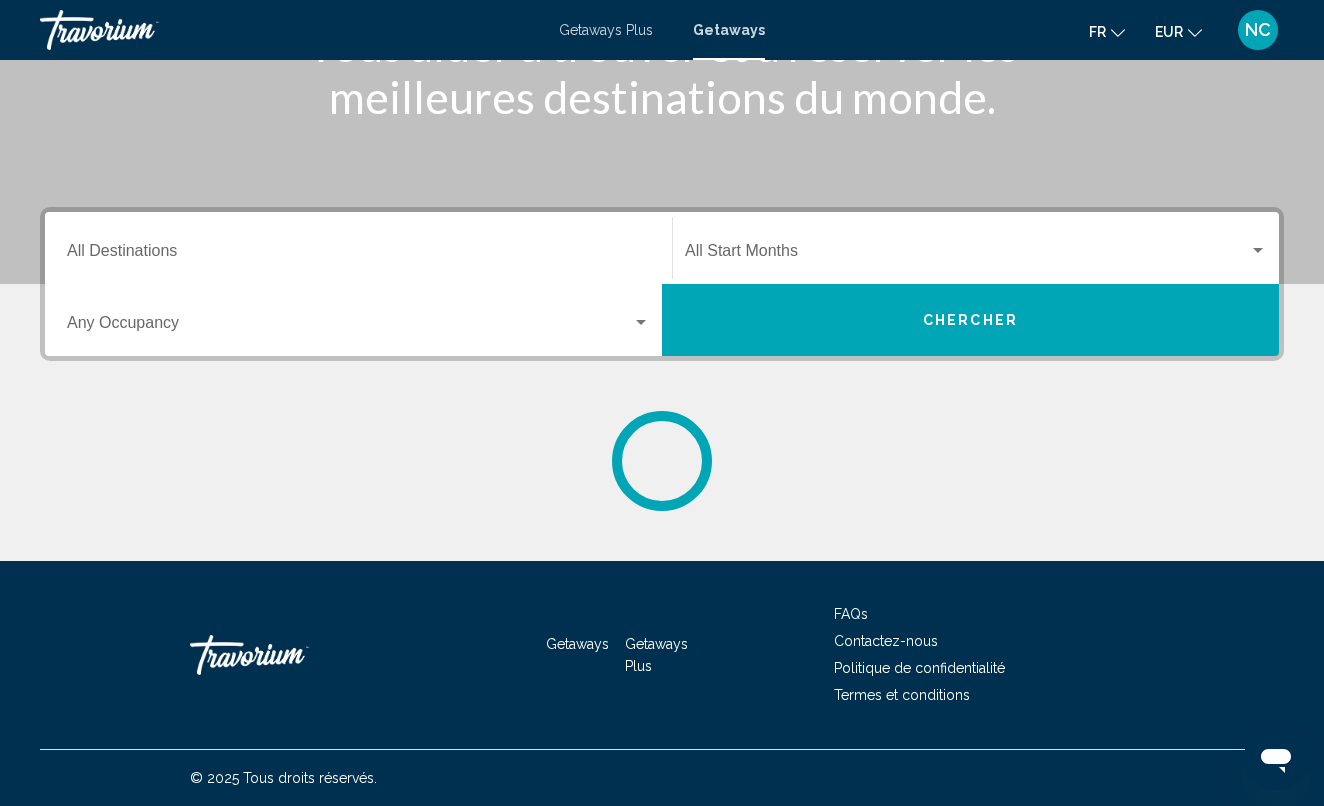 scroll, scrollTop: 0, scrollLeft: 0, axis: both 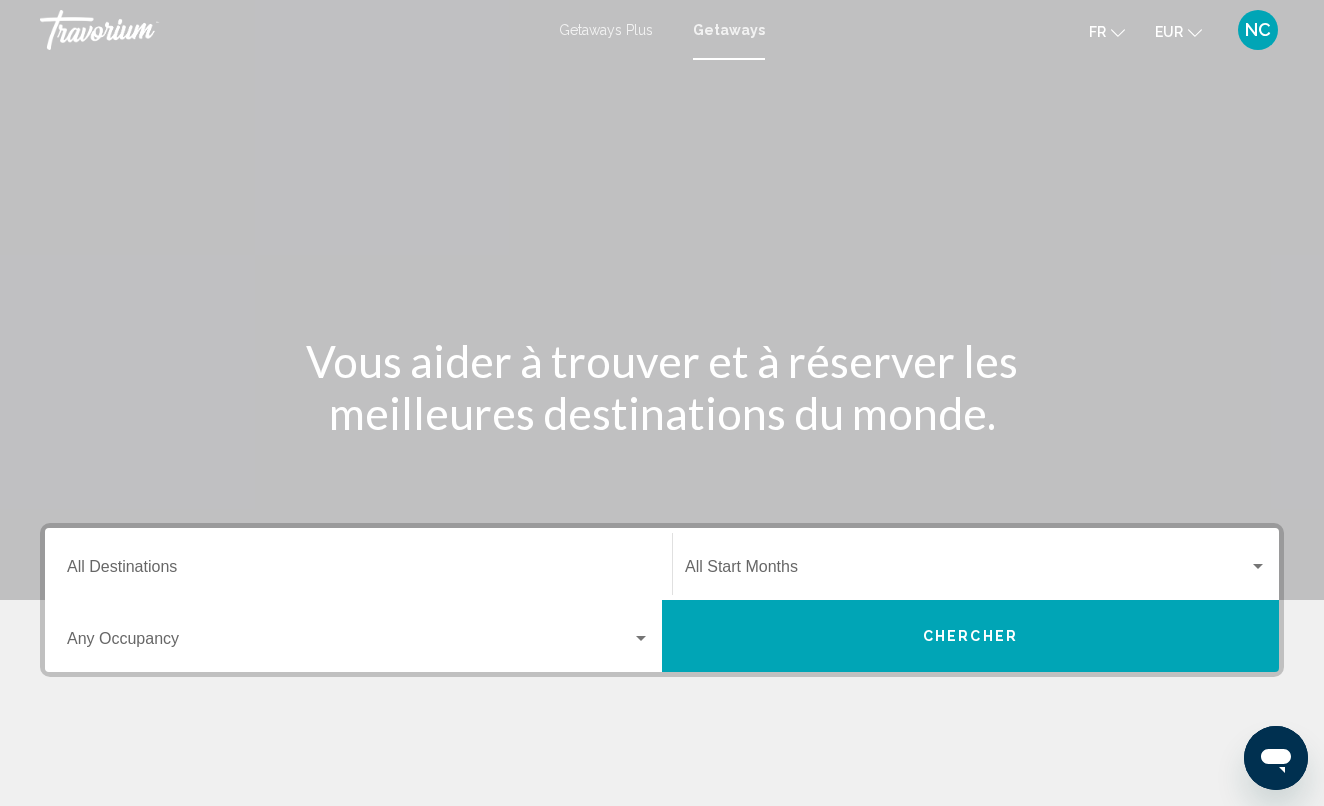 click on "Getaways Plus Getaways fr
English Español Français Italiano Português русский EUR
USD ($) MXN (Mex$) CAD (Can$) GBP (£) EUR (€) AUD (A$) NZD (NZ$) CNY (CN¥) NC Se connecter" at bounding box center (662, 30) 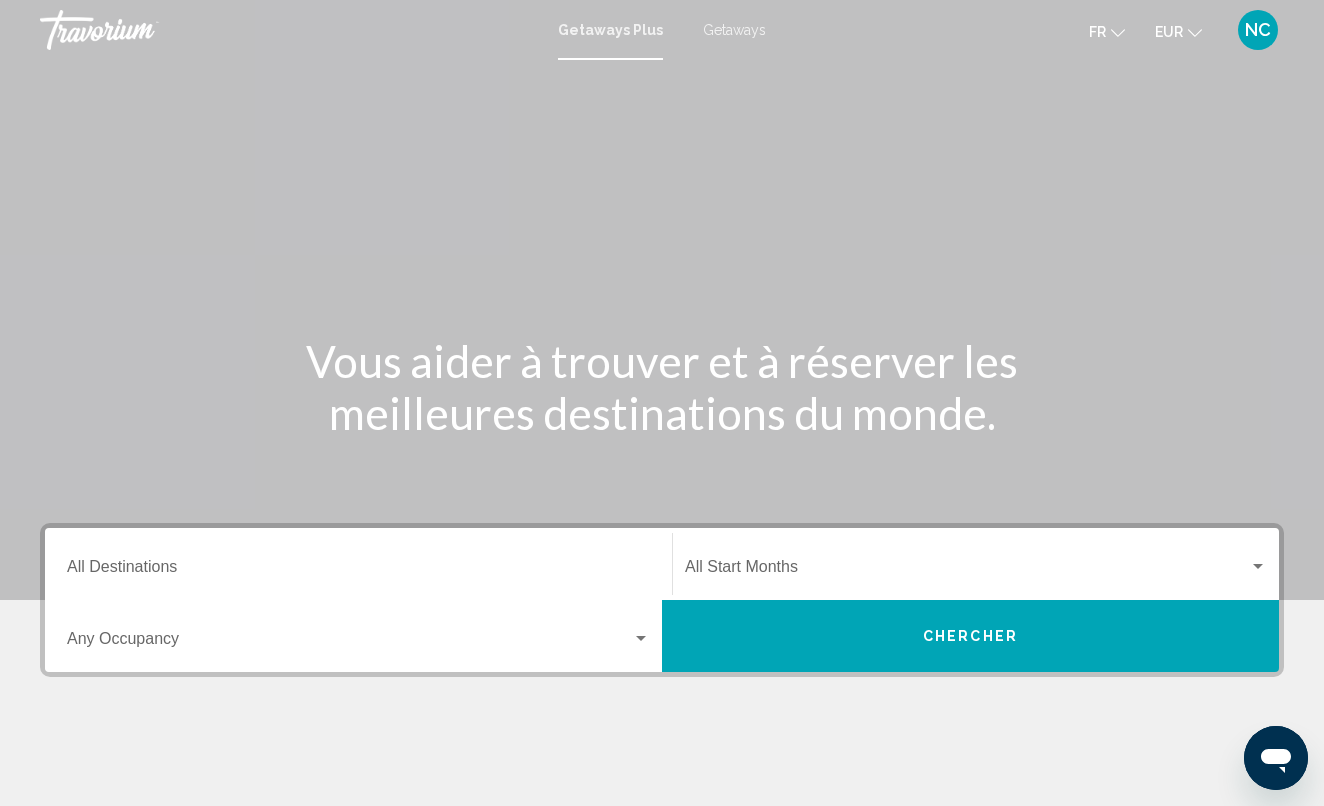 click on "Getaways" at bounding box center [734, 30] 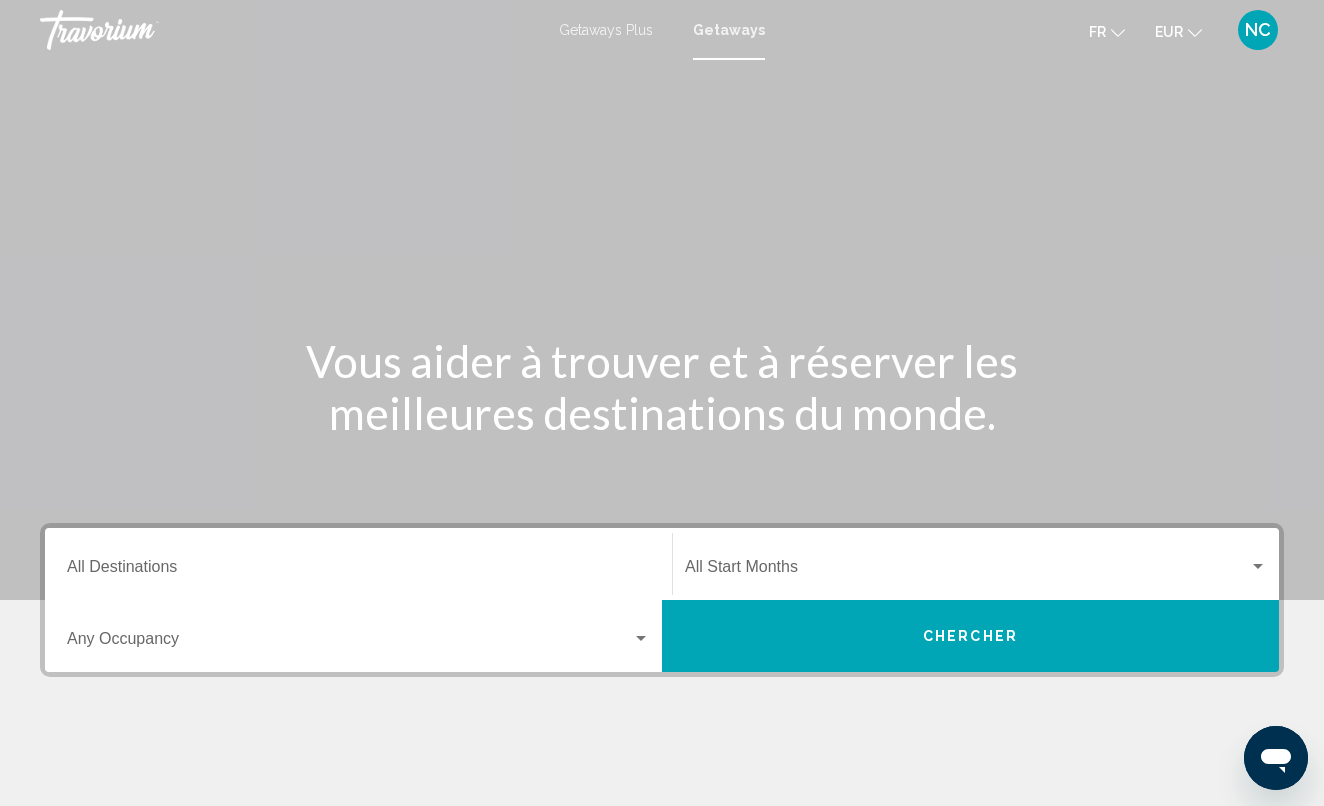 click on "Destination All Destinations" at bounding box center [358, 571] 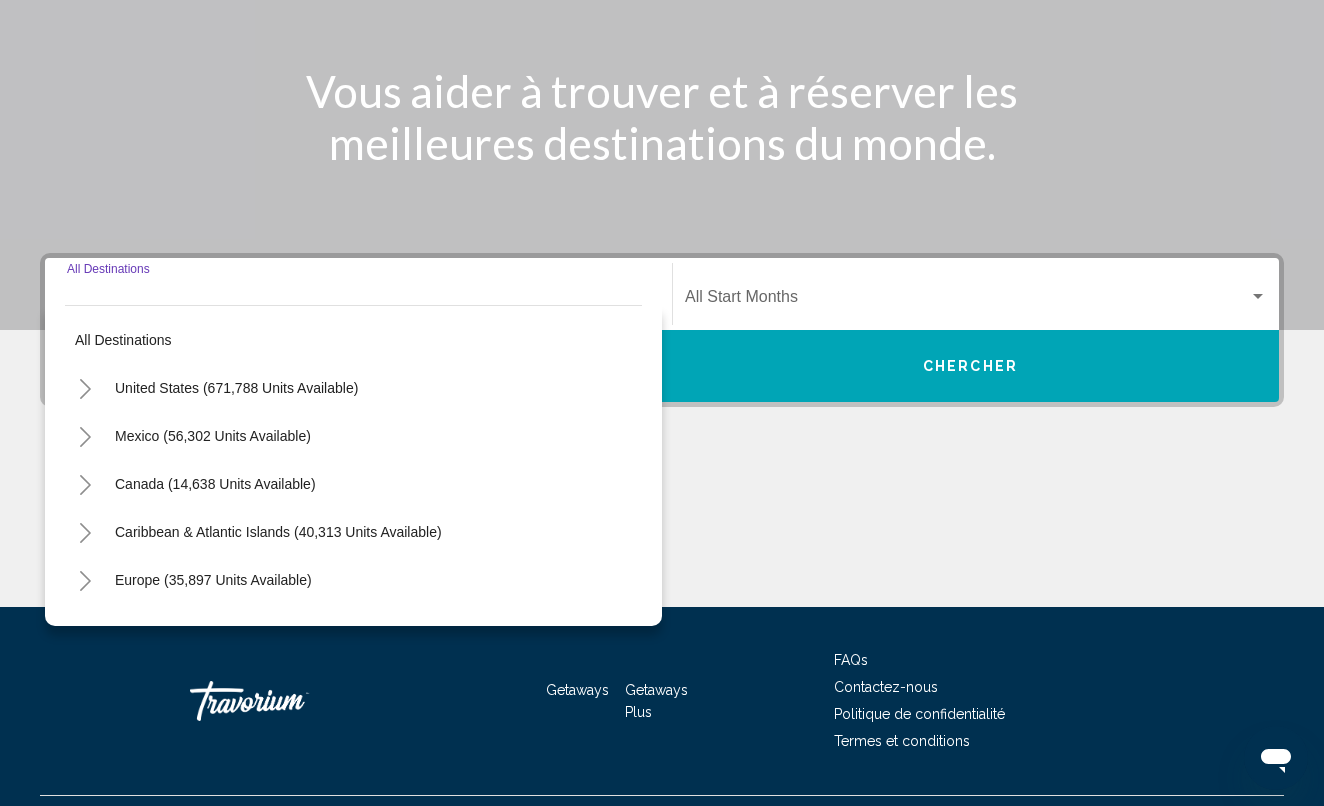 scroll, scrollTop: 316, scrollLeft: 0, axis: vertical 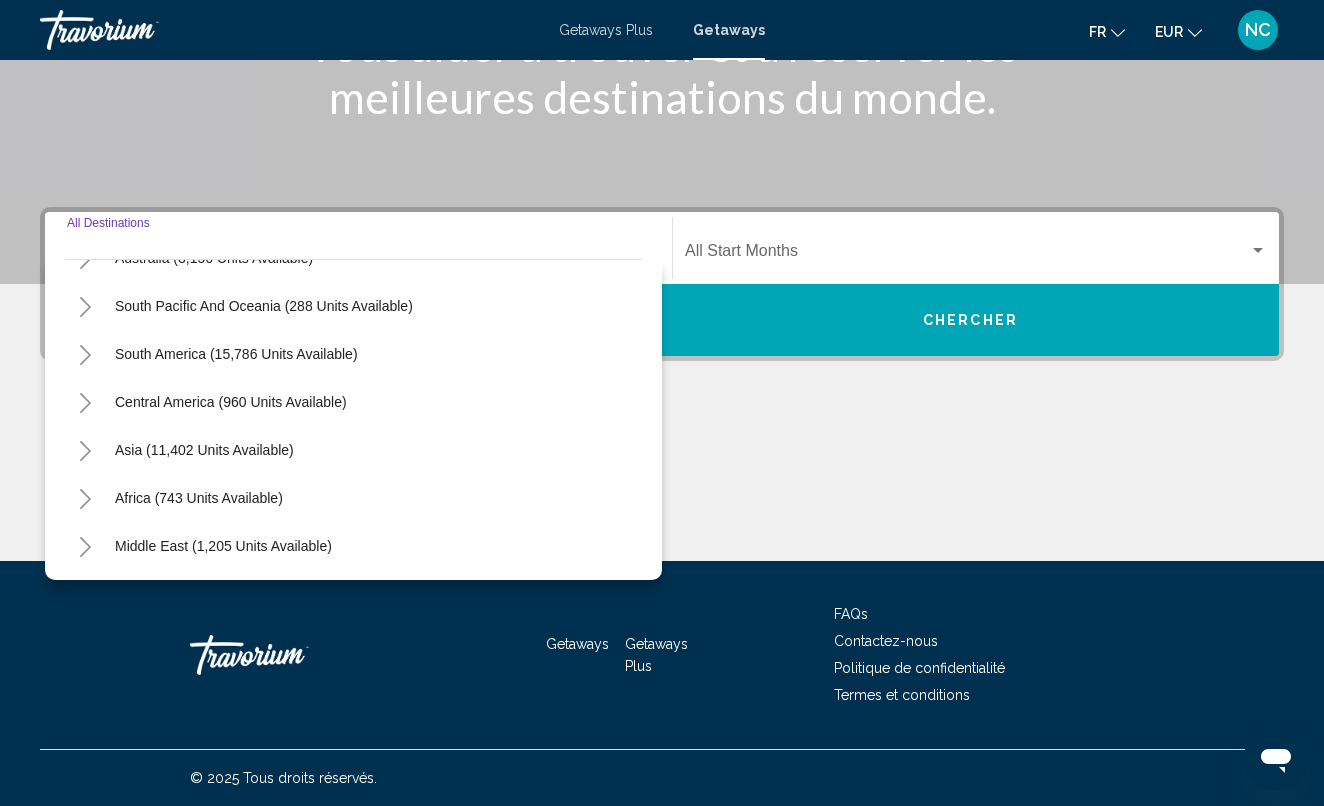 click 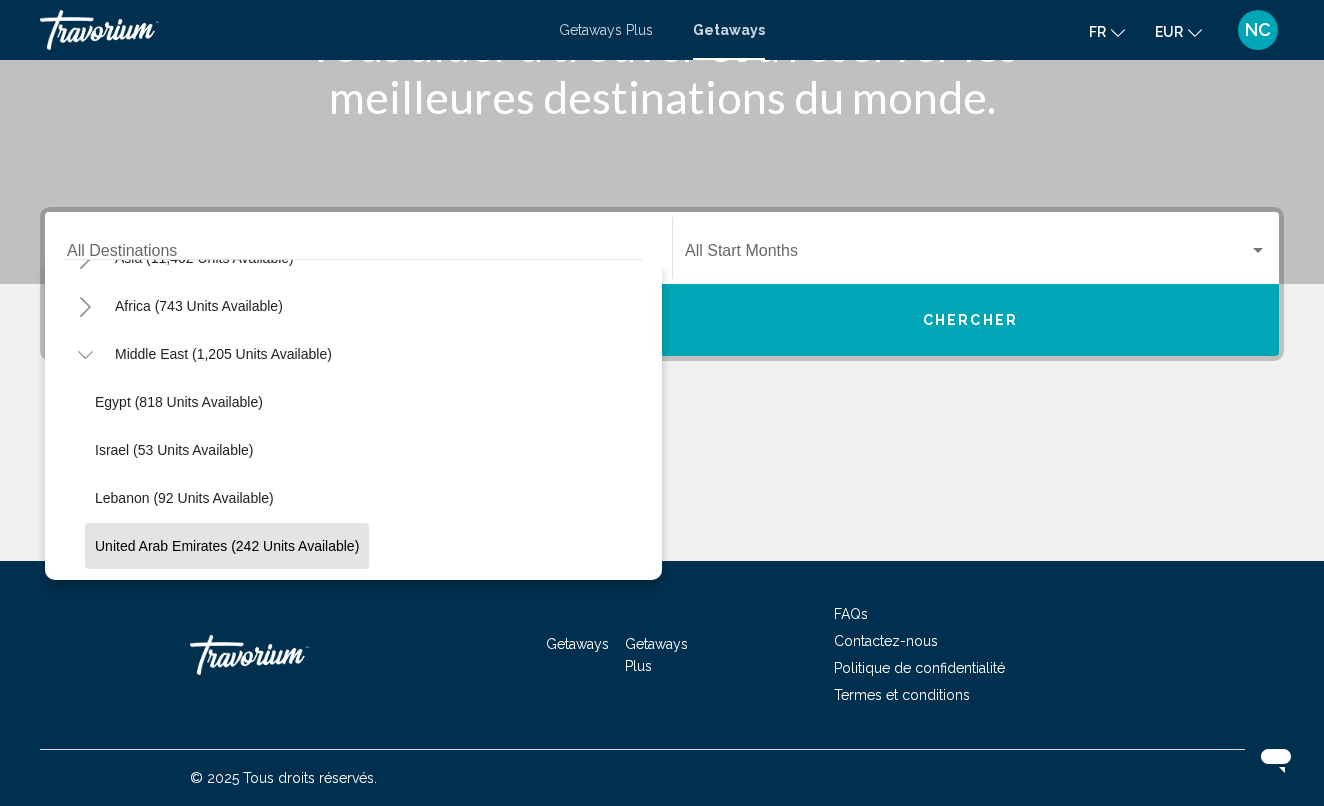 scroll, scrollTop: 516, scrollLeft: 0, axis: vertical 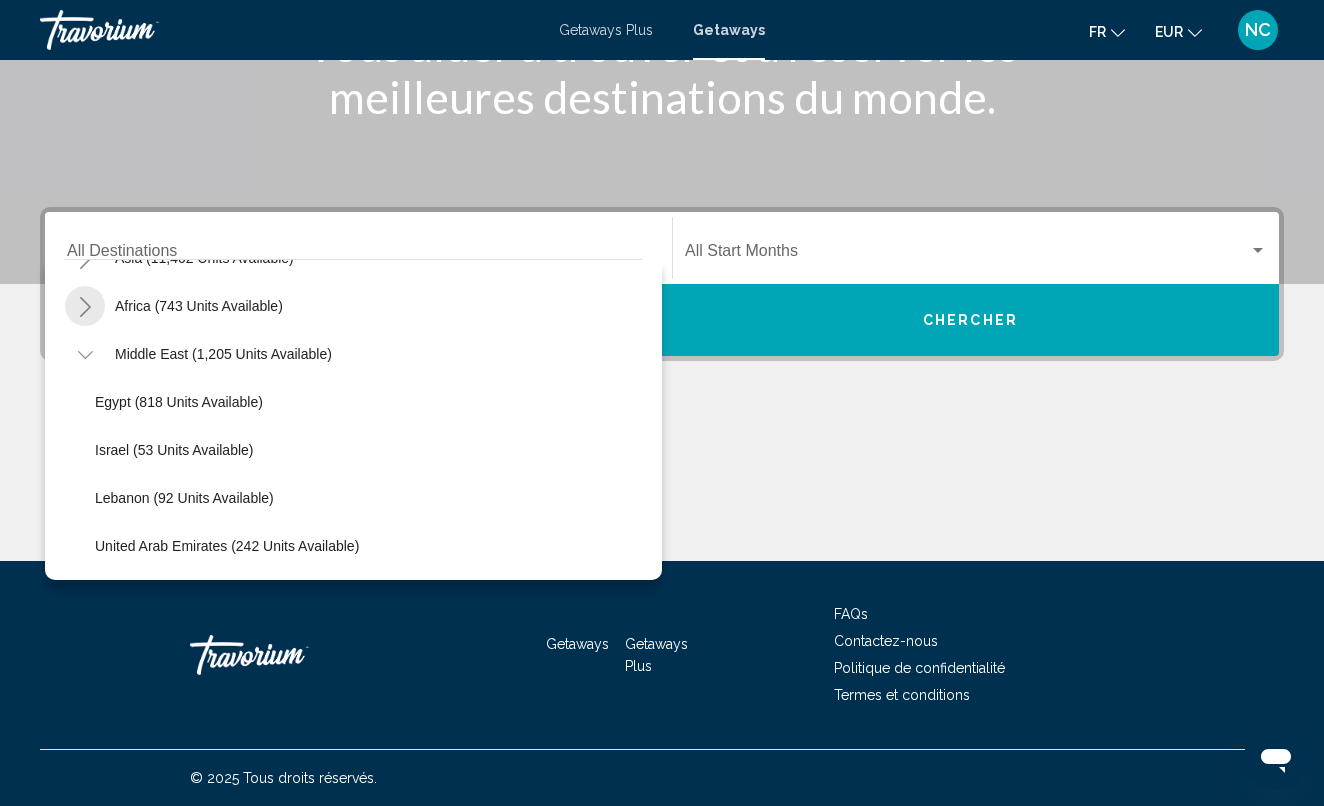 click 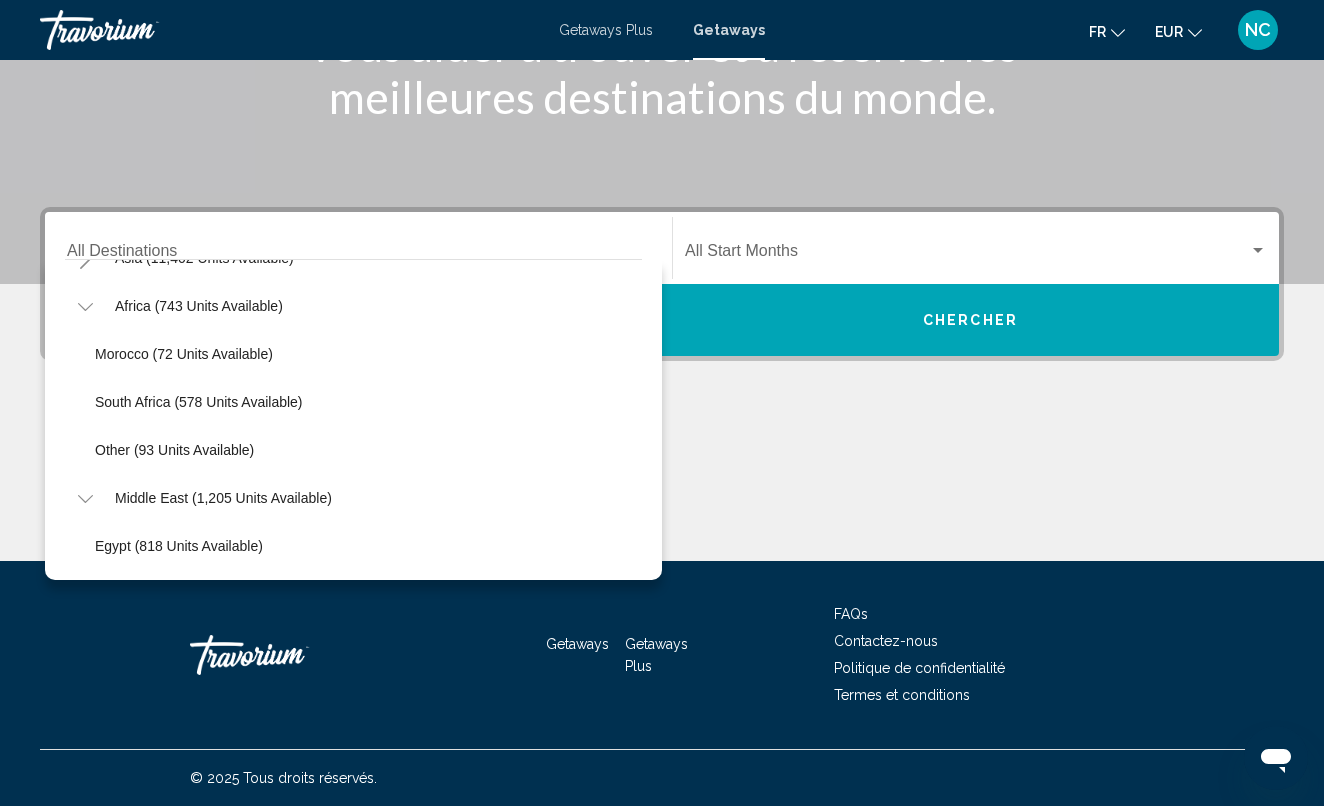 click 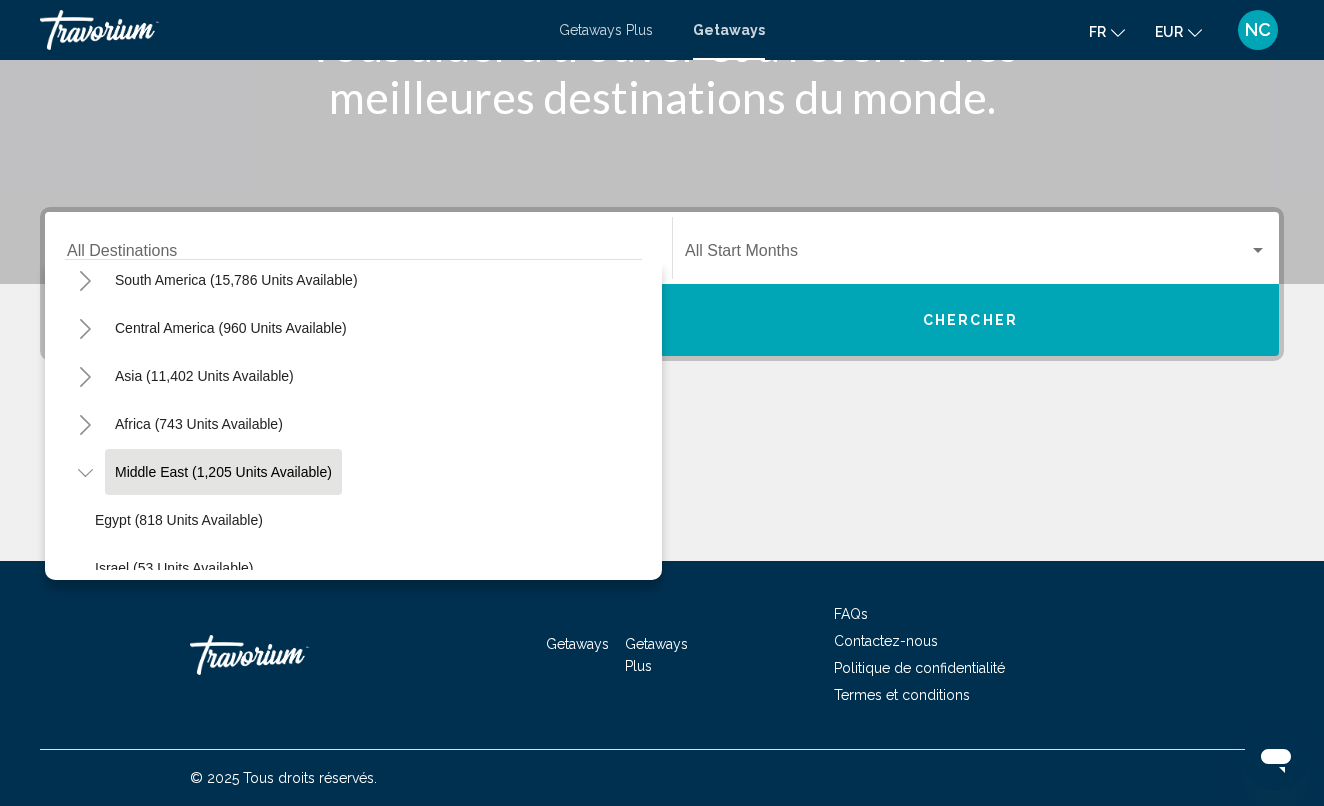 scroll, scrollTop: 397, scrollLeft: 0, axis: vertical 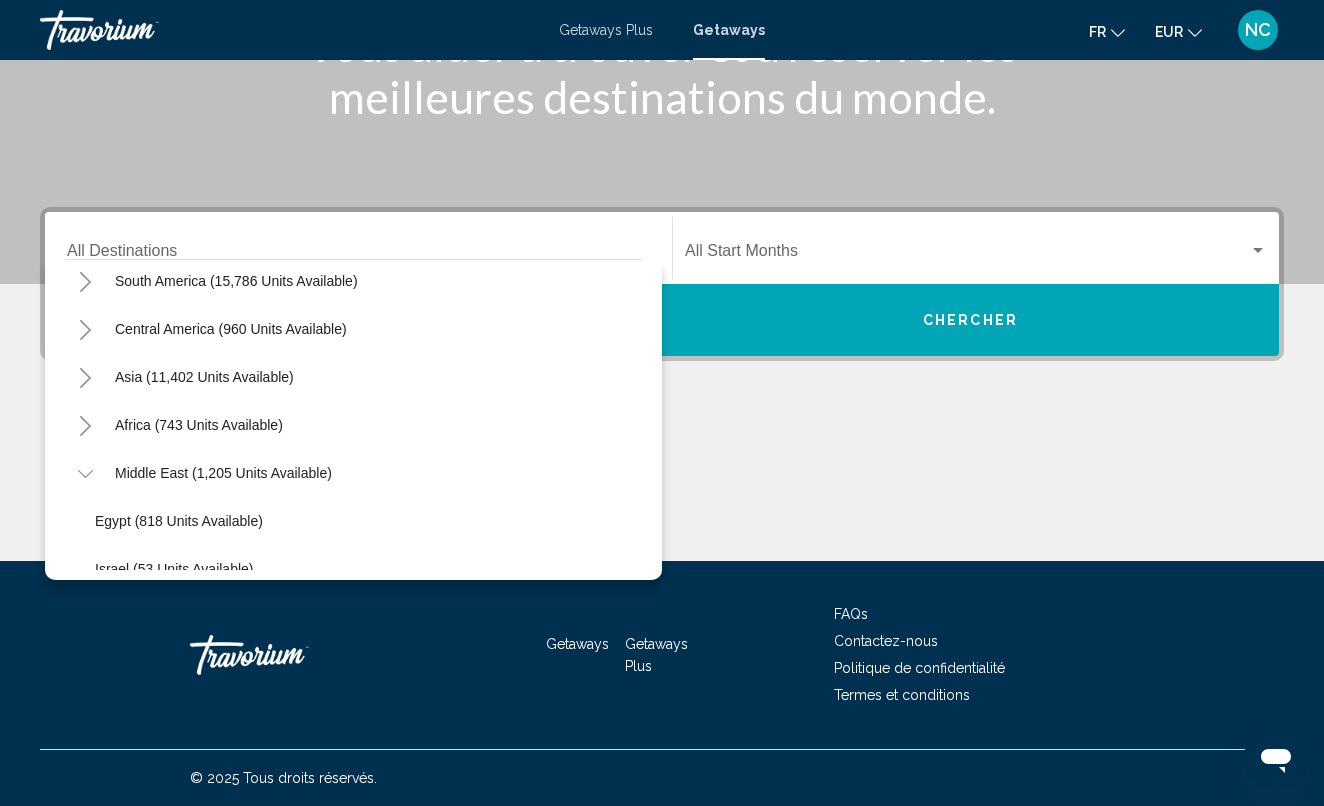click 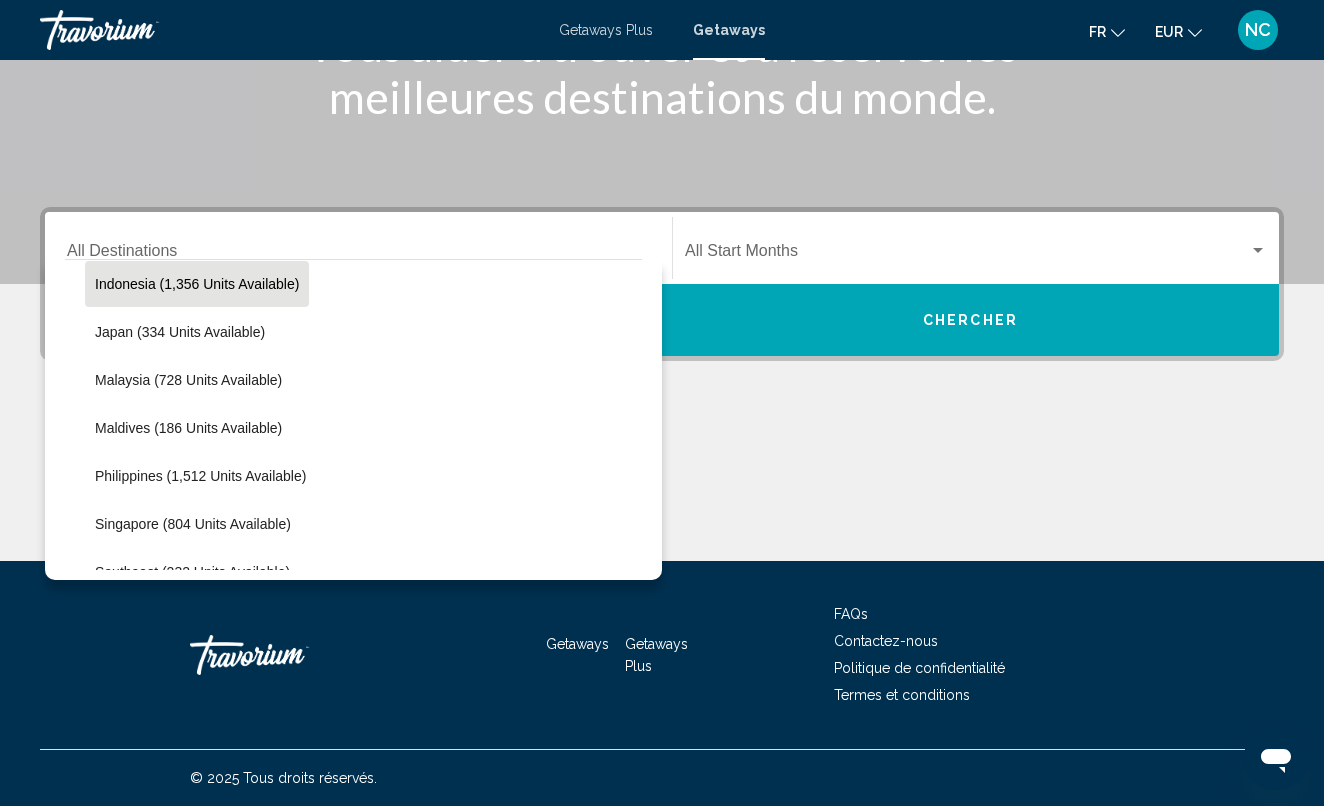 scroll, scrollTop: 733, scrollLeft: 0, axis: vertical 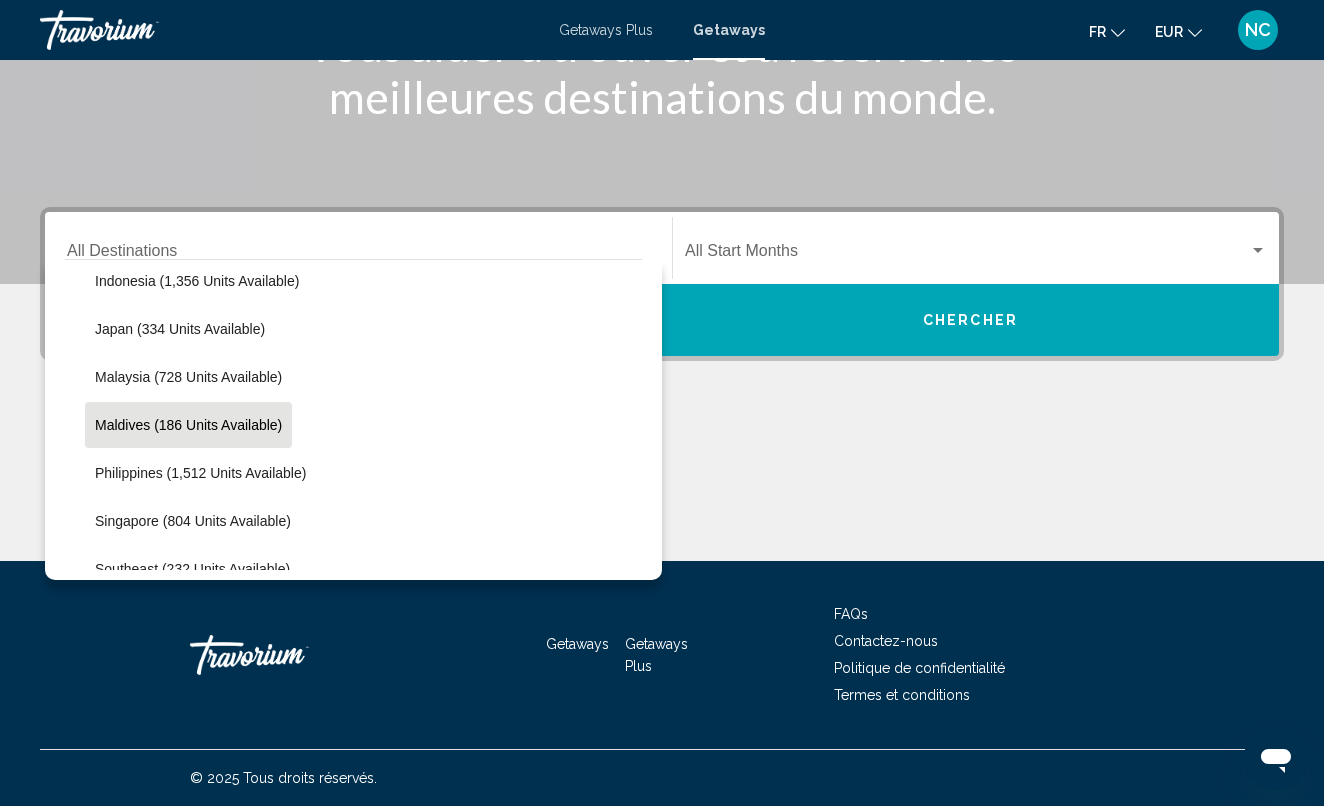 click on "Maldives (186 units available)" 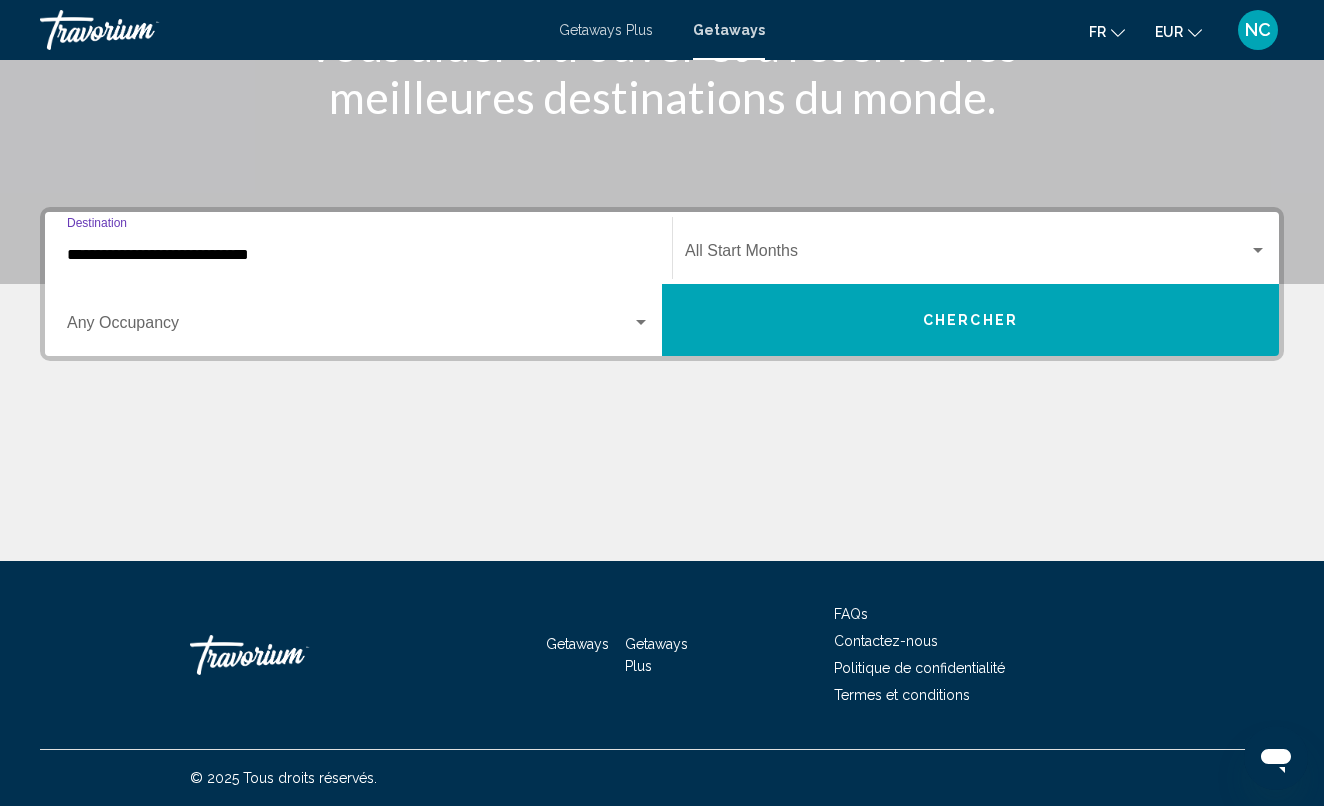 click on "Start Month All Start Months" 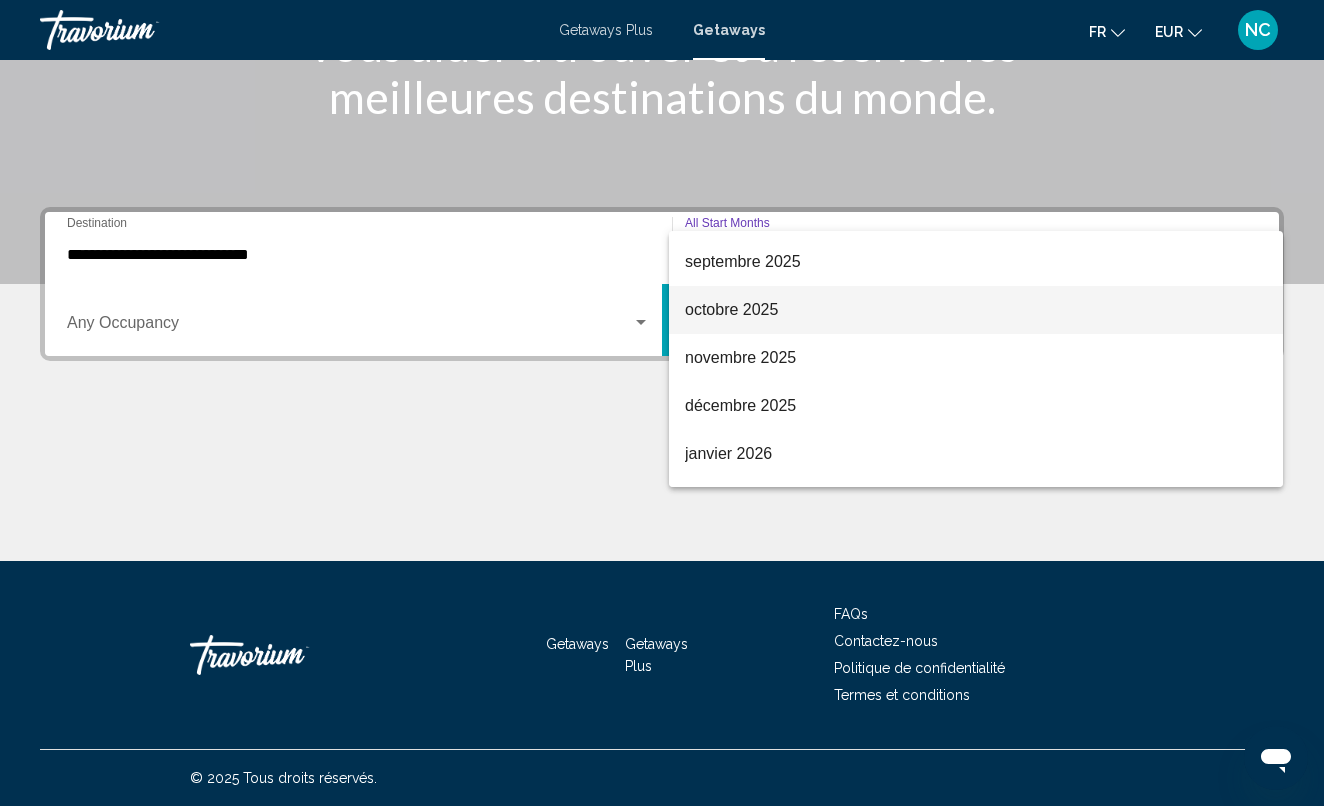 scroll, scrollTop: 101, scrollLeft: 0, axis: vertical 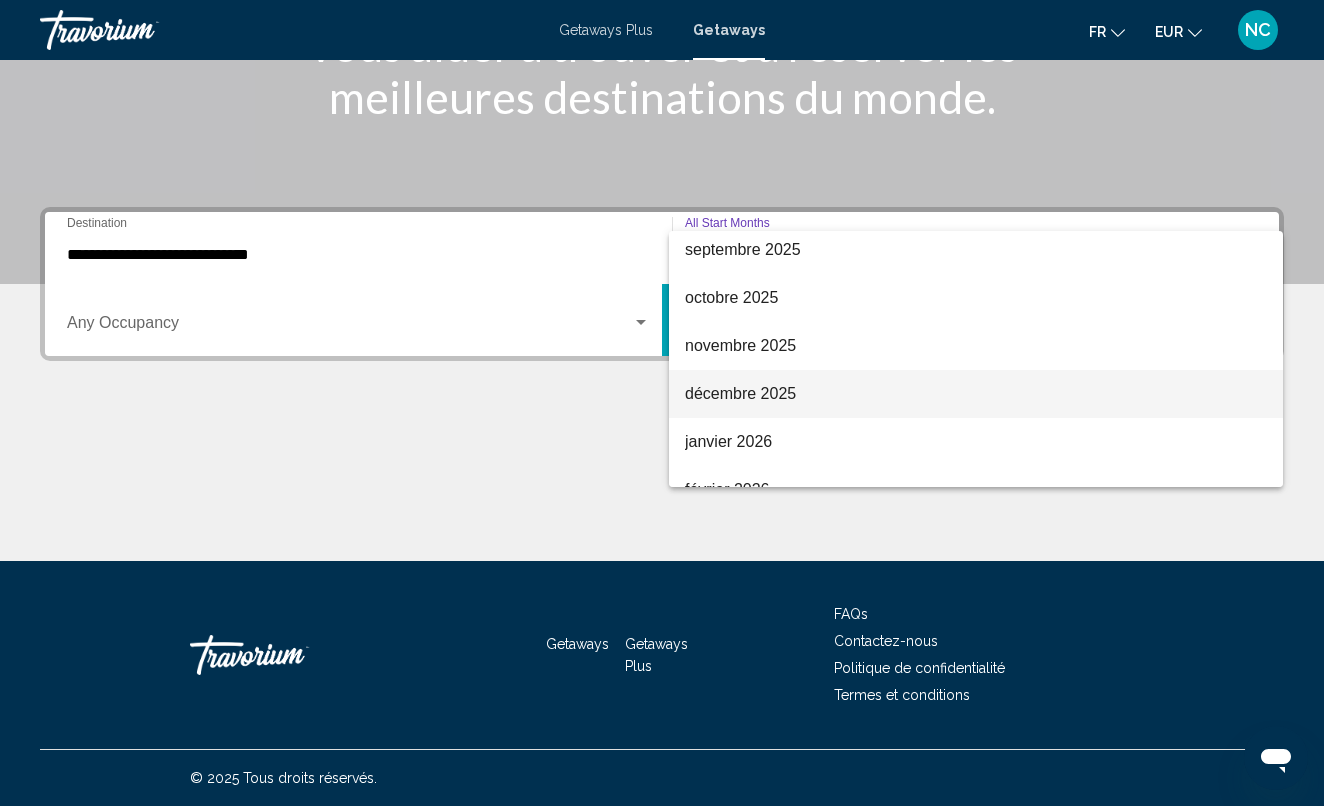 click on "décembre 2025" at bounding box center (976, 394) 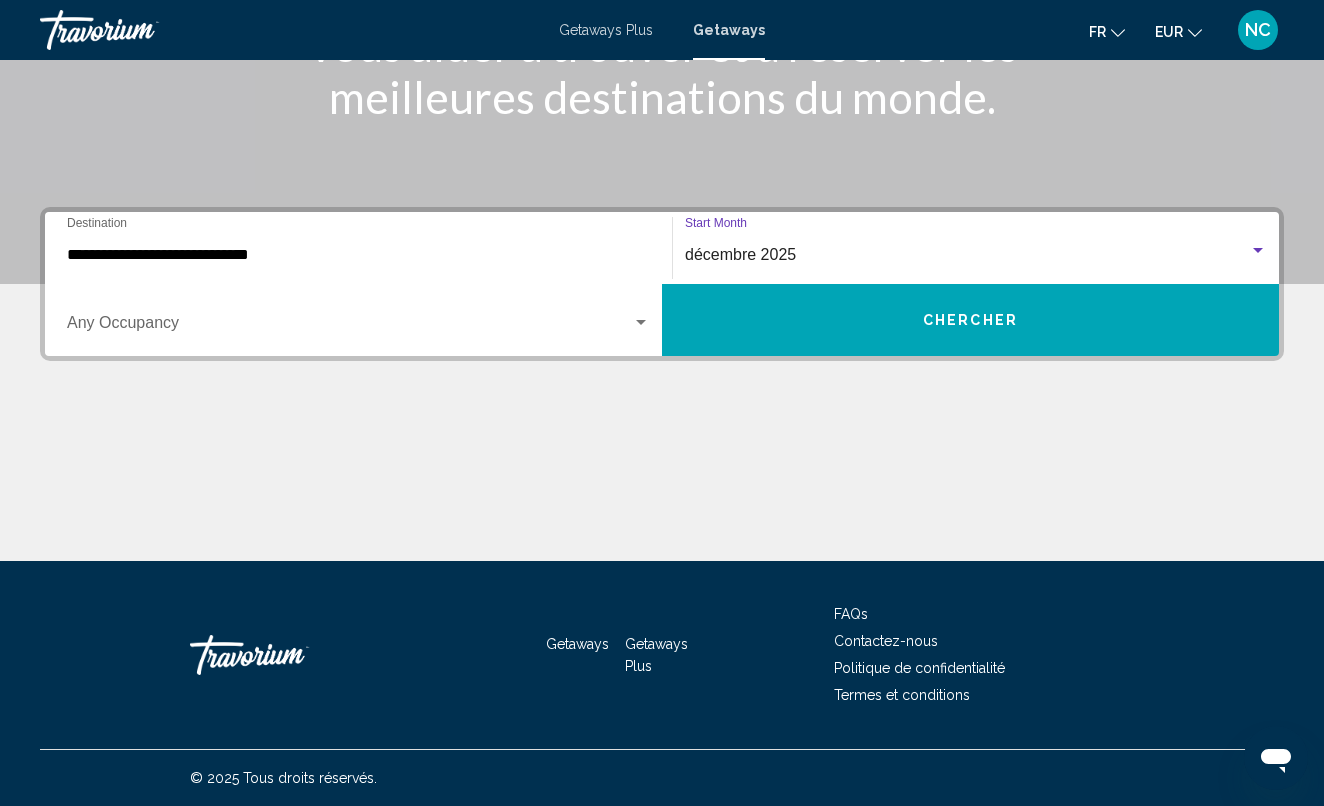 click at bounding box center [349, 327] 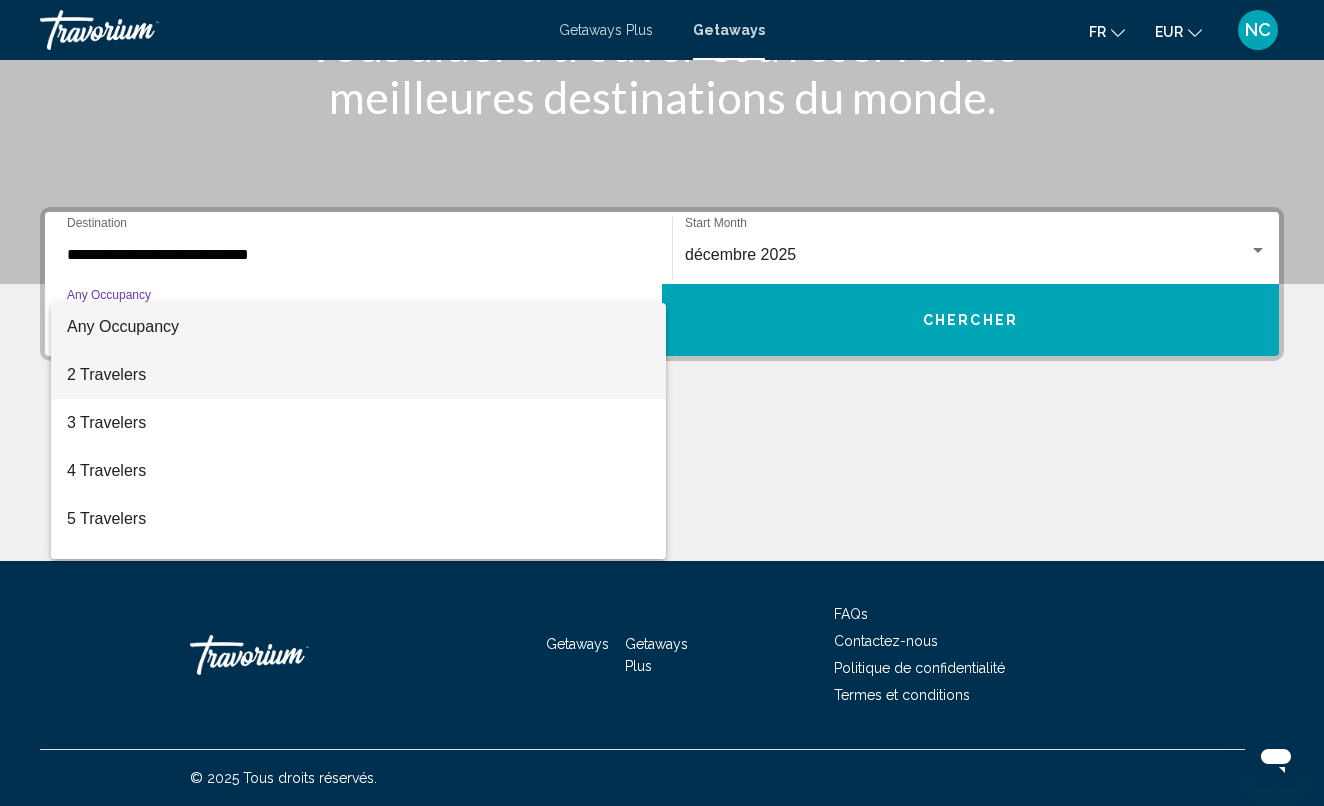 click on "2 Travelers" at bounding box center (358, 375) 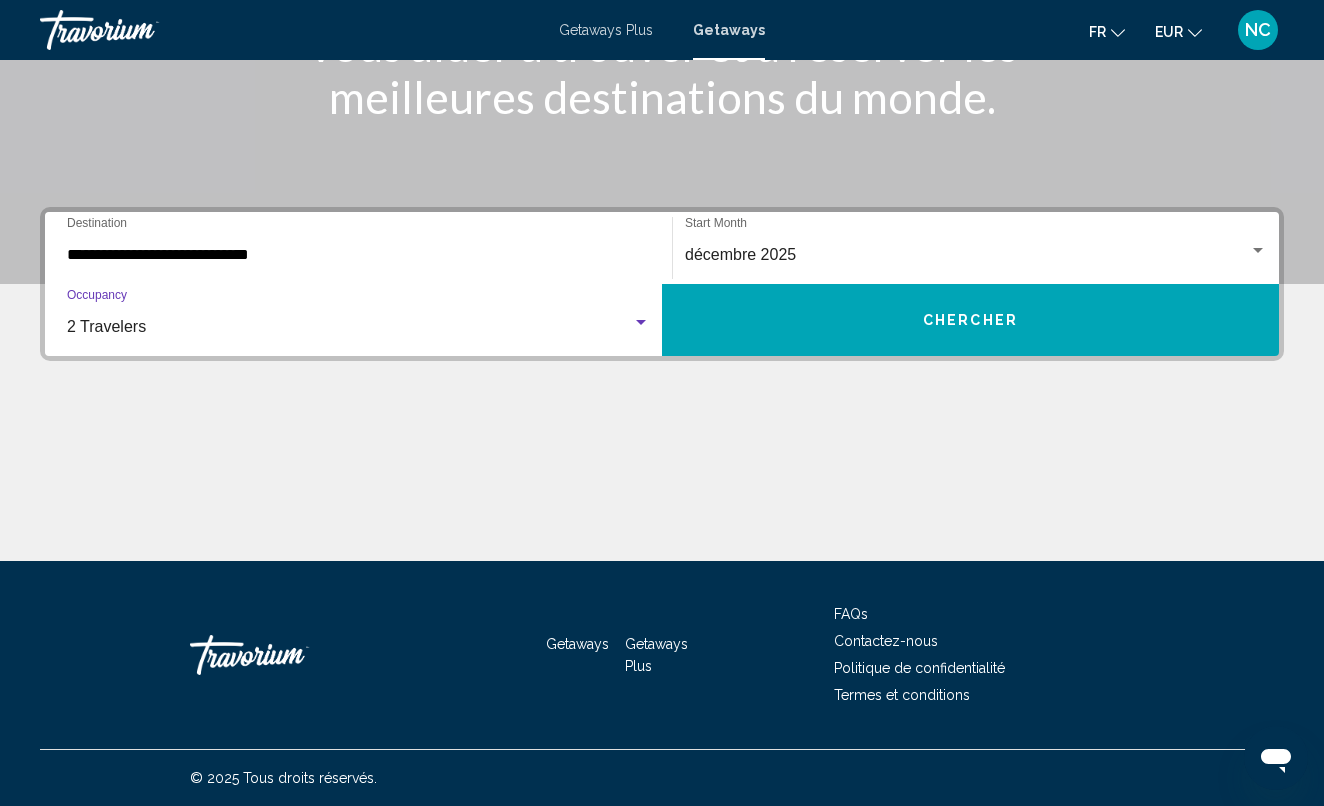 click on "Chercher" at bounding box center (970, 320) 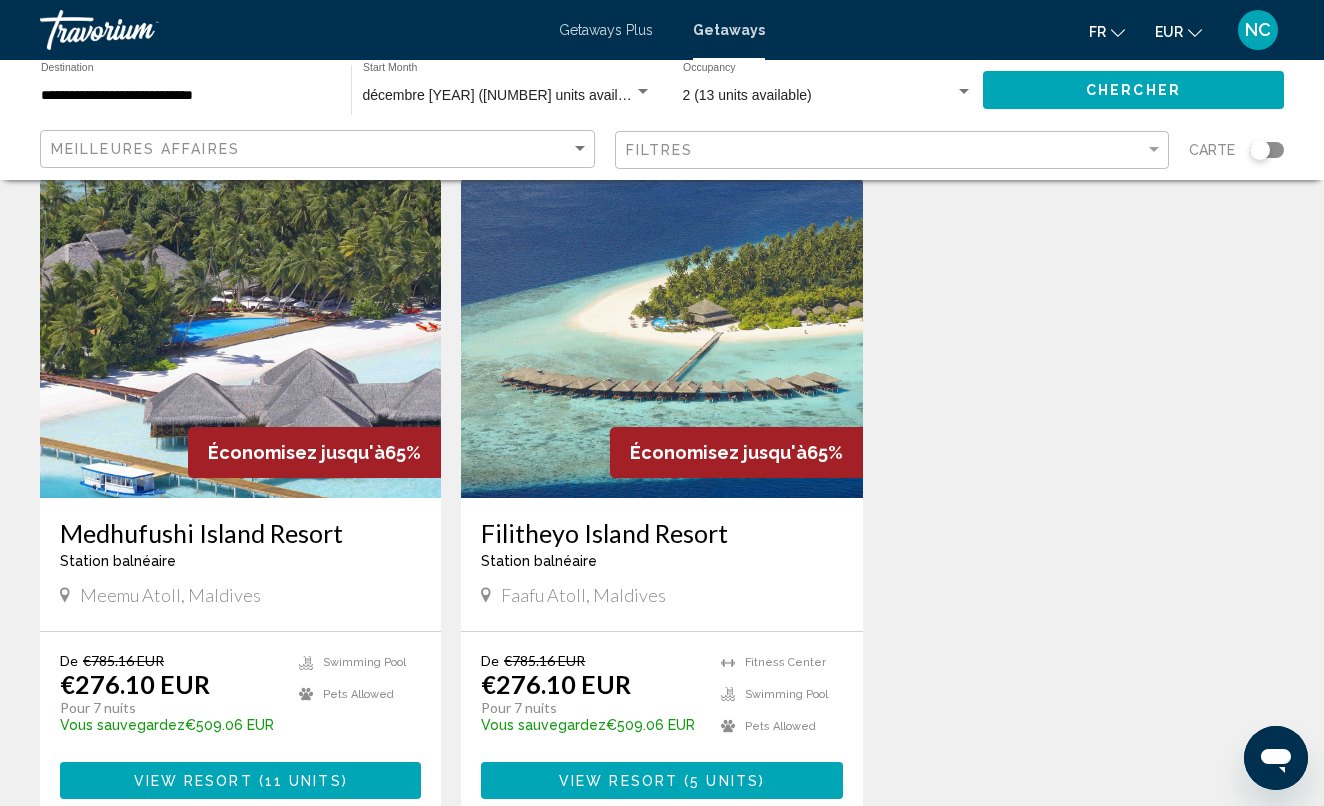 scroll, scrollTop: 108, scrollLeft: 0, axis: vertical 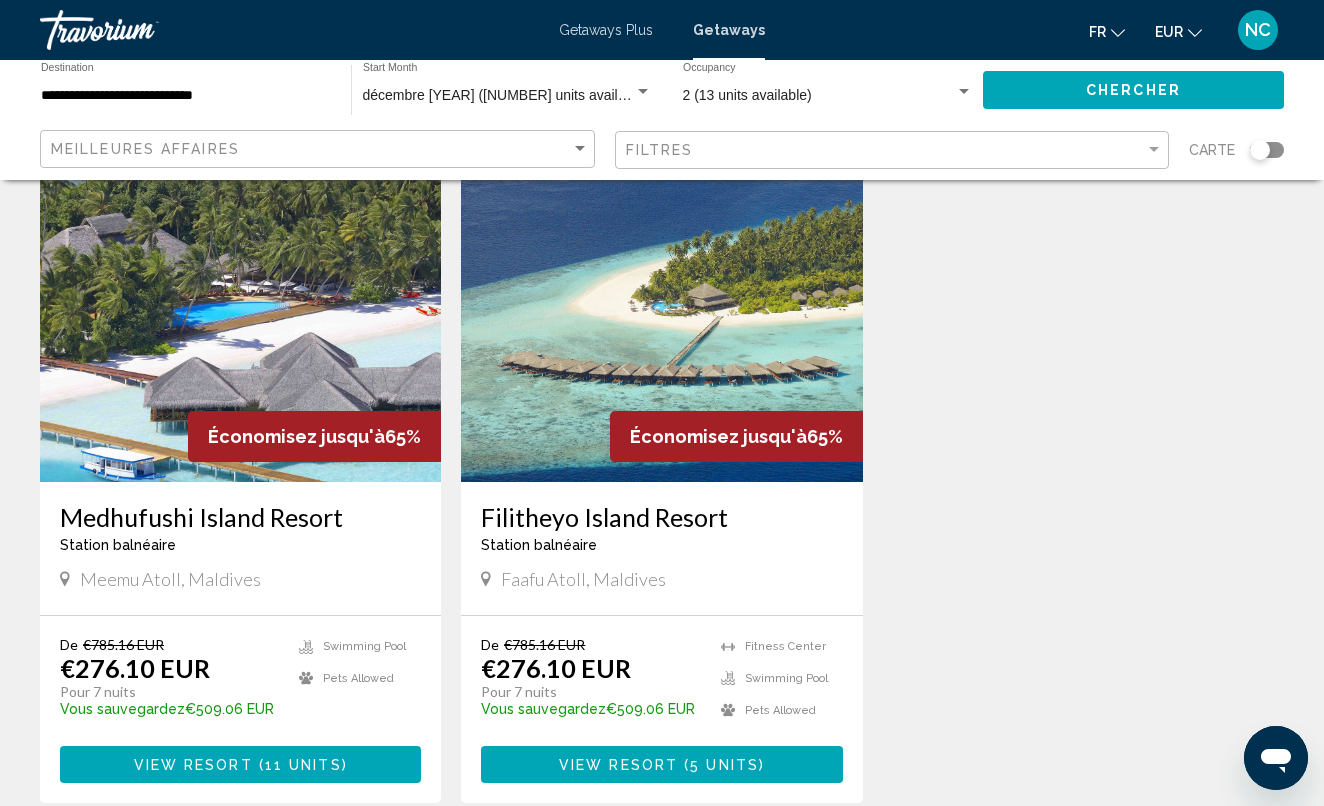 click at bounding box center [240, 322] 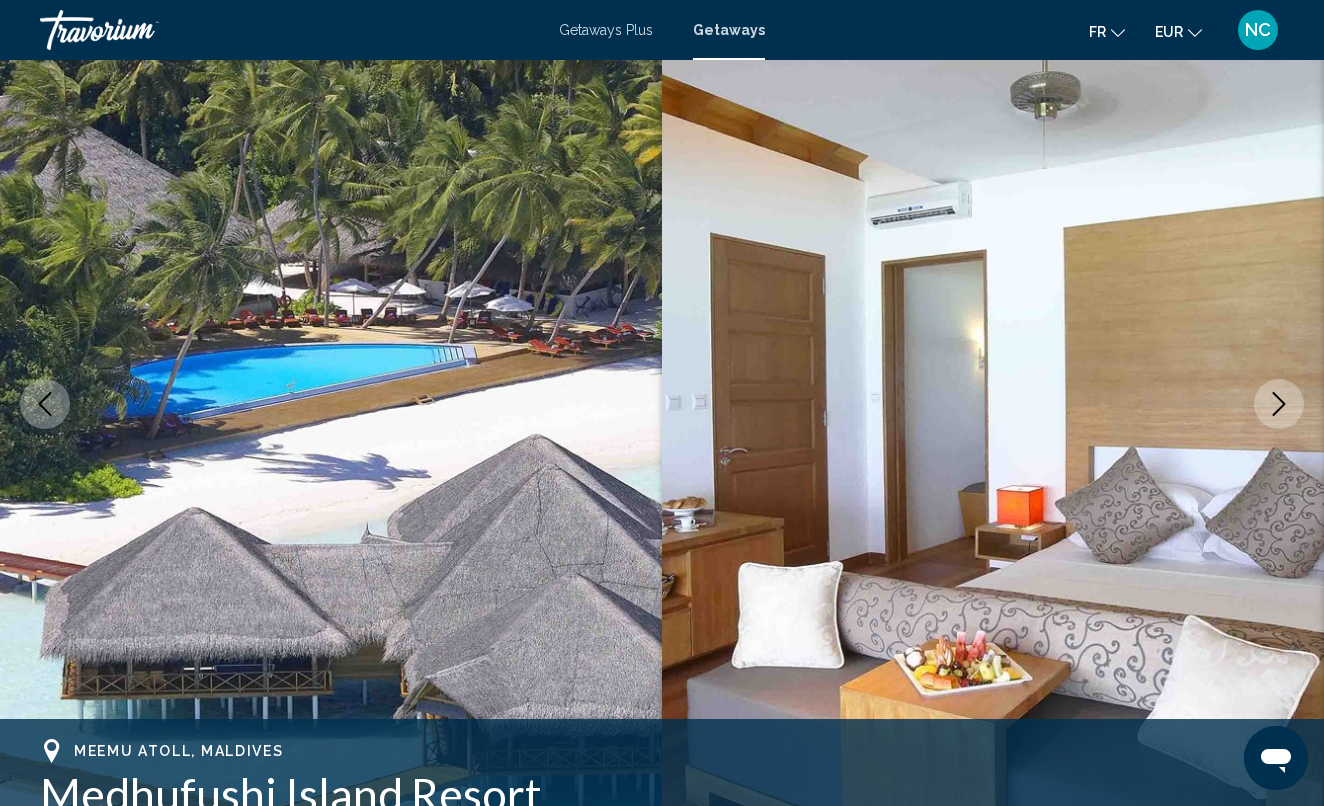 scroll, scrollTop: 136, scrollLeft: 0, axis: vertical 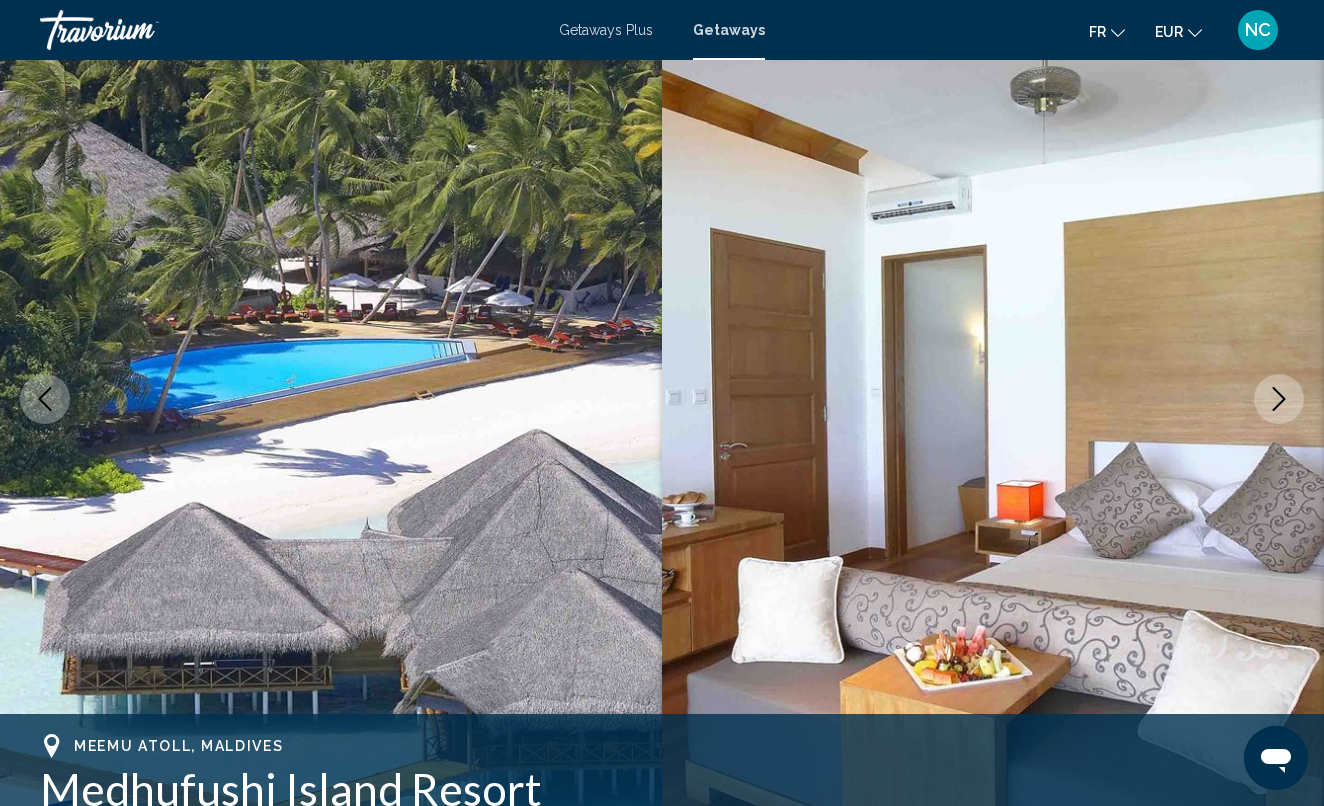 click 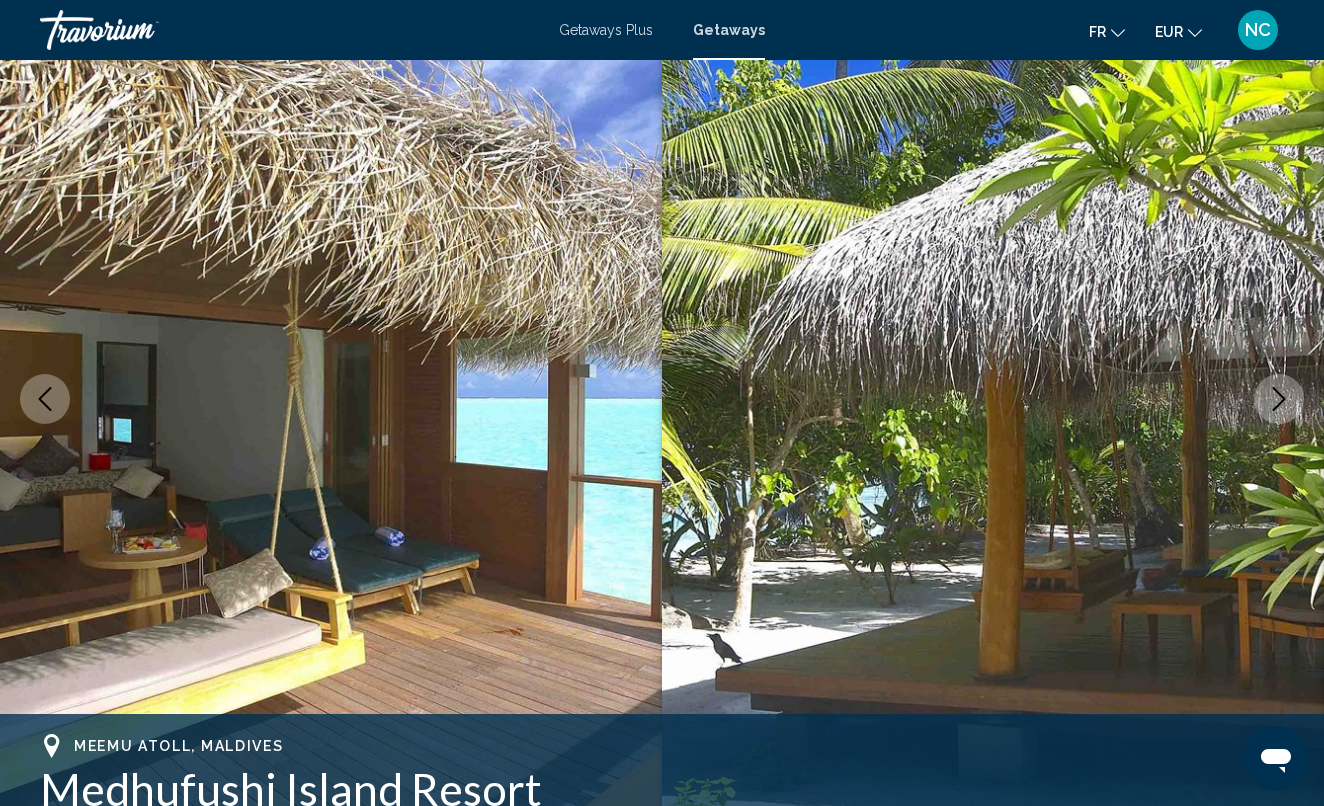 click 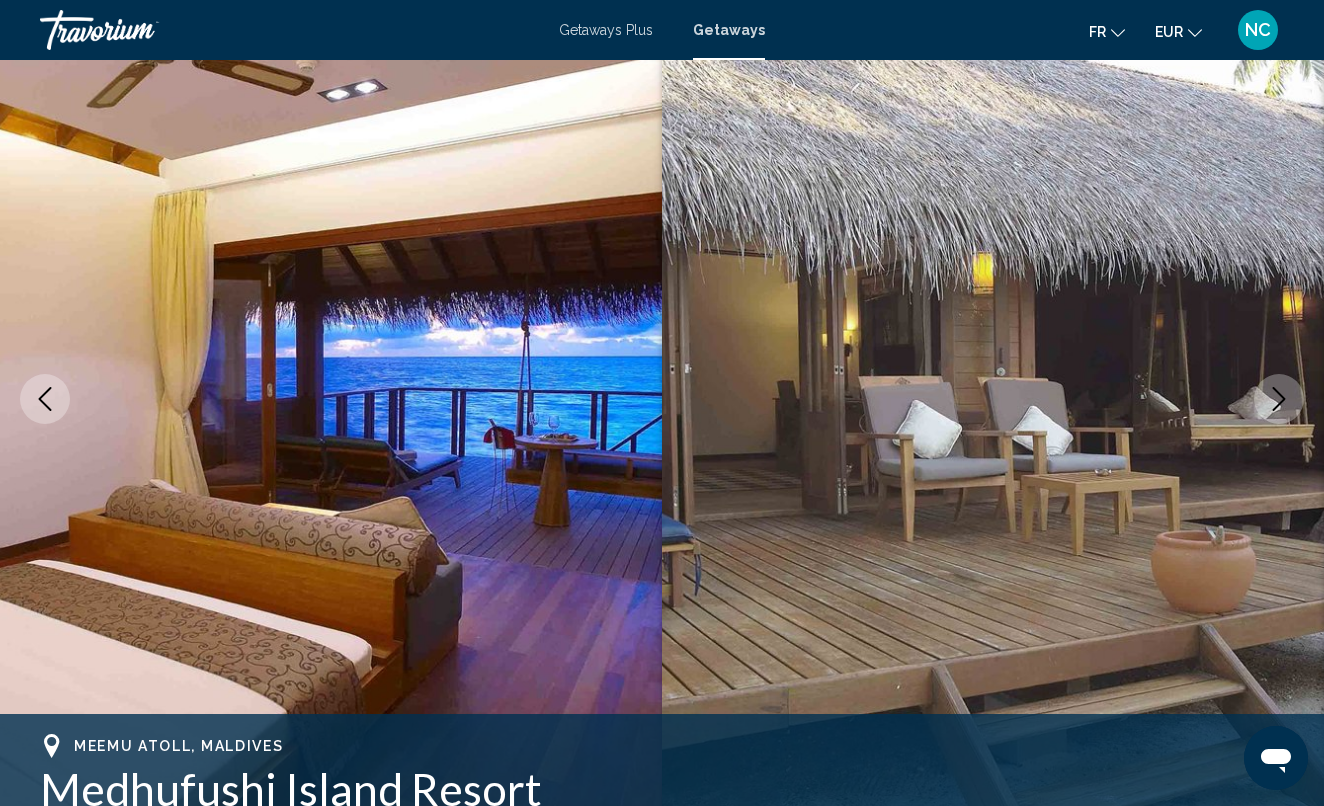 click 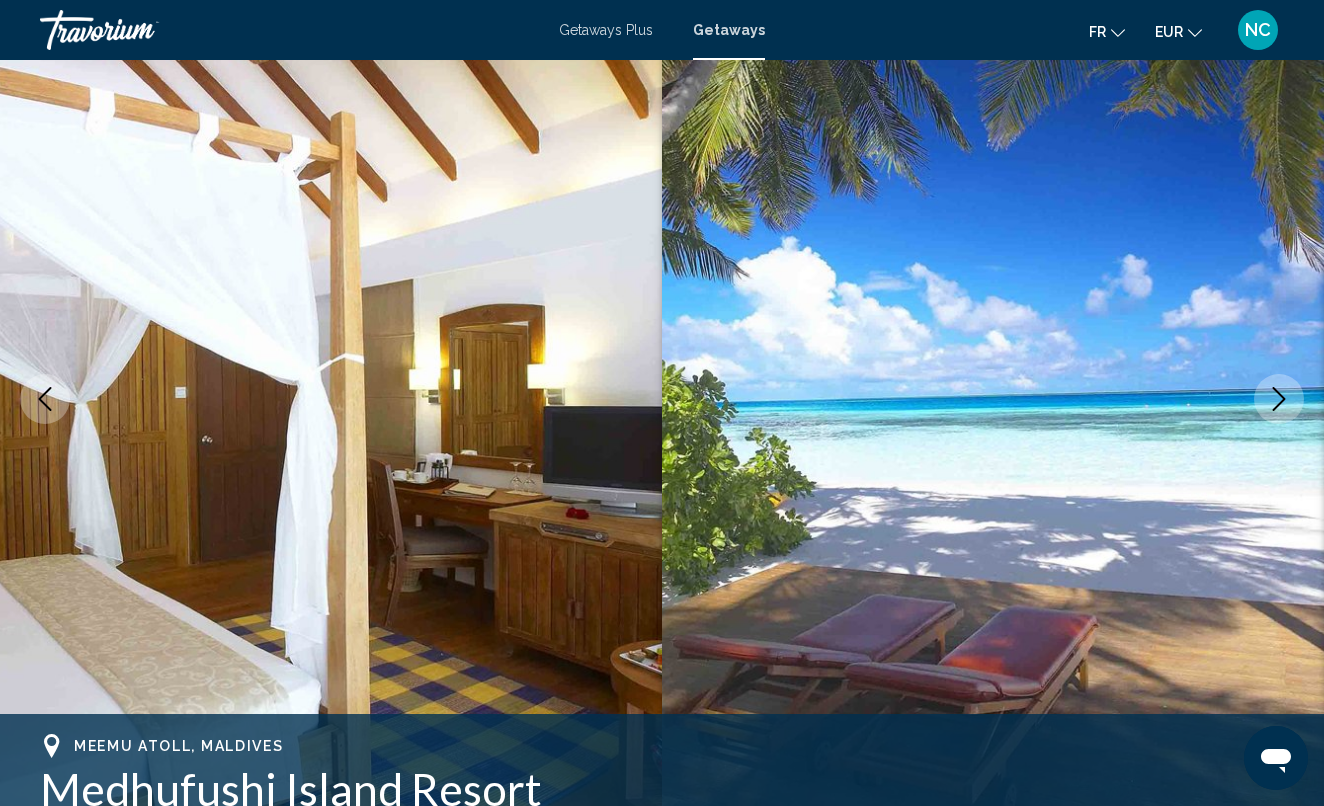 click 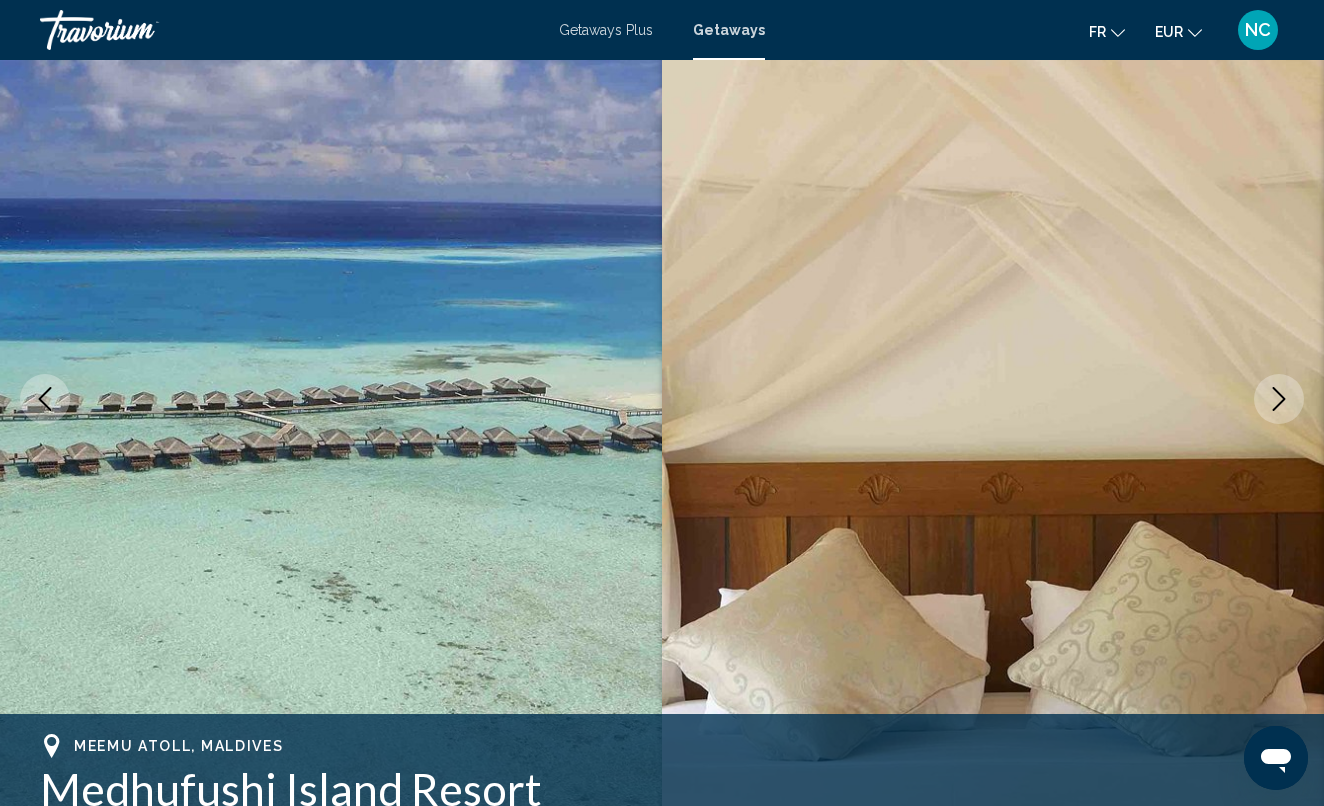click 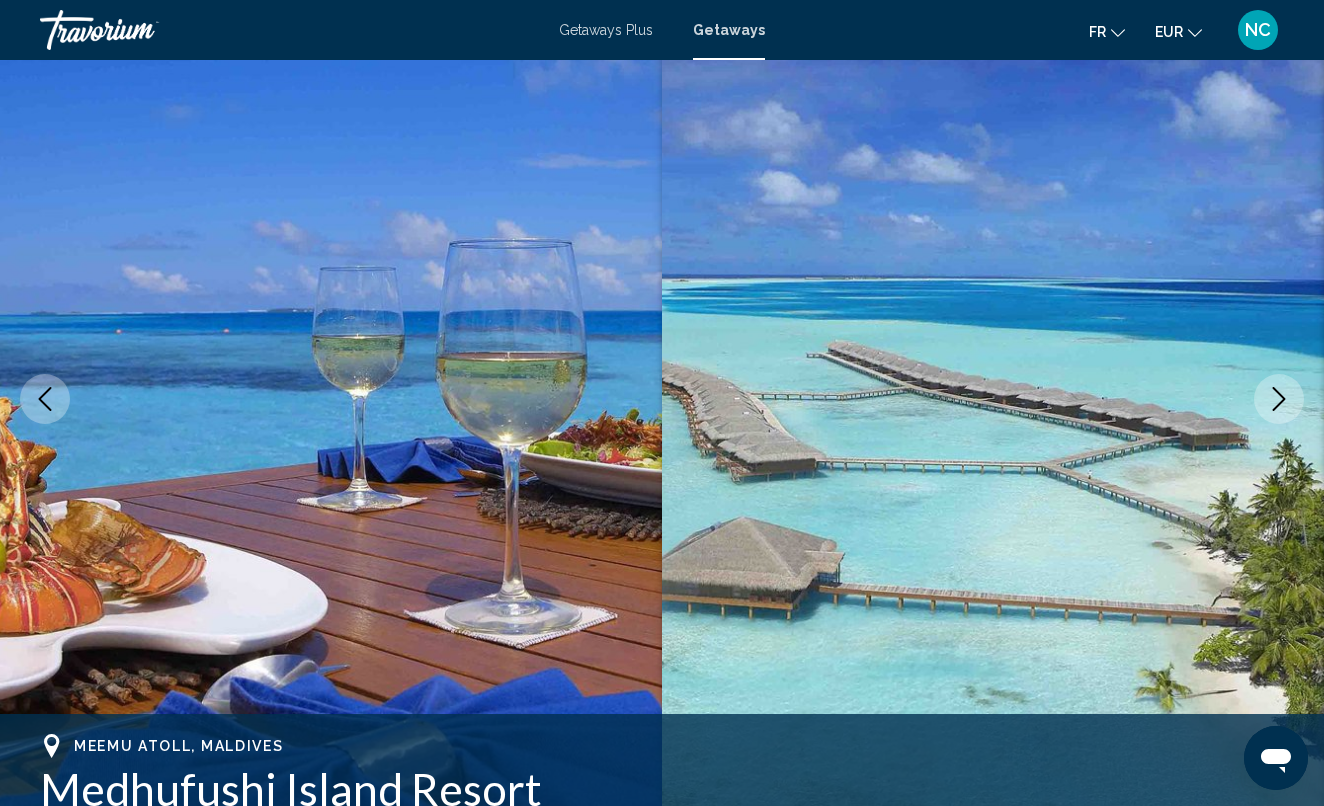 click 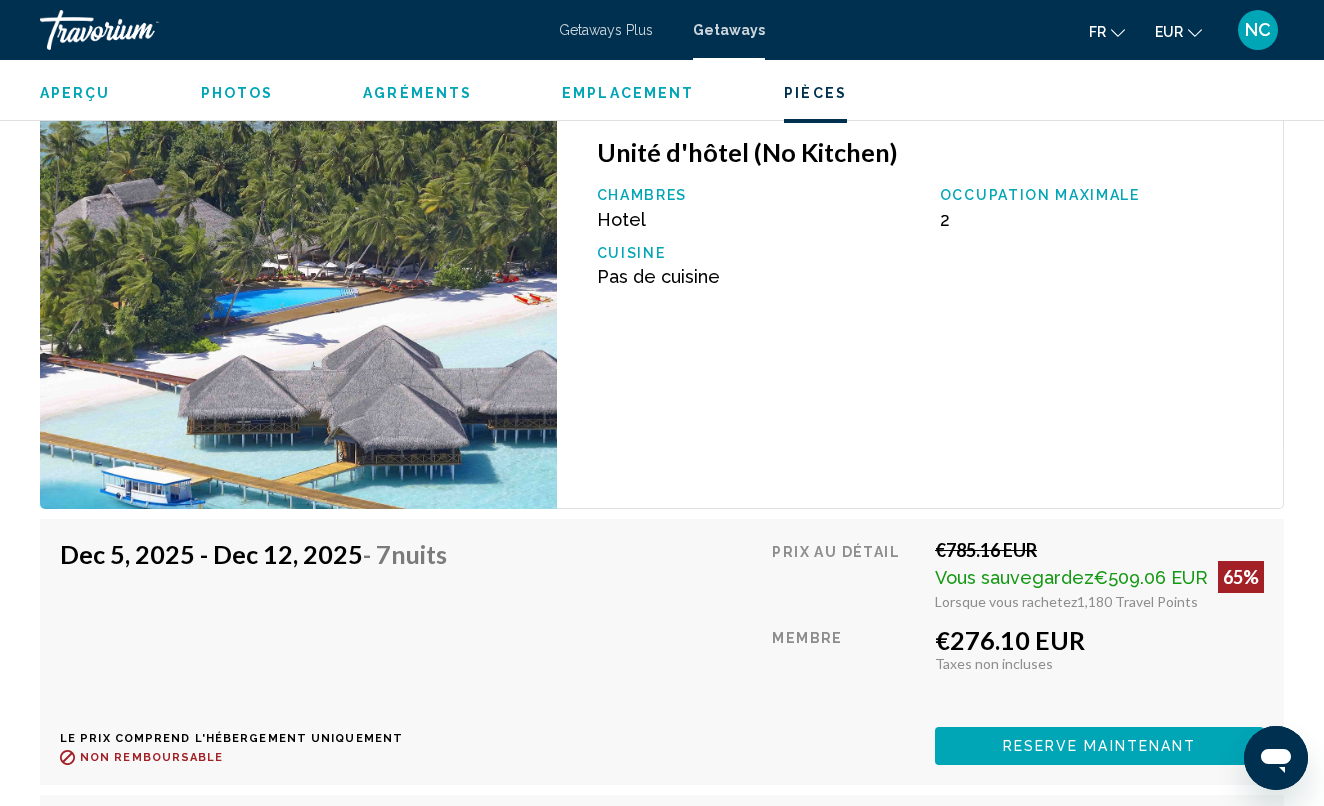 scroll, scrollTop: 4394, scrollLeft: 0, axis: vertical 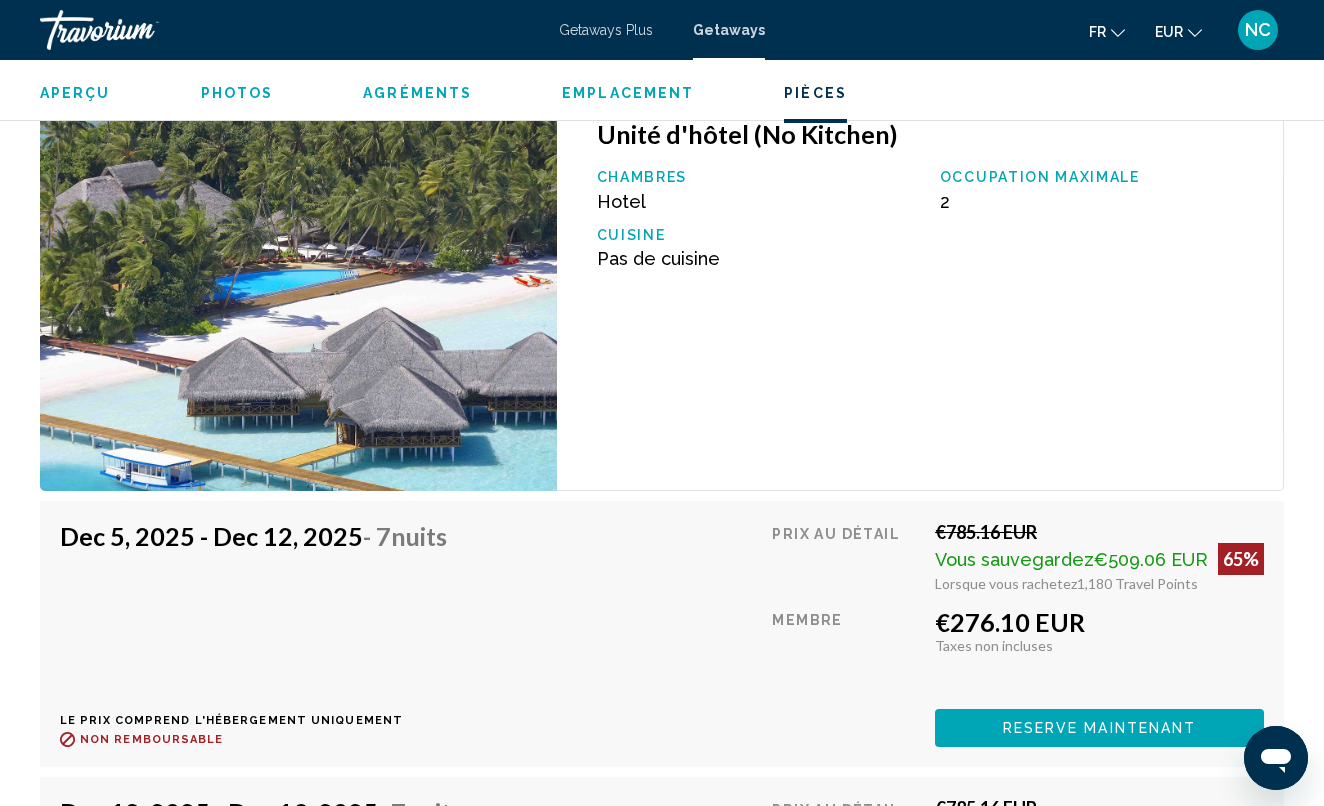 click on "Dec 5, 2025 - Dec 12, 2025  - 7  nuits Le prix comprend l'hébergement uniquement
Remboursable jusqu'à :
Non remboursable" at bounding box center [261, 633] 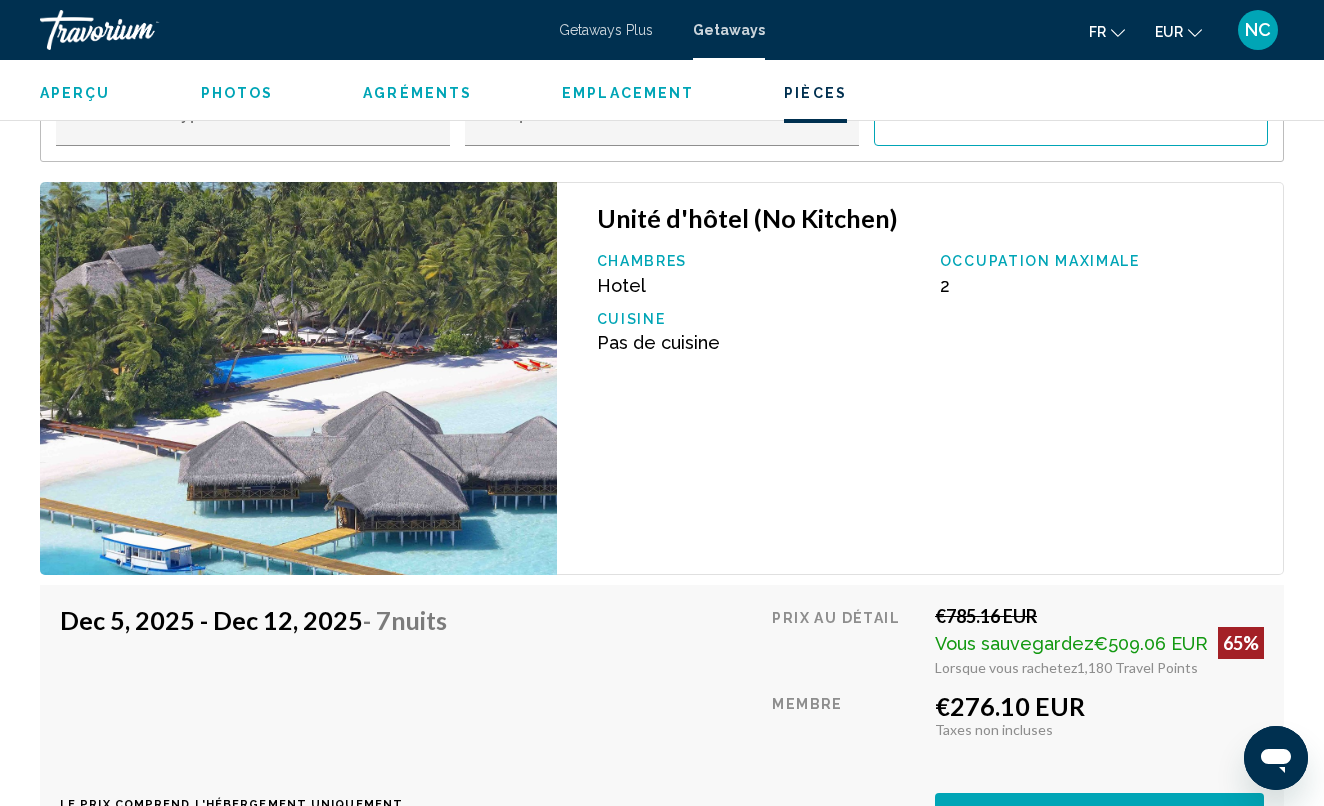 scroll, scrollTop: 4310, scrollLeft: 0, axis: vertical 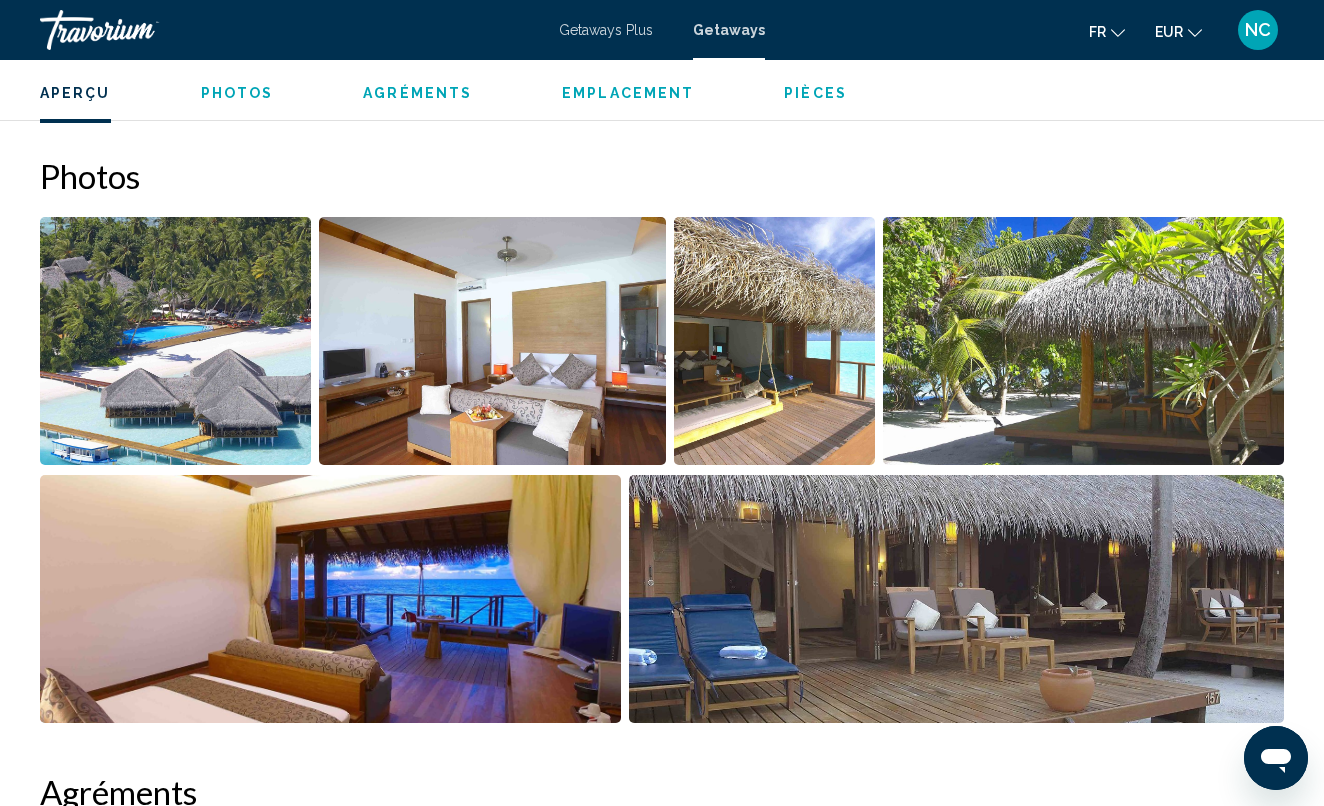 click at bounding box center (175, 341) 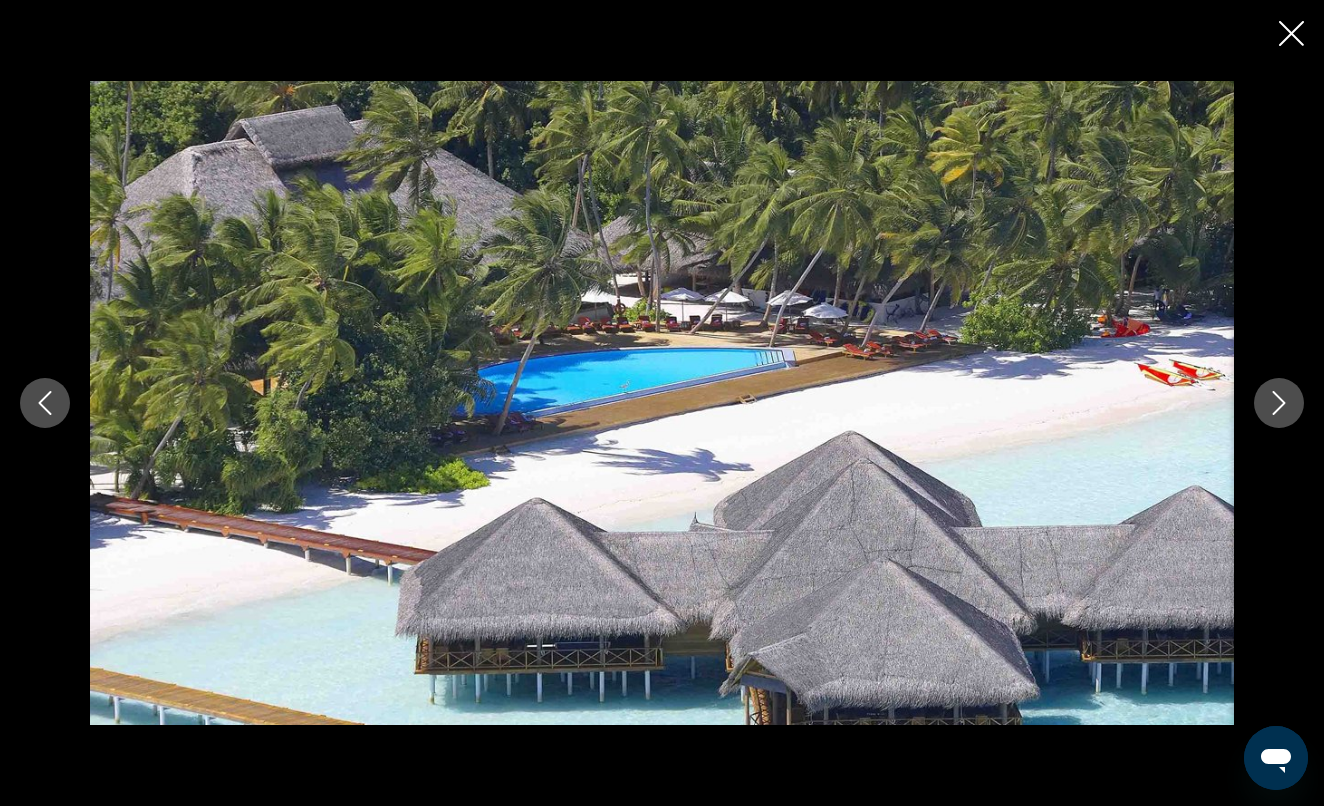 click 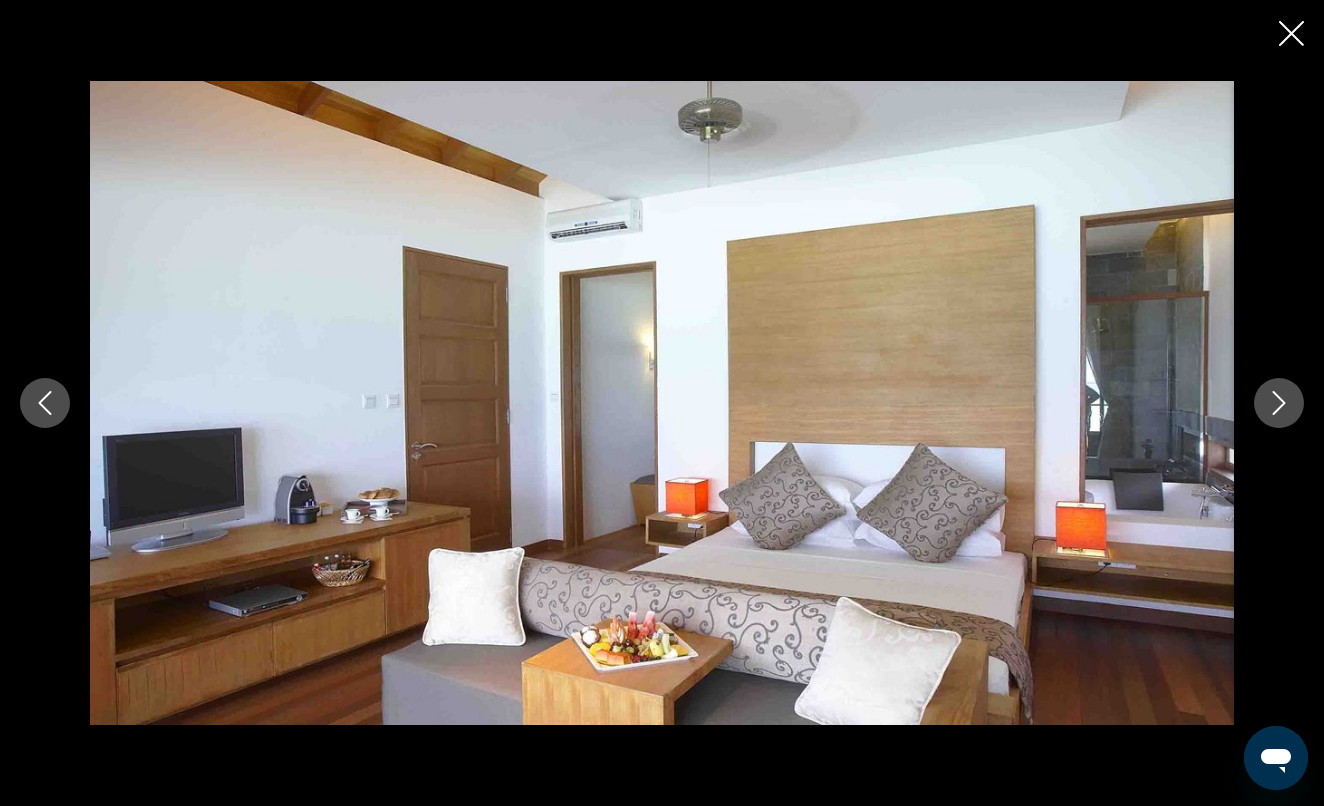 click 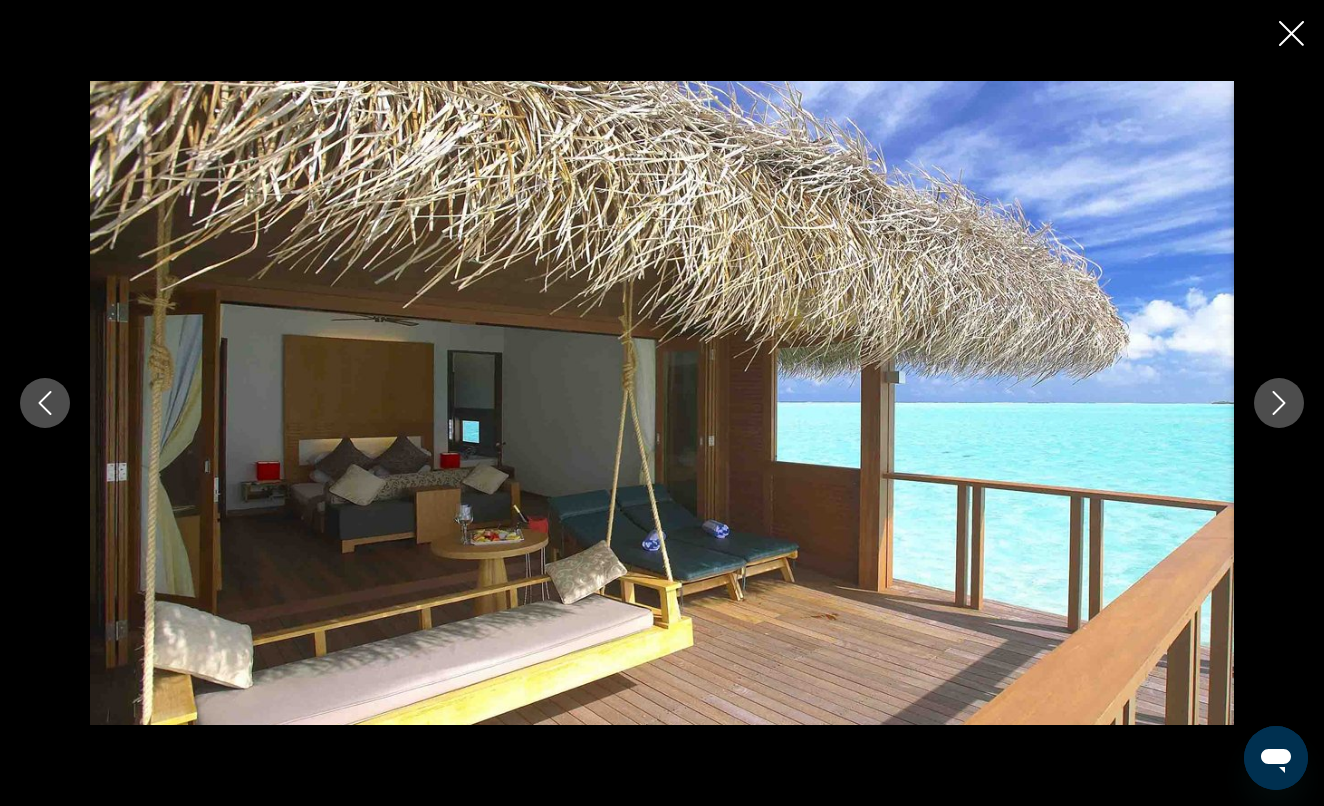 click 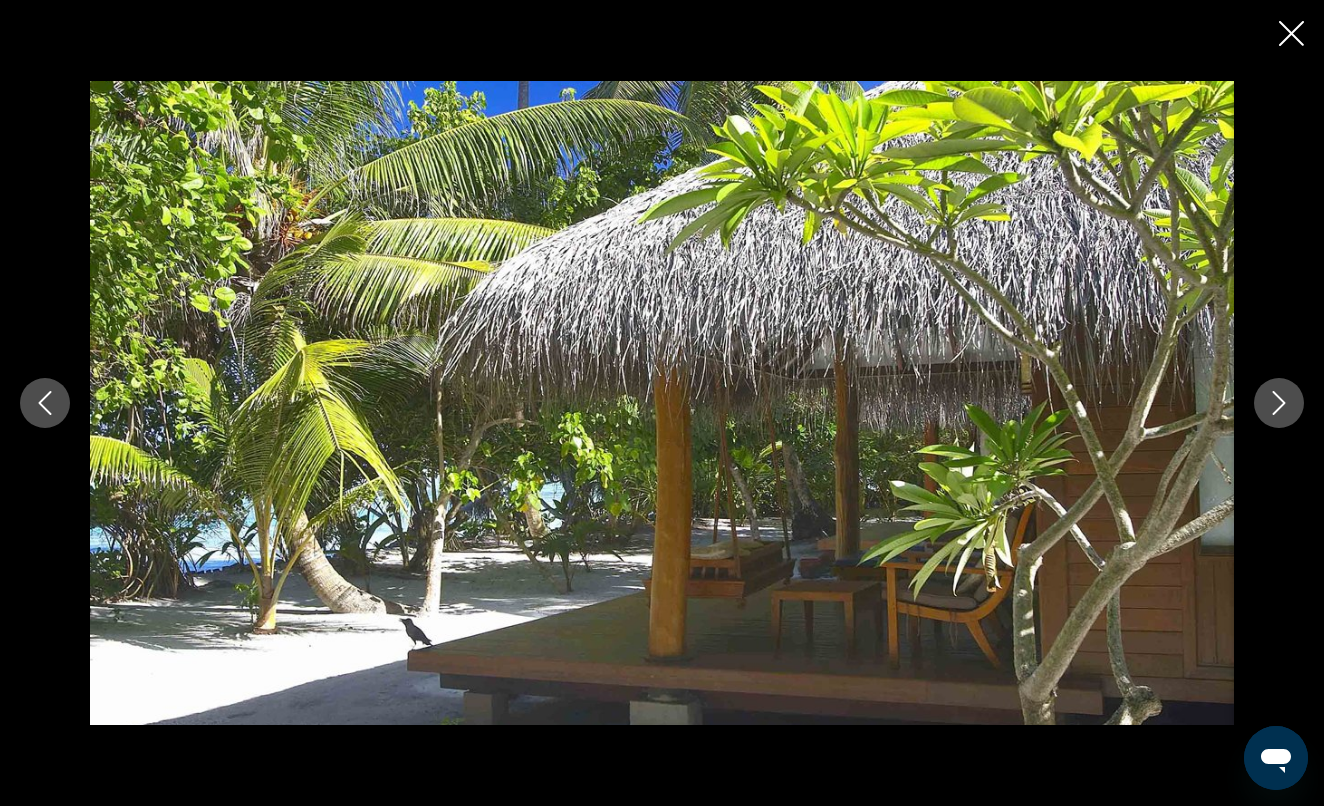 click 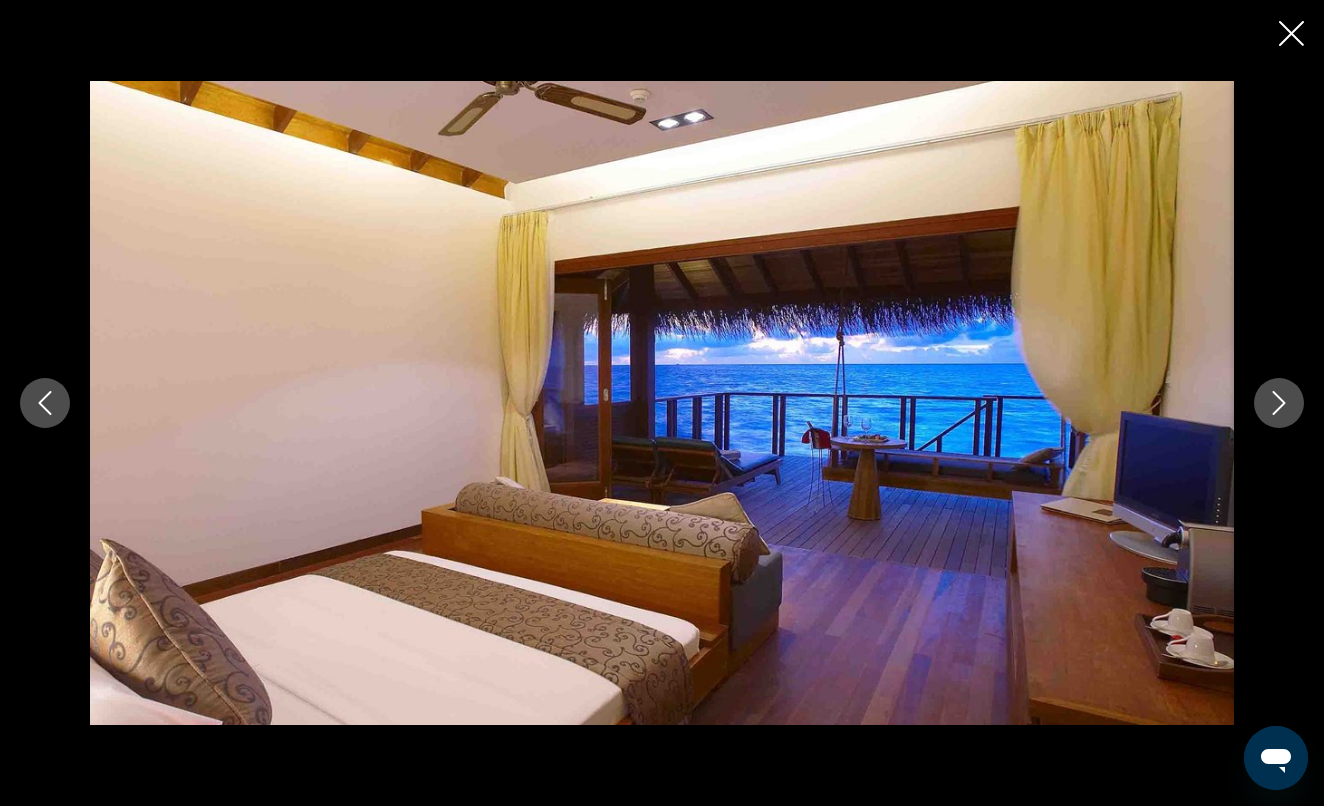 click 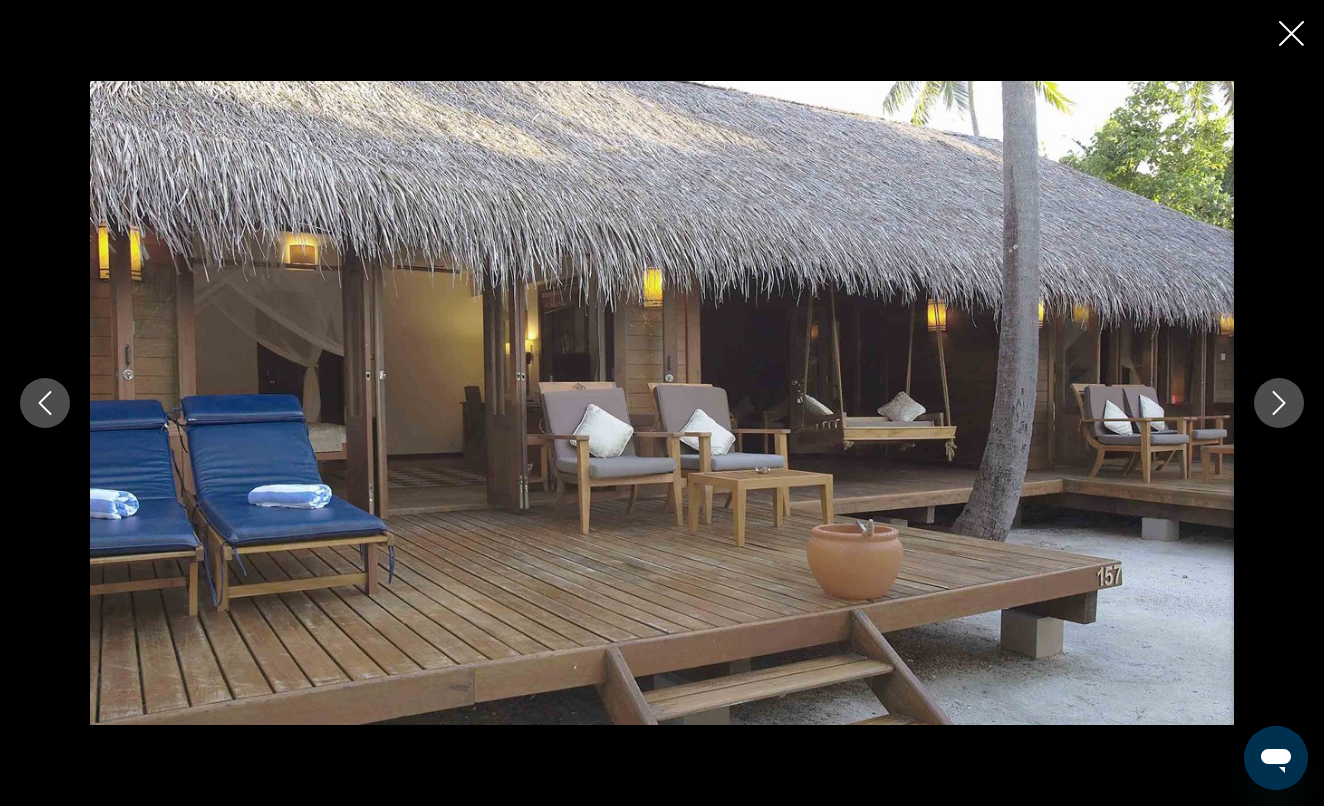 click 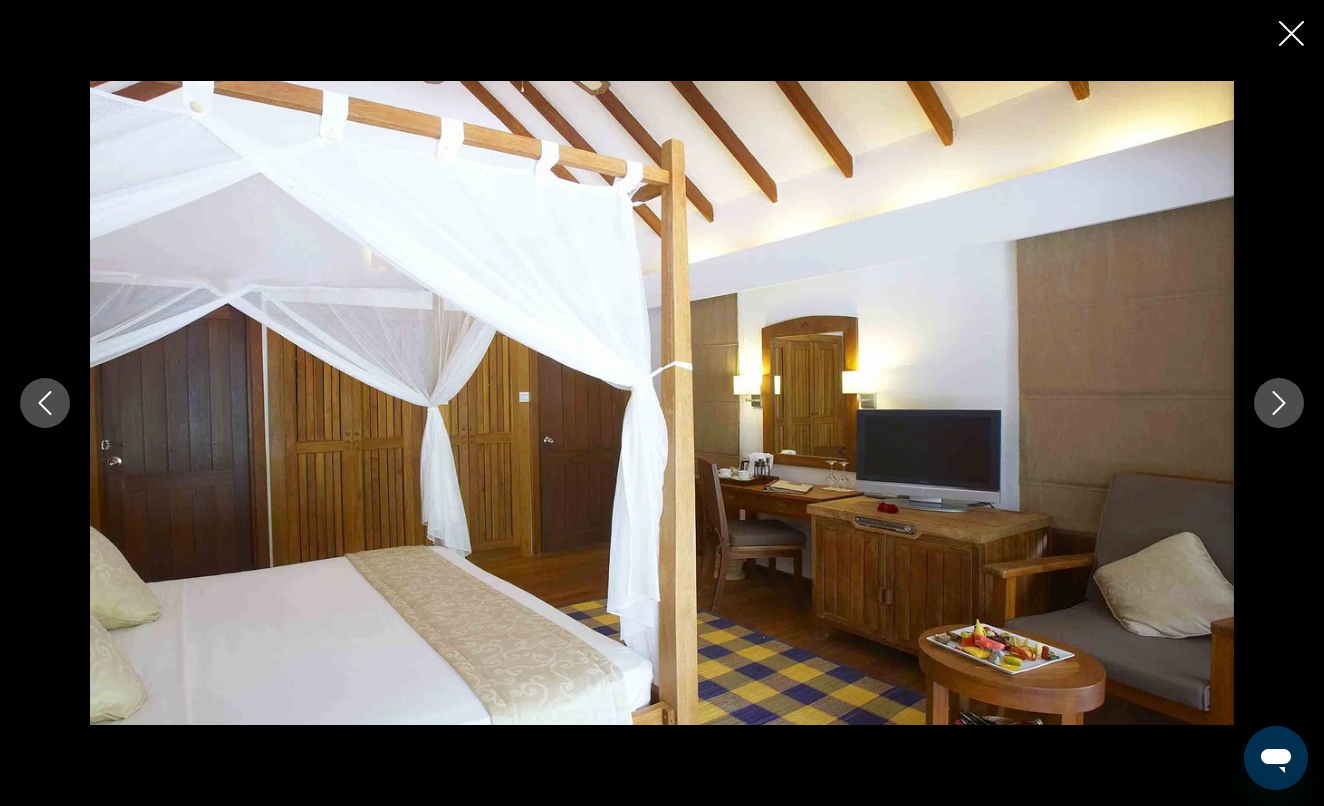 click 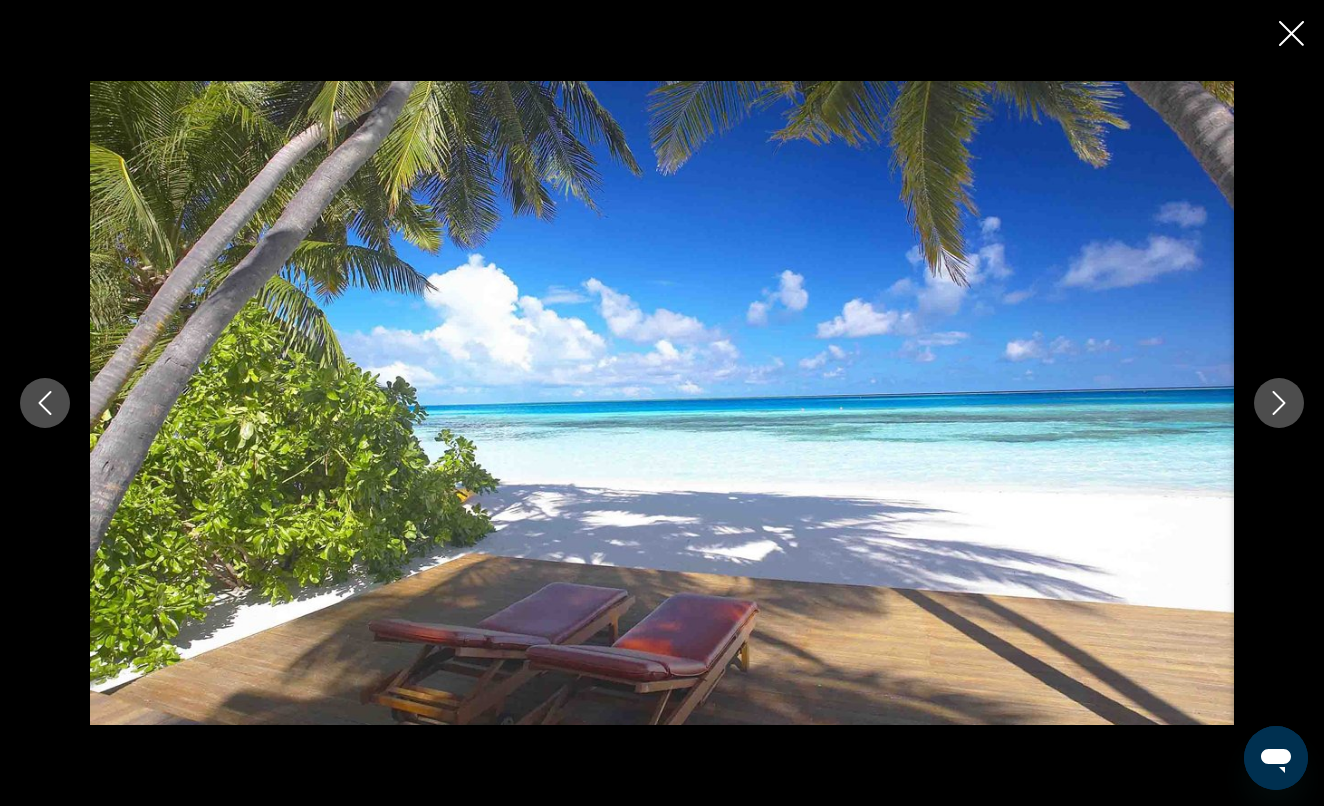 click 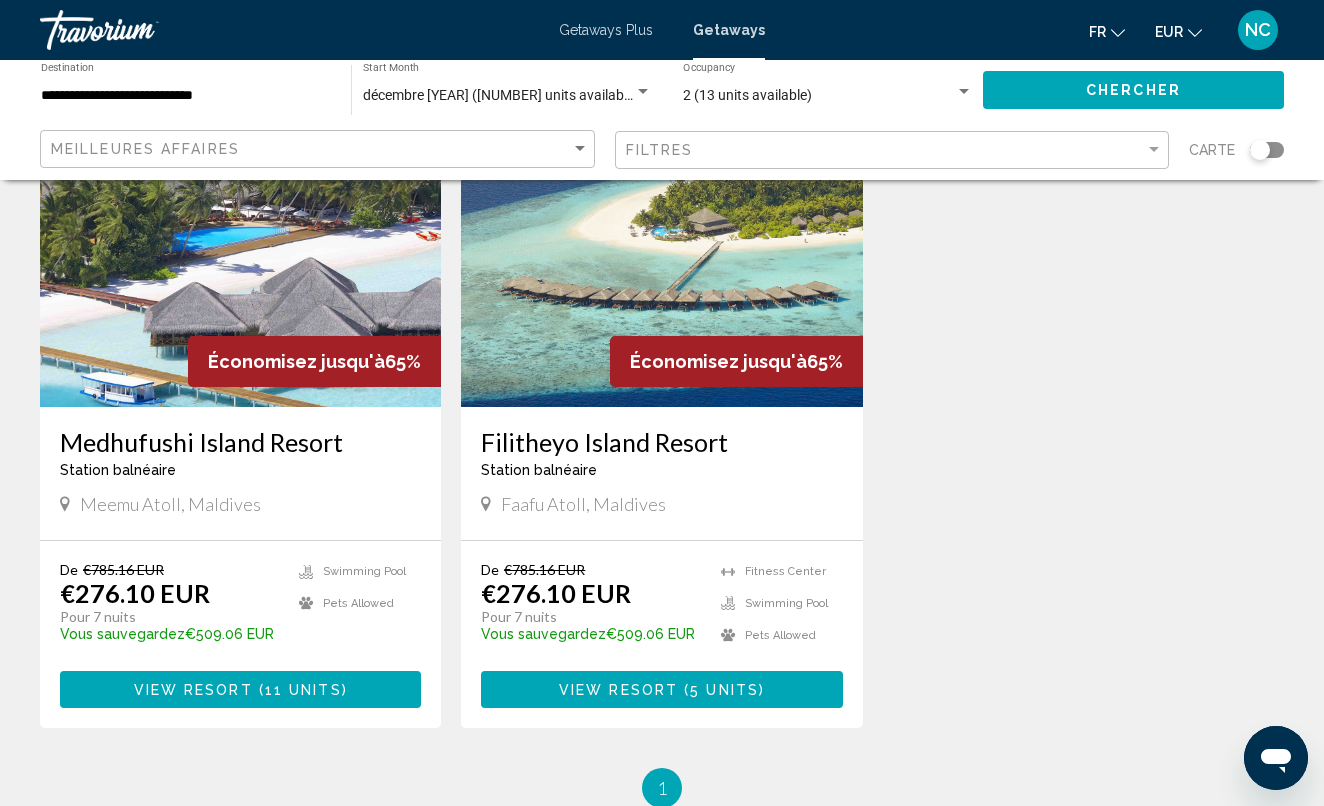 scroll, scrollTop: 146, scrollLeft: 0, axis: vertical 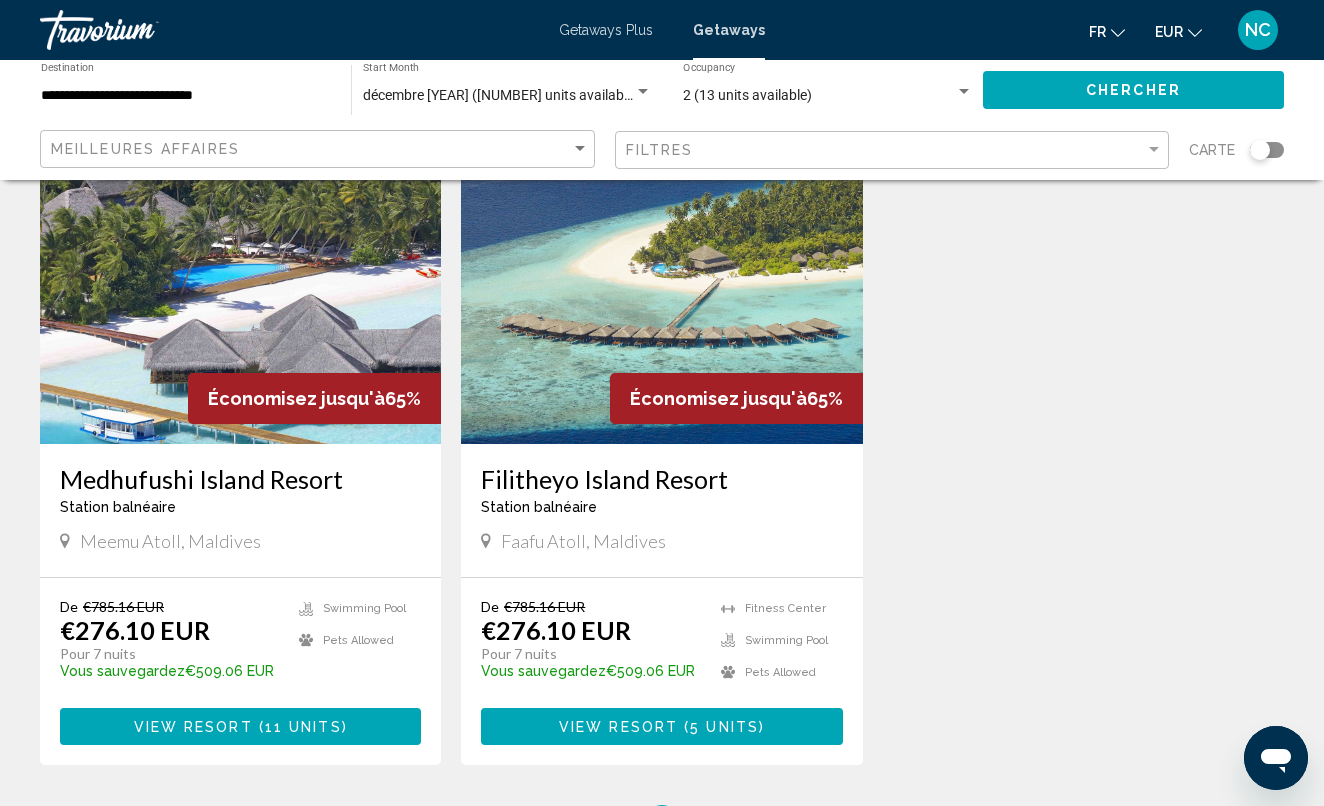 click on "Économisez jusqu'à  65%" at bounding box center [736, 398] 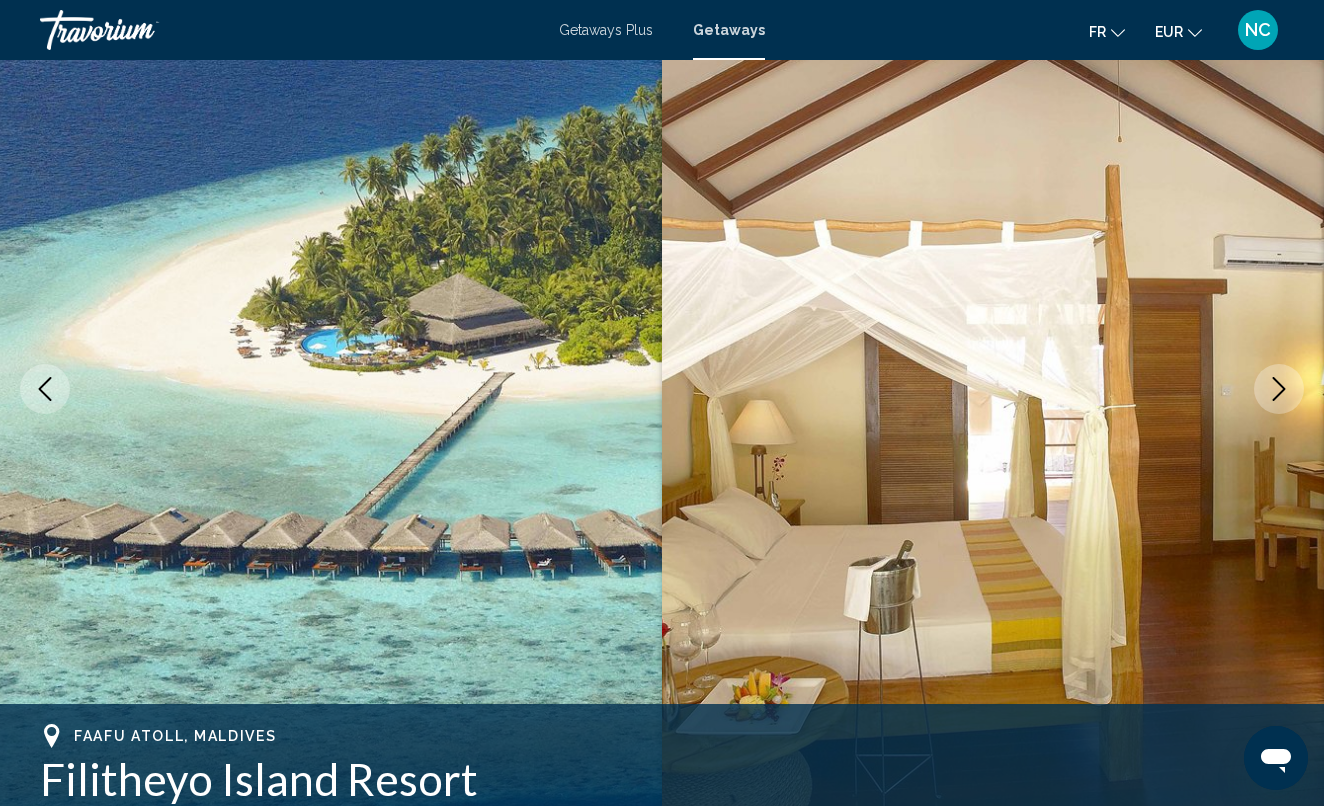 scroll, scrollTop: 0, scrollLeft: 0, axis: both 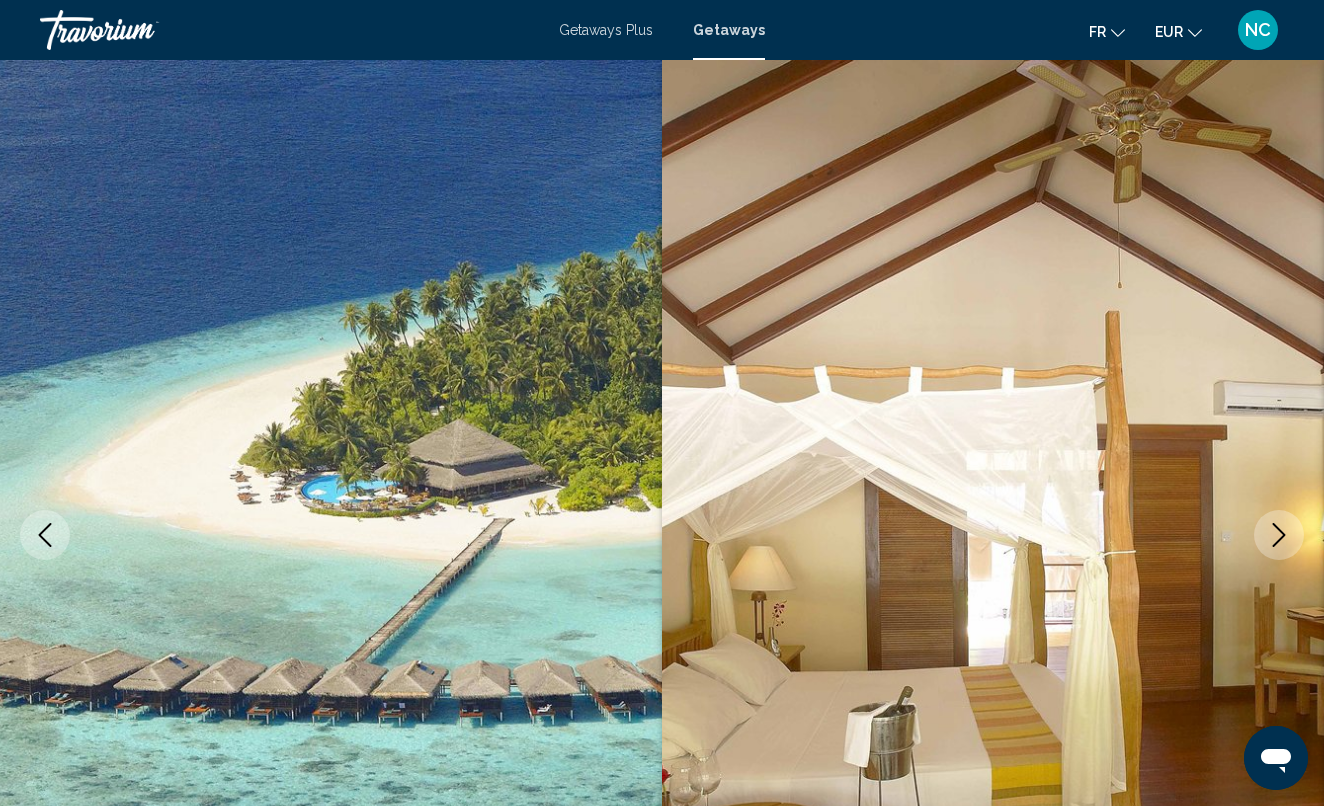 click 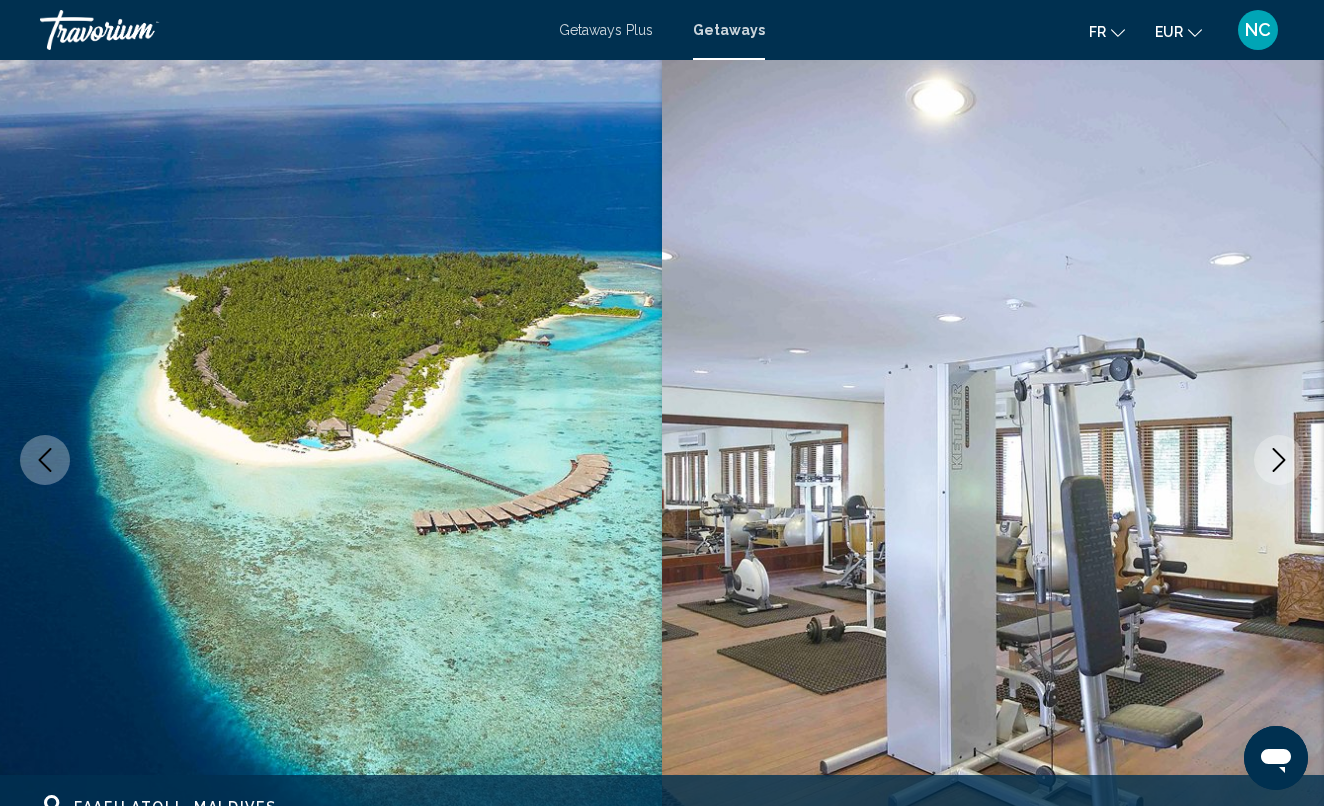 scroll, scrollTop: 82, scrollLeft: 0, axis: vertical 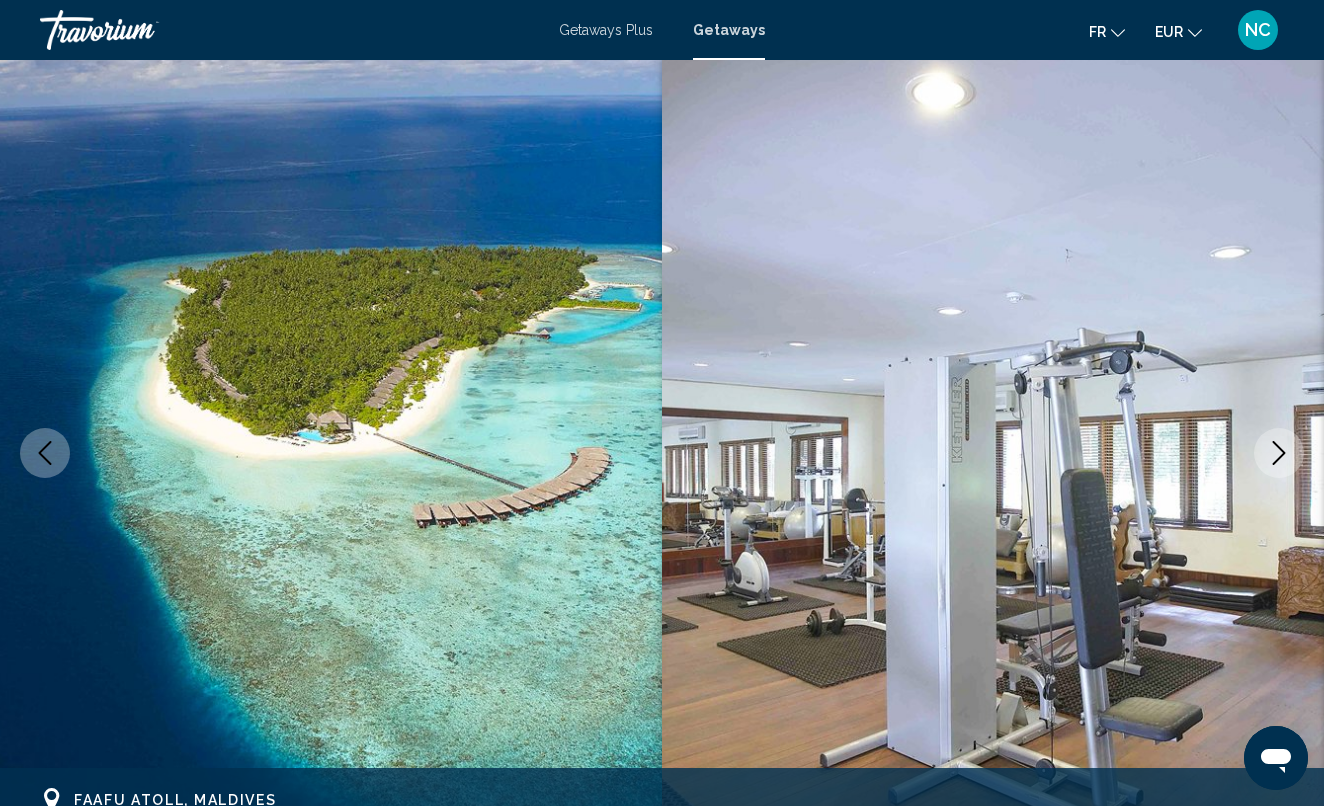 click 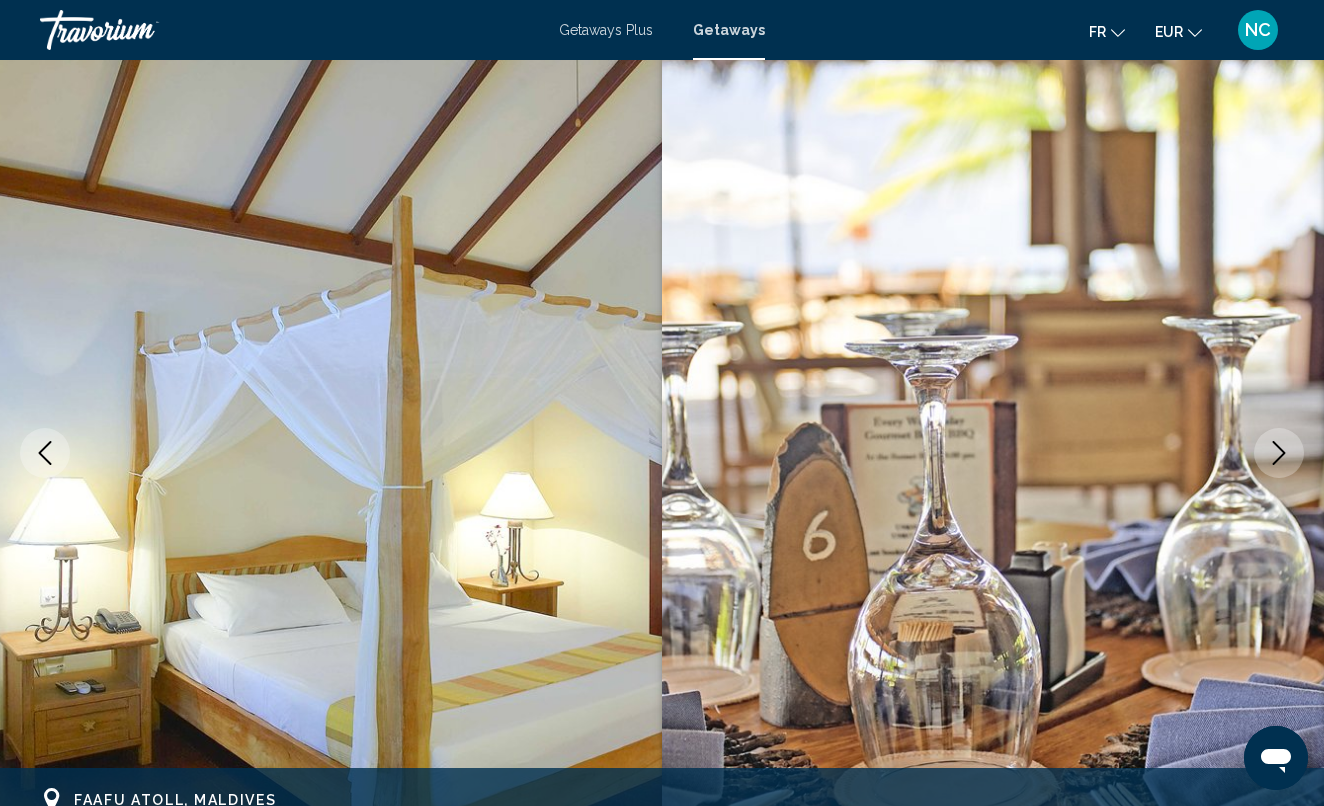 click 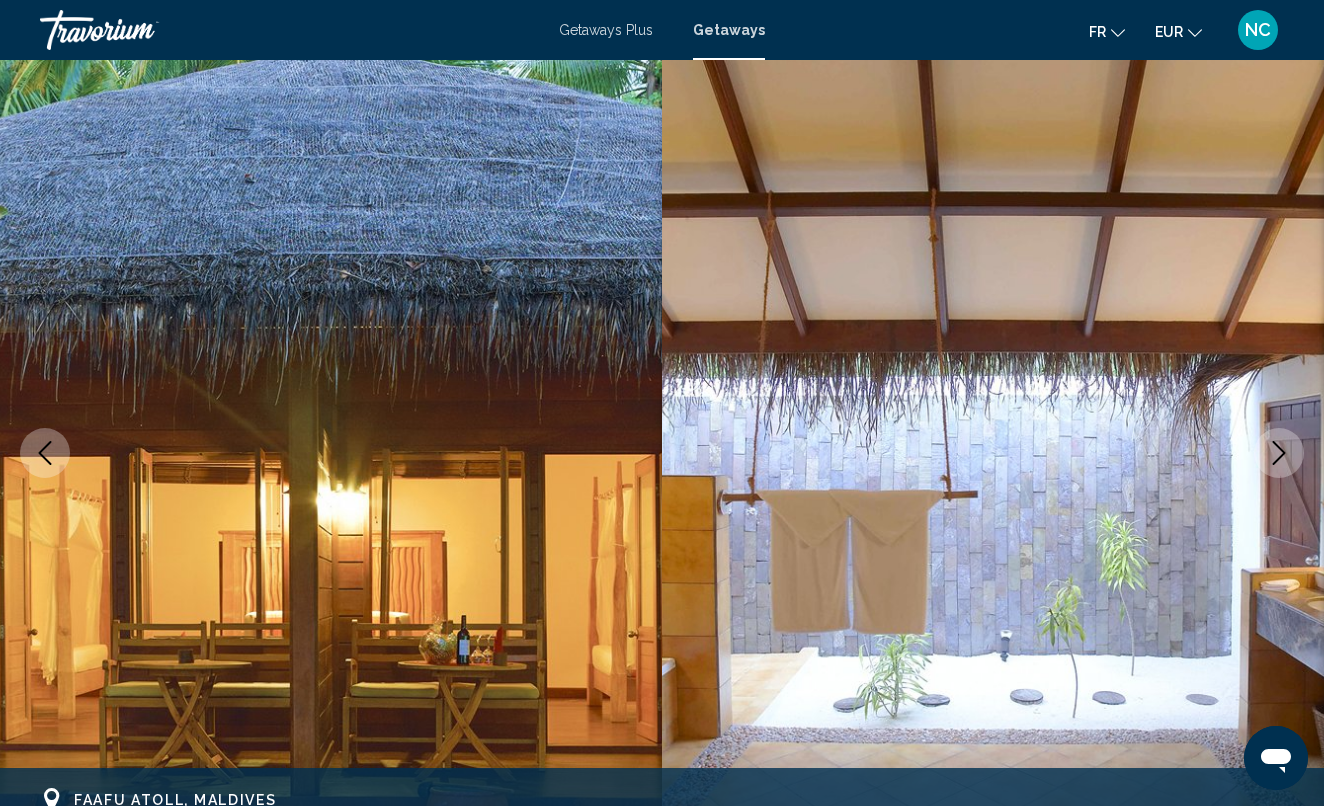 click 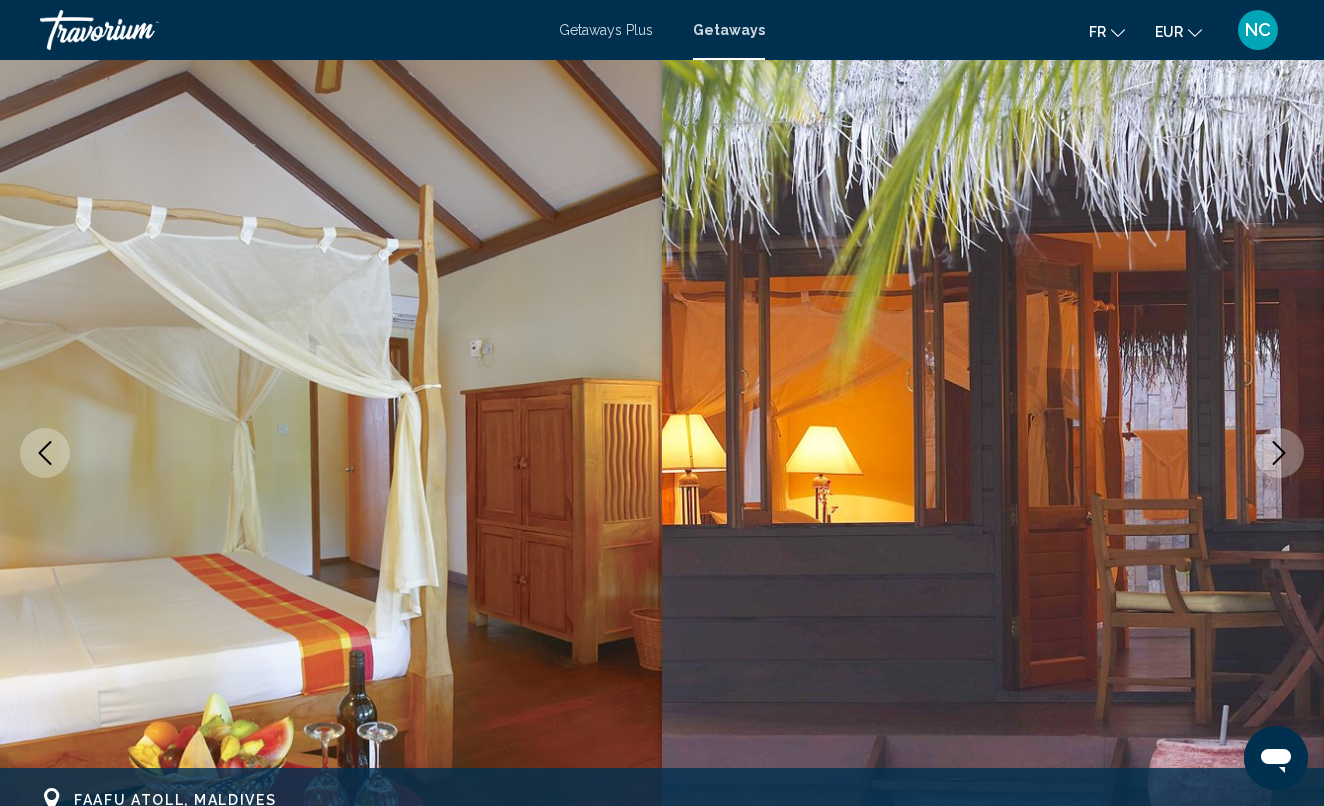 click 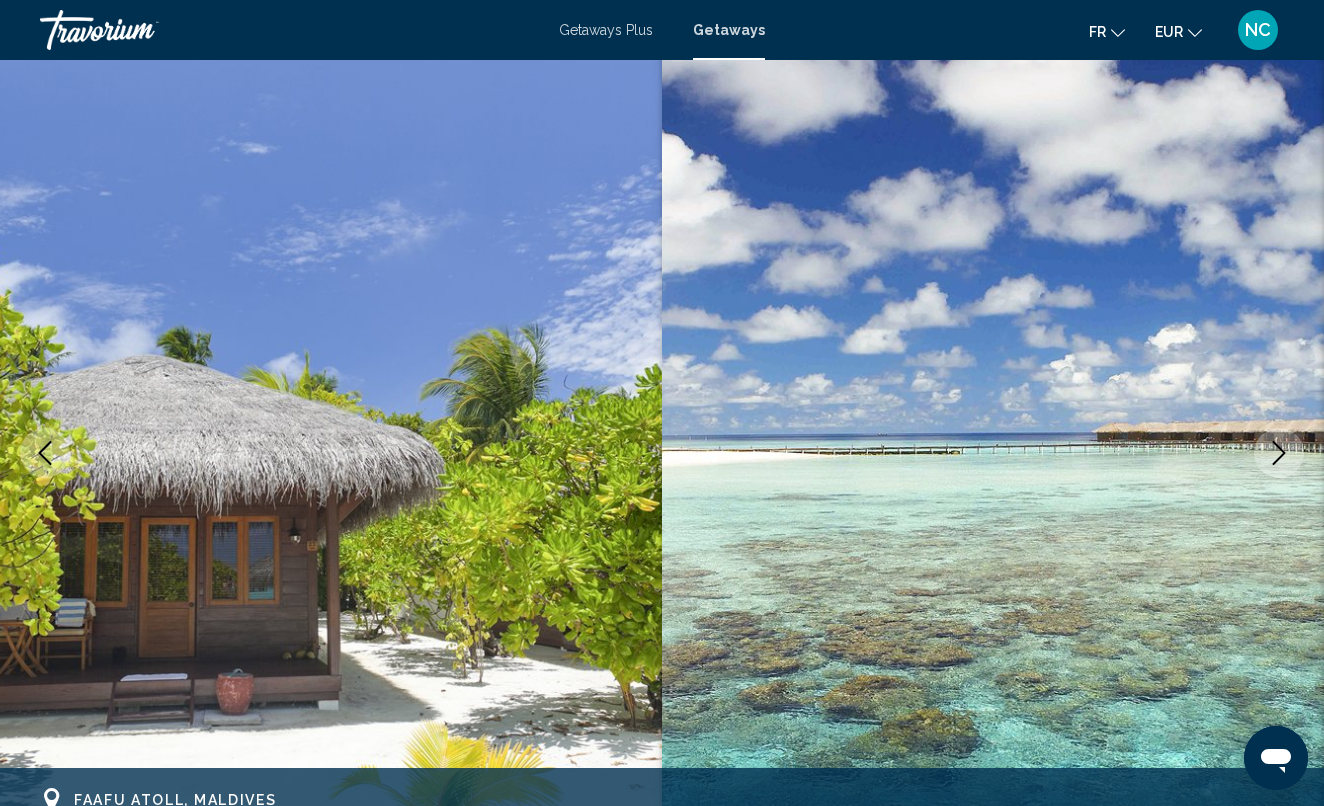 click 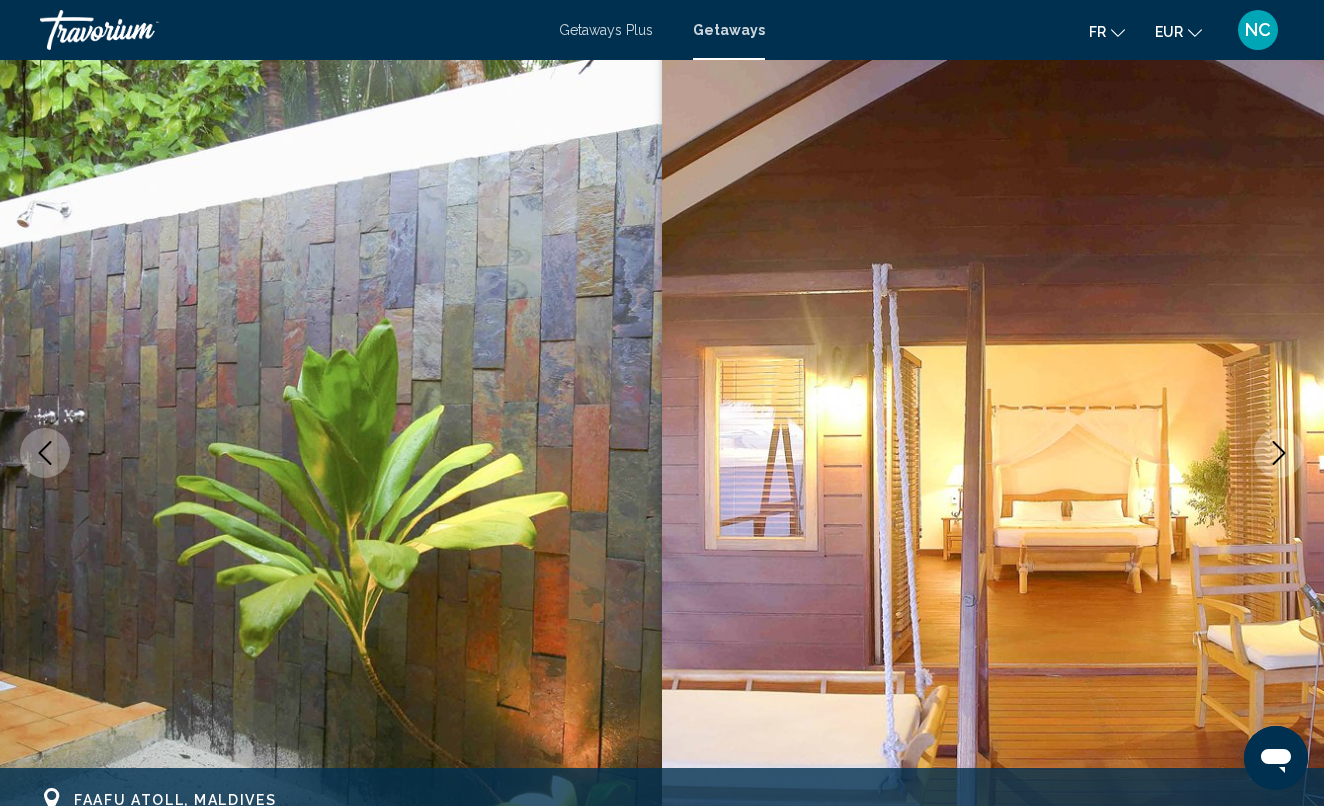 click 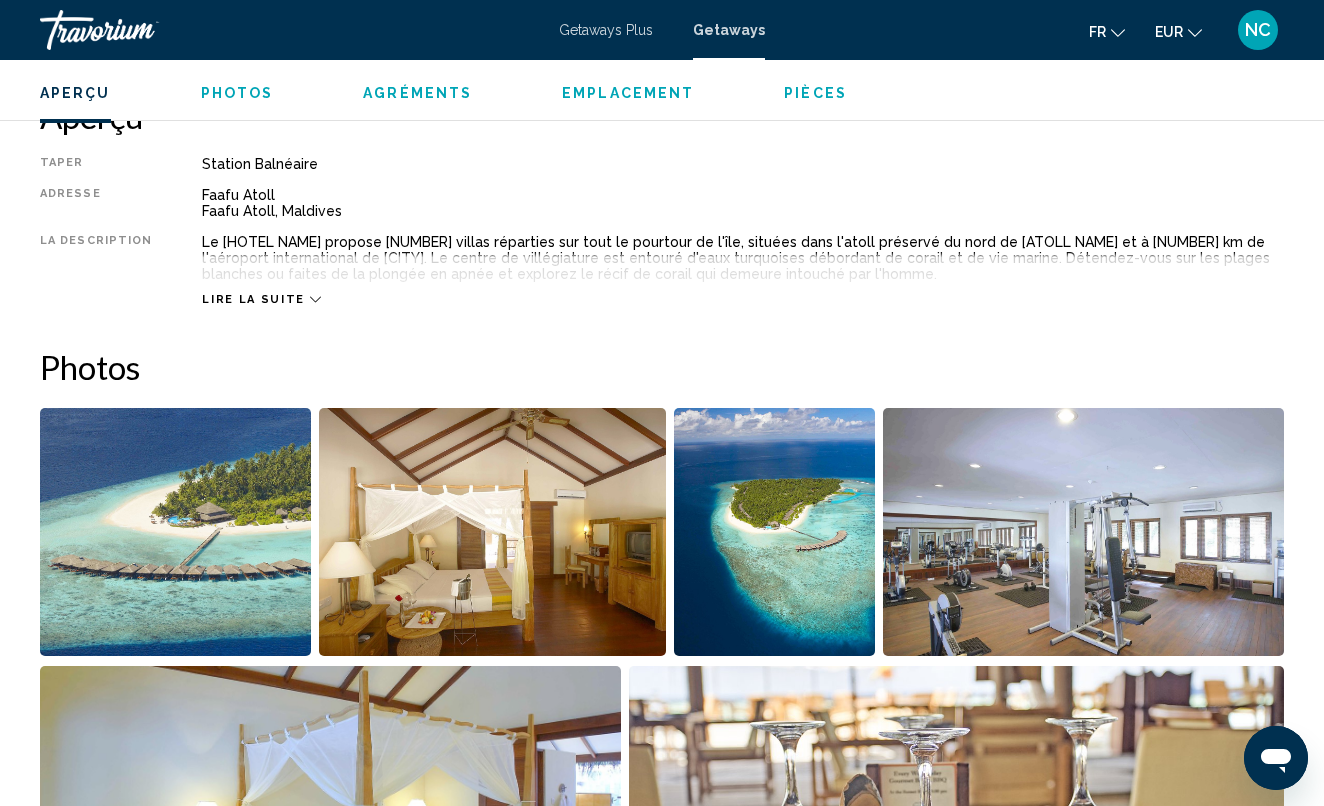 scroll, scrollTop: 1017, scrollLeft: 0, axis: vertical 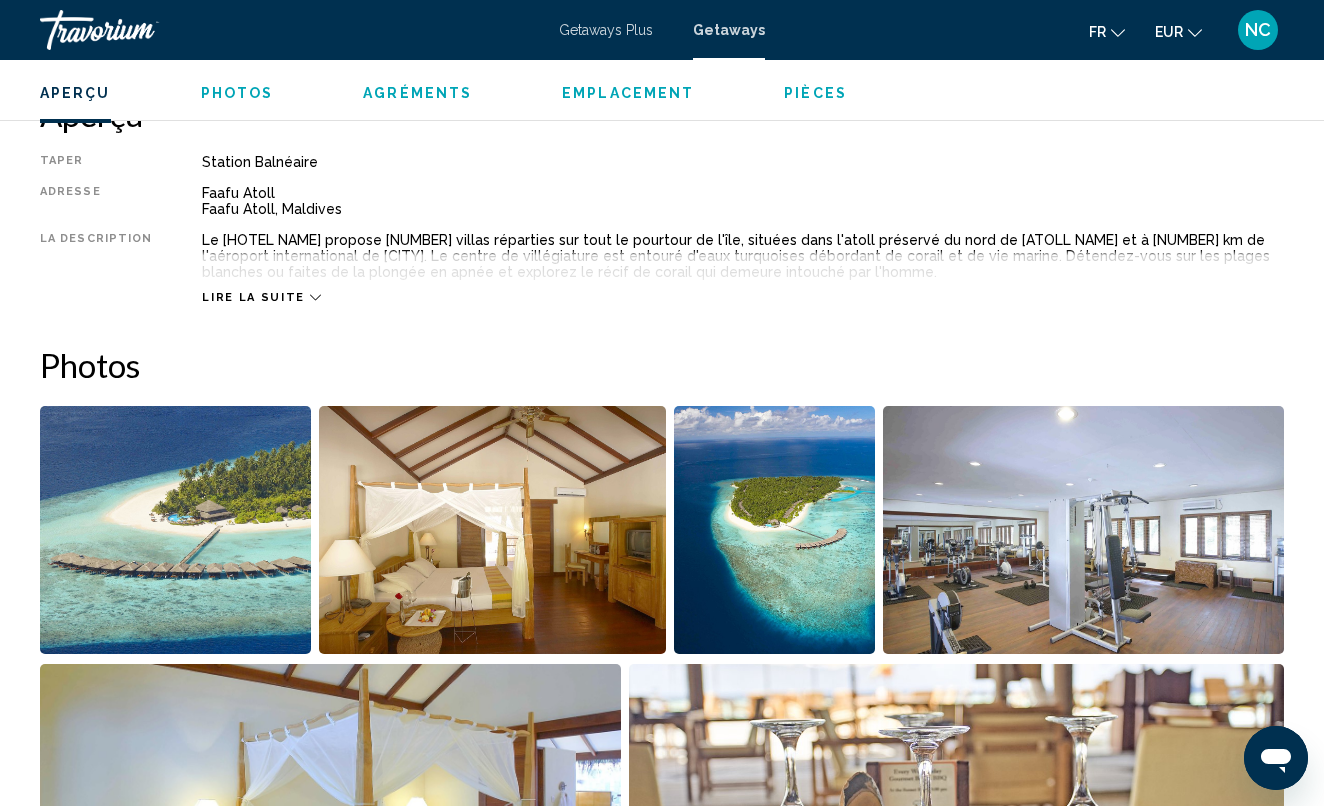 click on "Lire la suite" at bounding box center (261, 297) 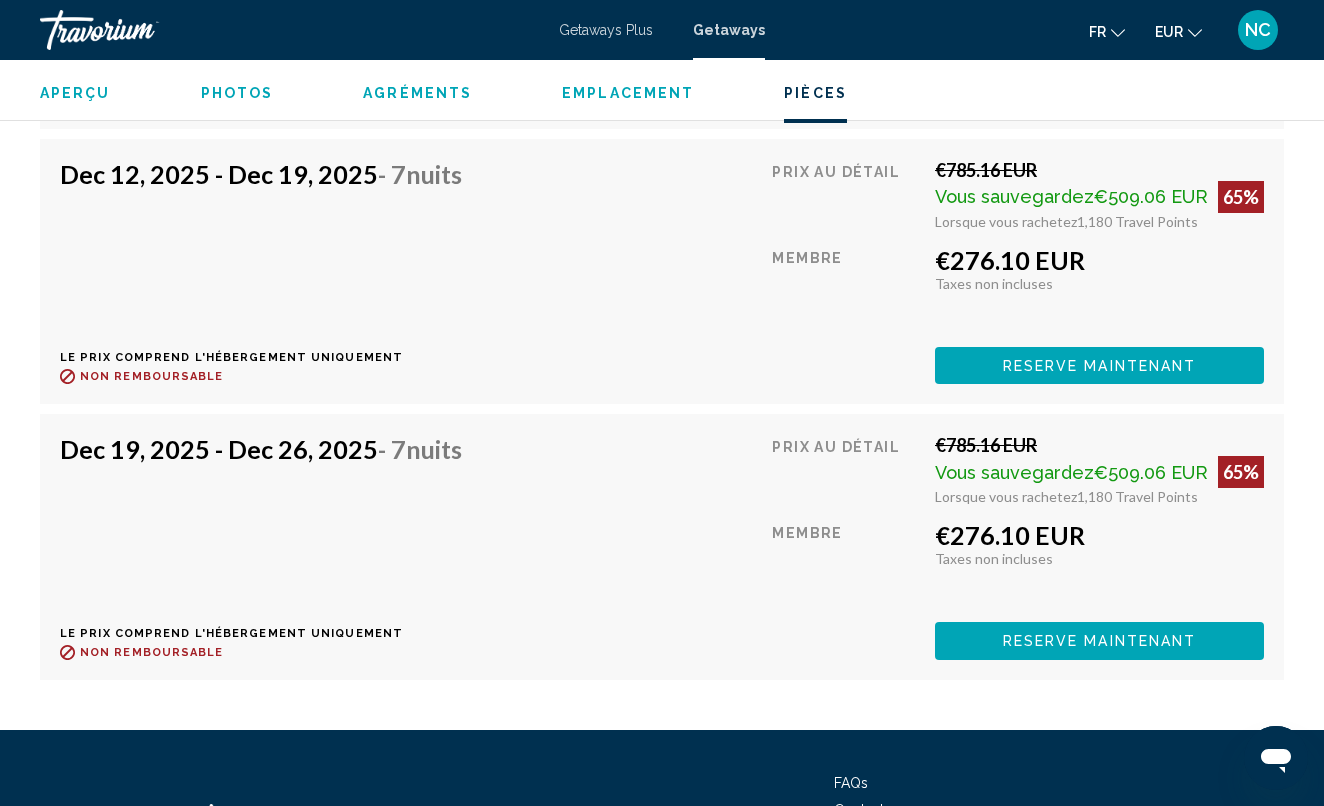 scroll, scrollTop: 4771, scrollLeft: 0, axis: vertical 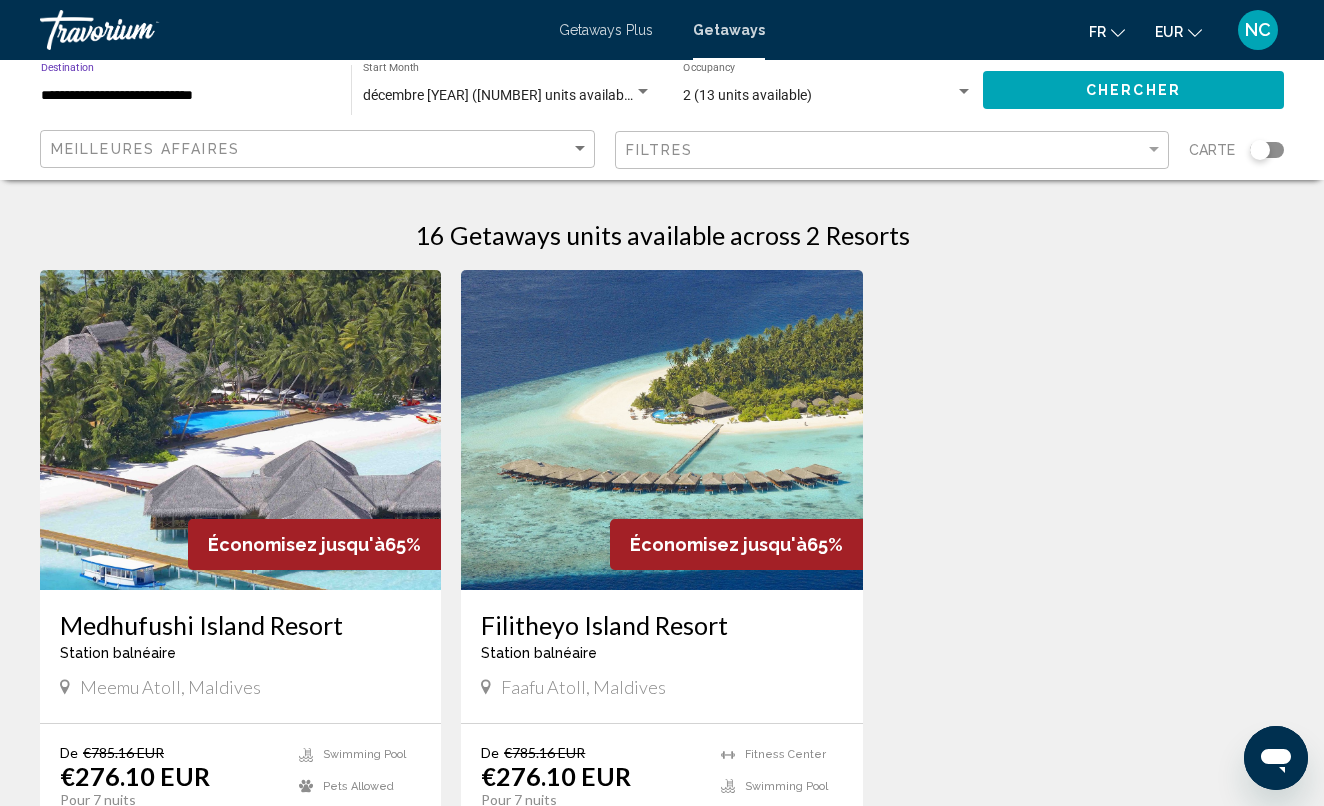 click on "**********" at bounding box center (186, 96) 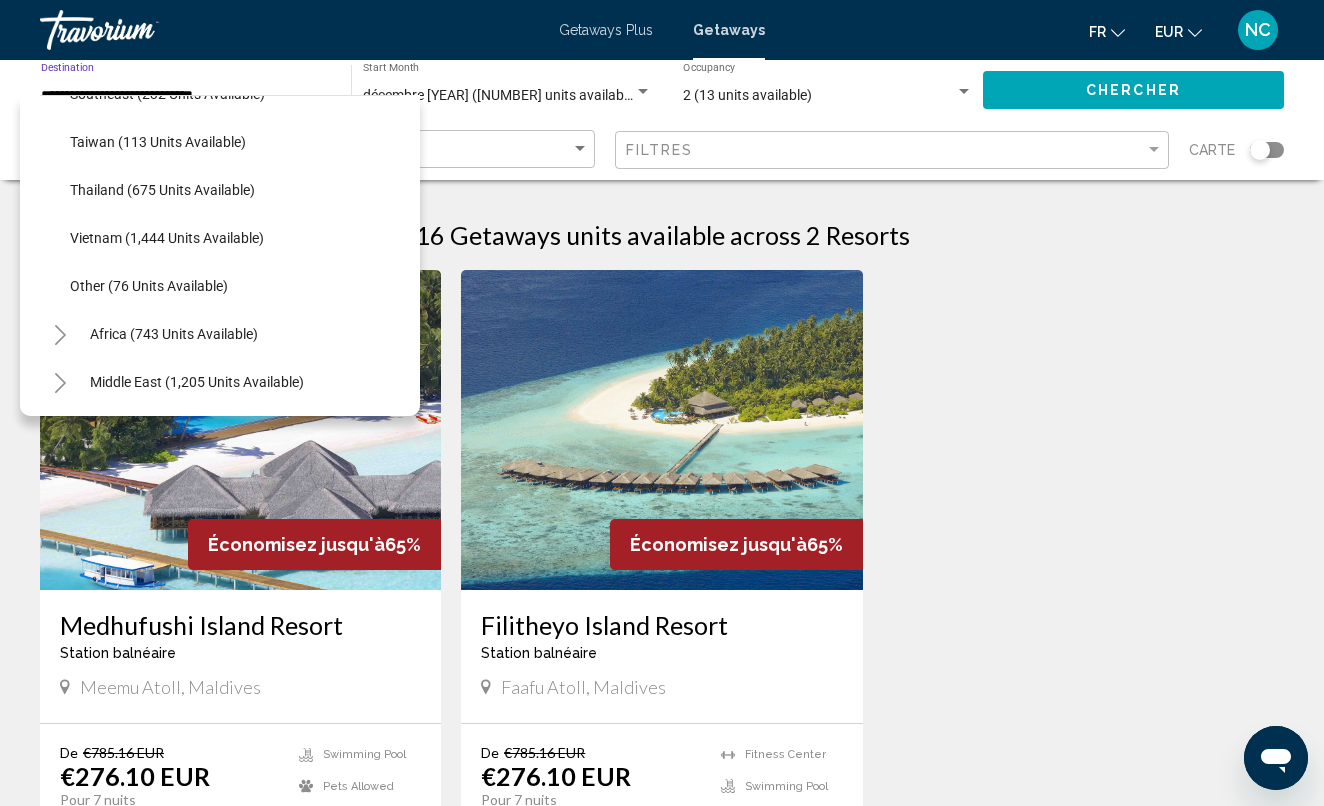 scroll, scrollTop: 1044, scrollLeft: 0, axis: vertical 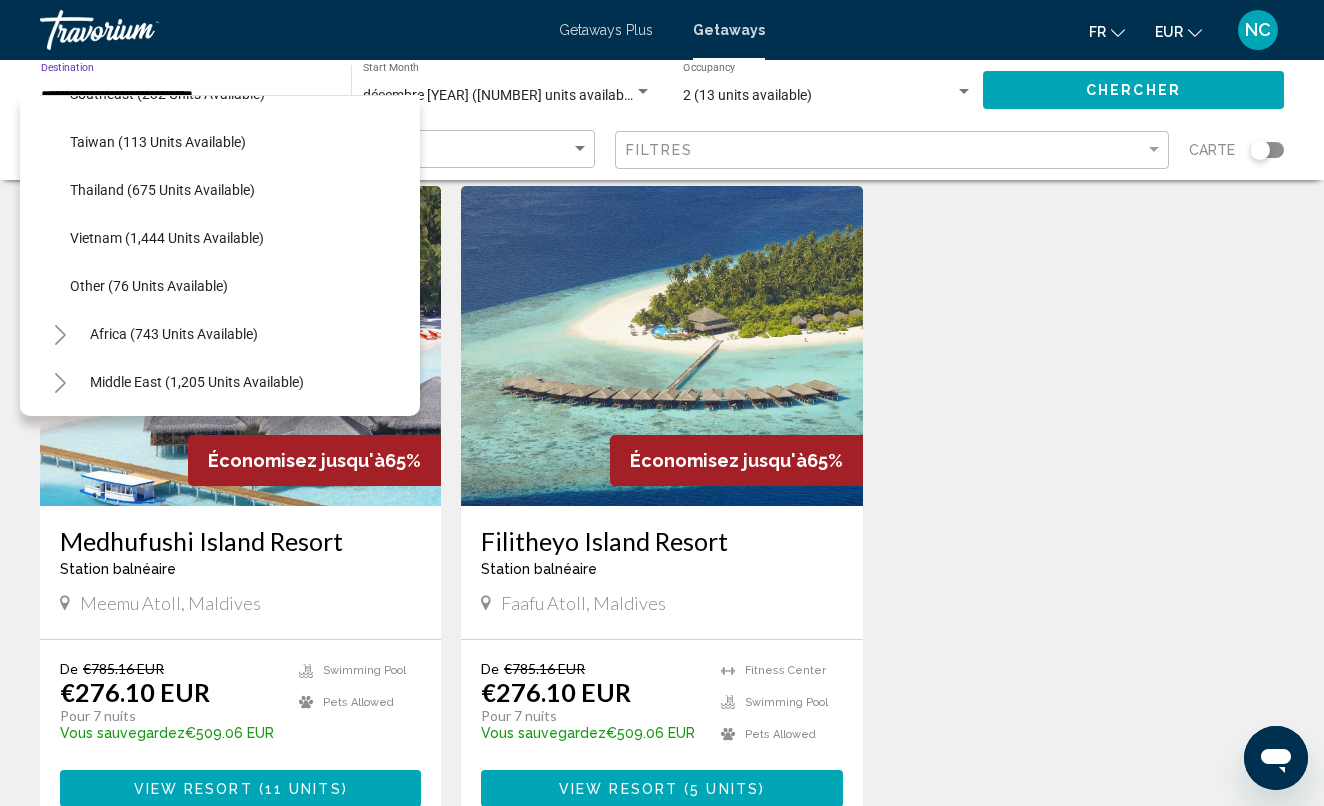 click 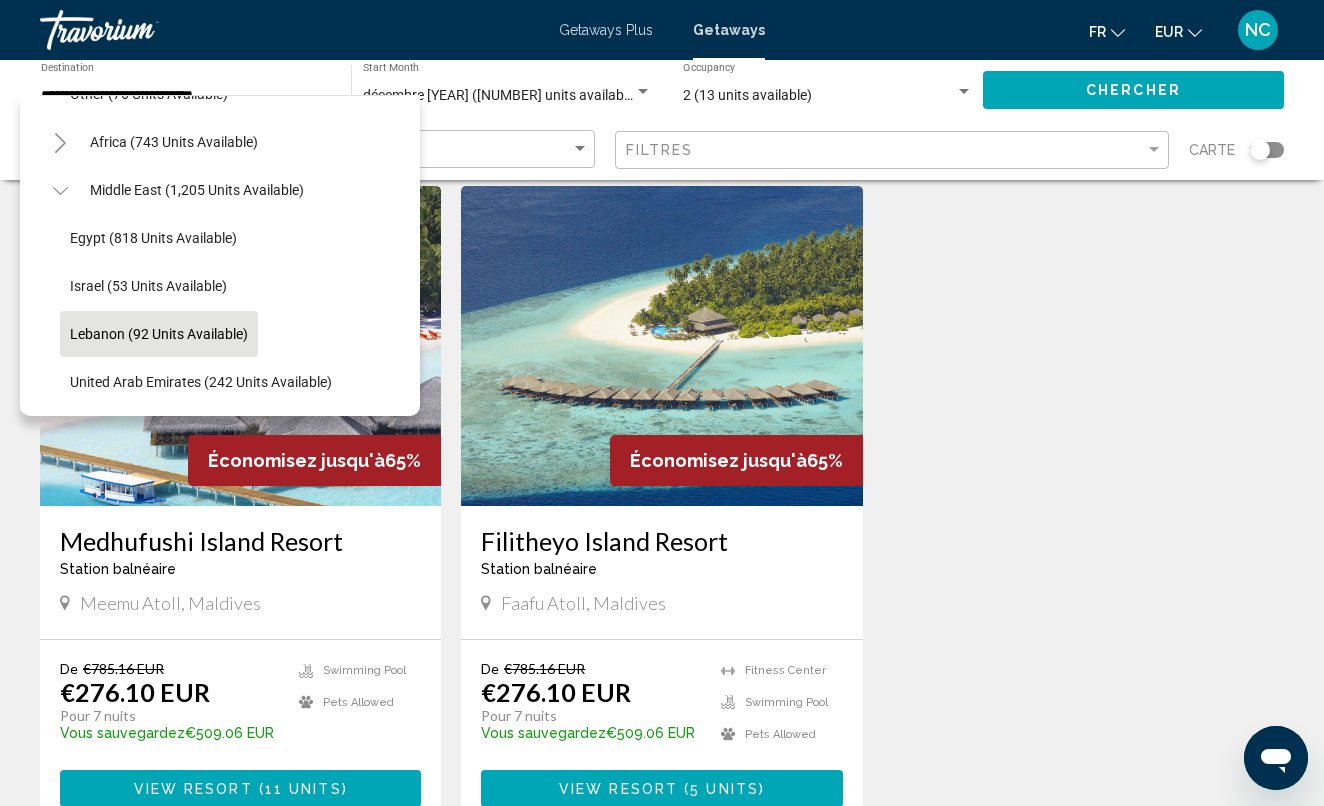 scroll, scrollTop: 1236, scrollLeft: 0, axis: vertical 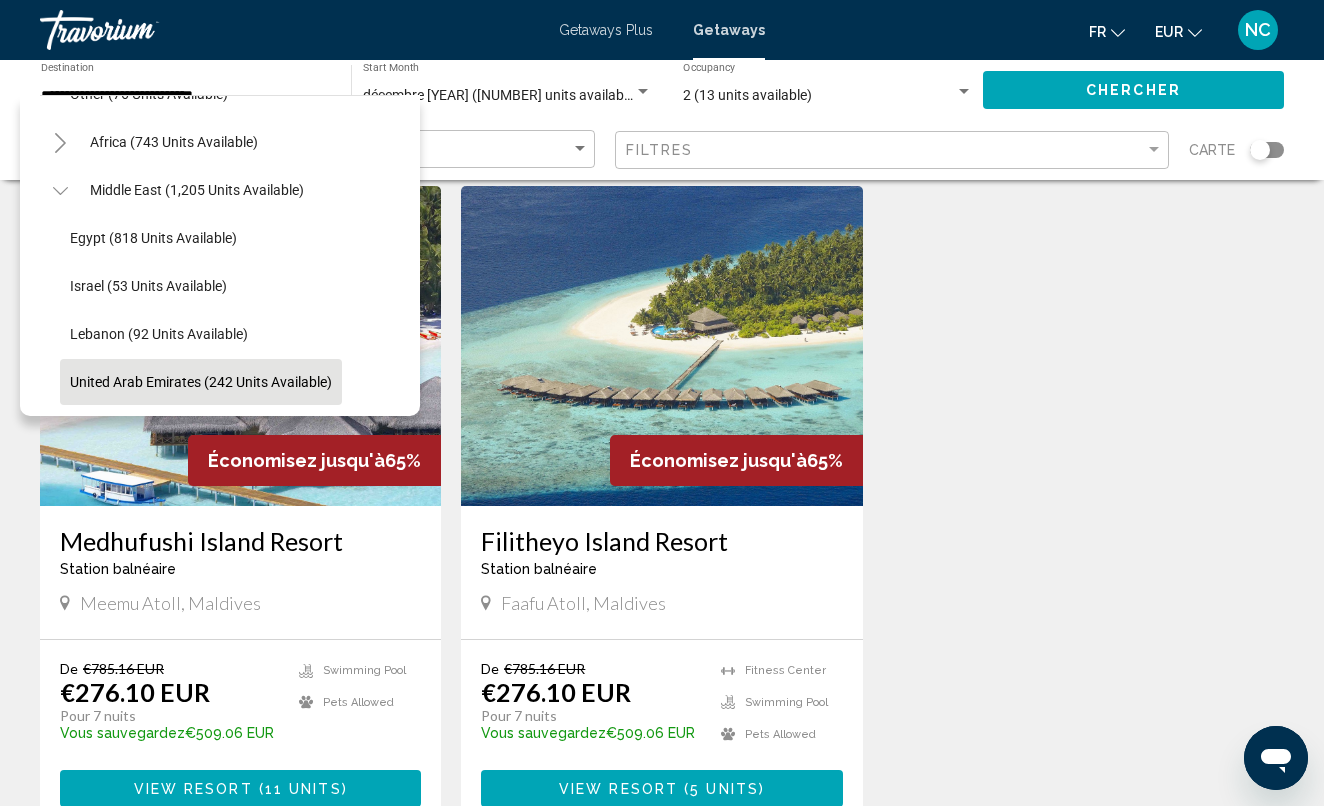 click on "United Arab Emirates (242 units available)" 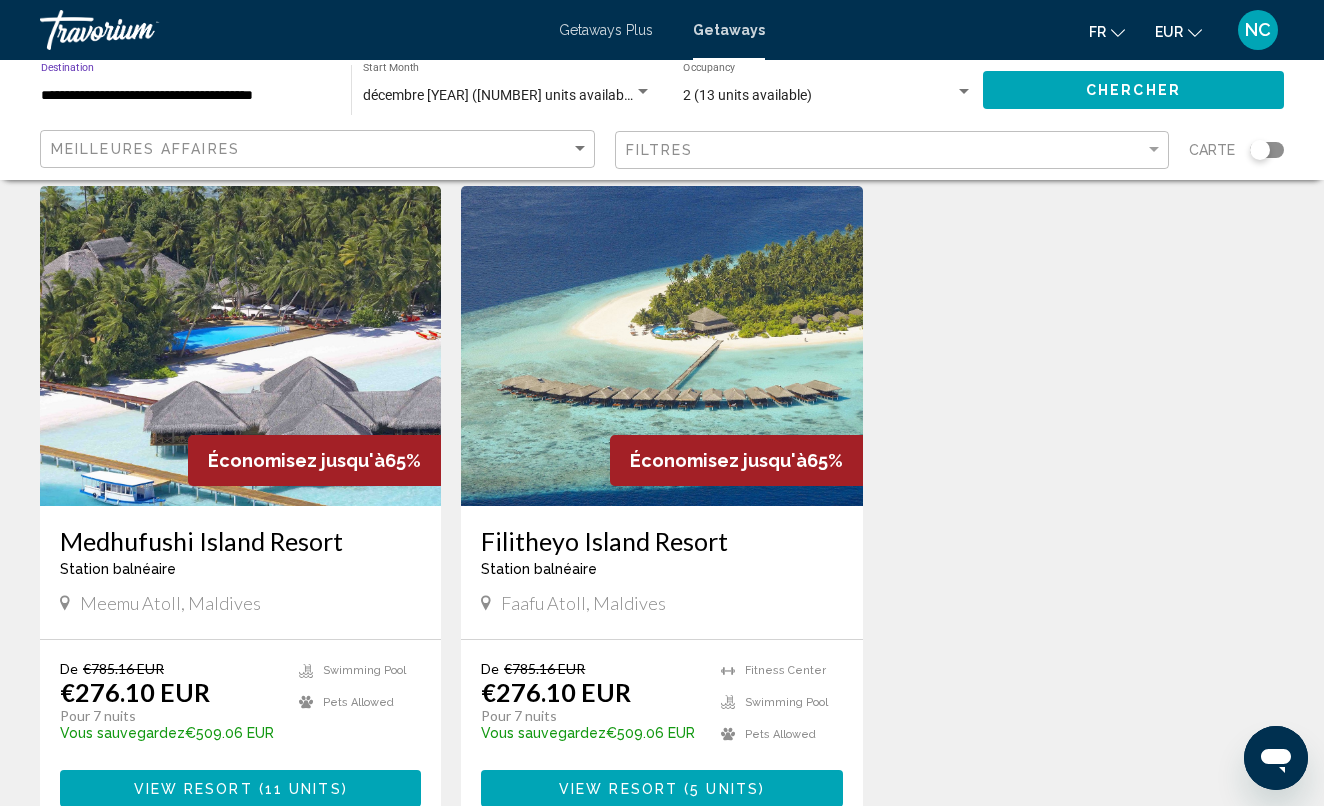 click on "Chercher" 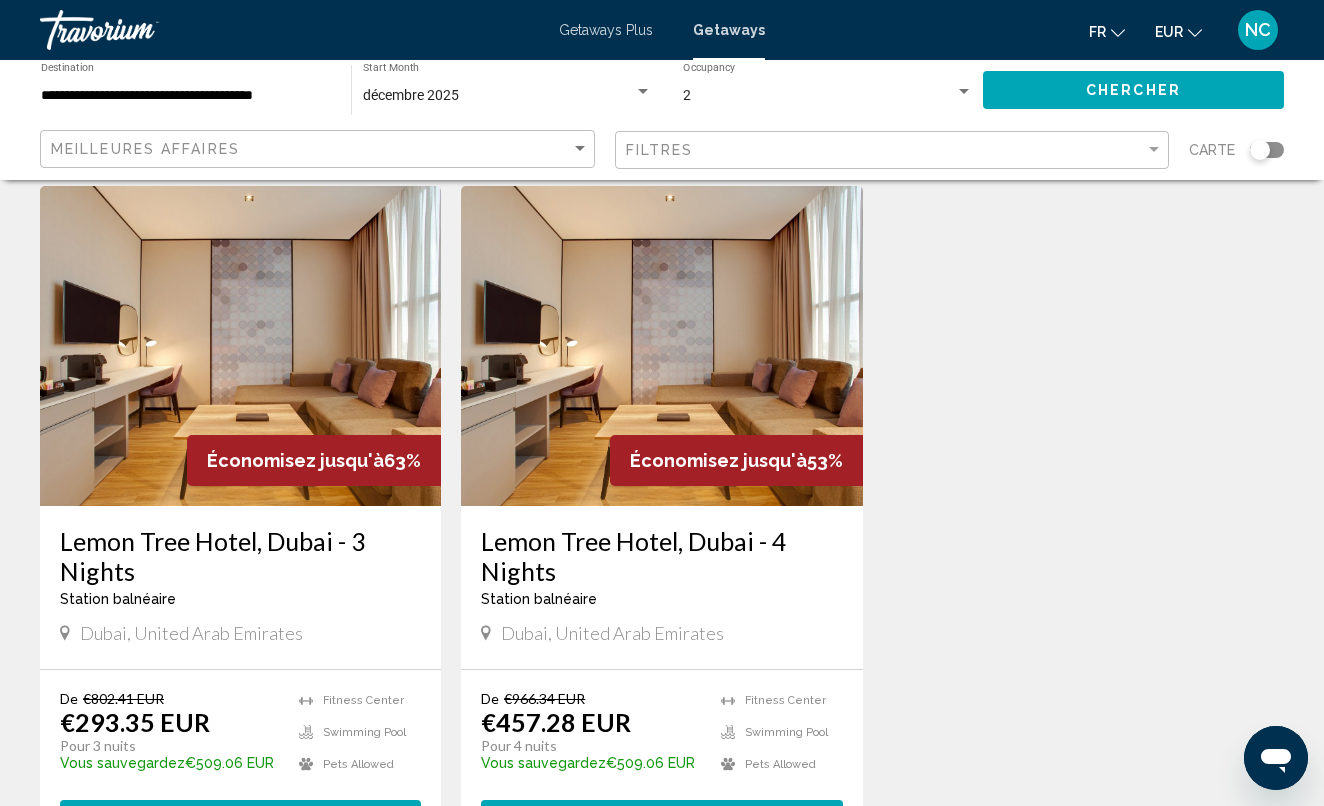 scroll, scrollTop: 82, scrollLeft: 0, axis: vertical 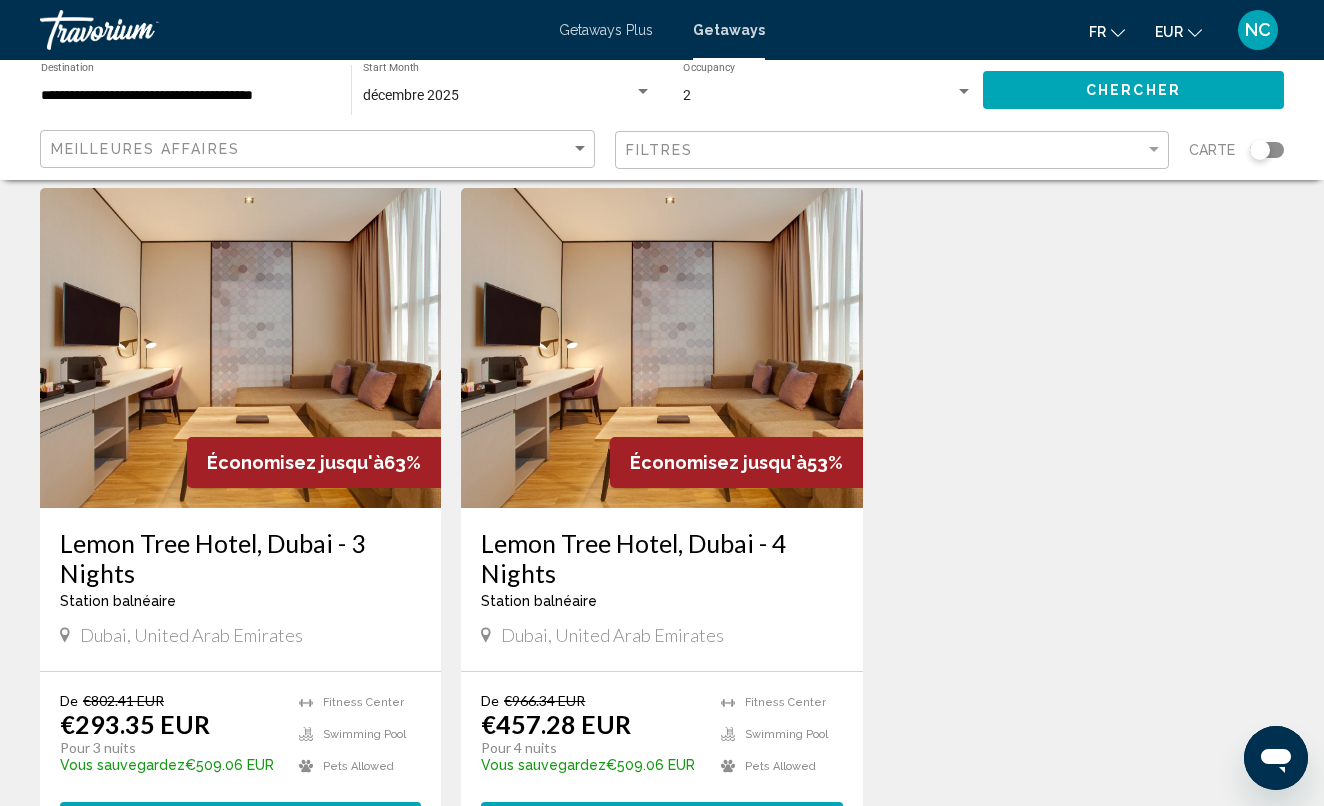 click at bounding box center (240, 348) 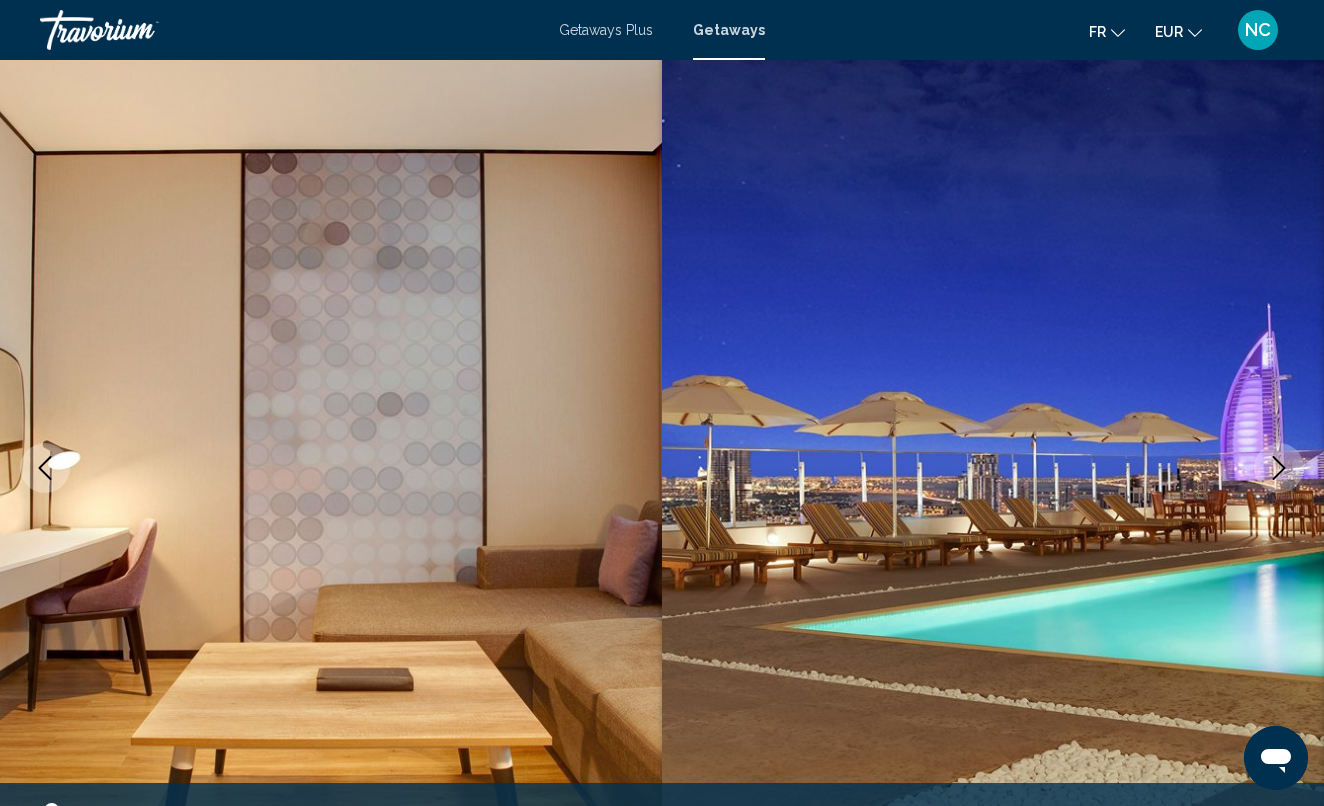 scroll, scrollTop: 69, scrollLeft: 0, axis: vertical 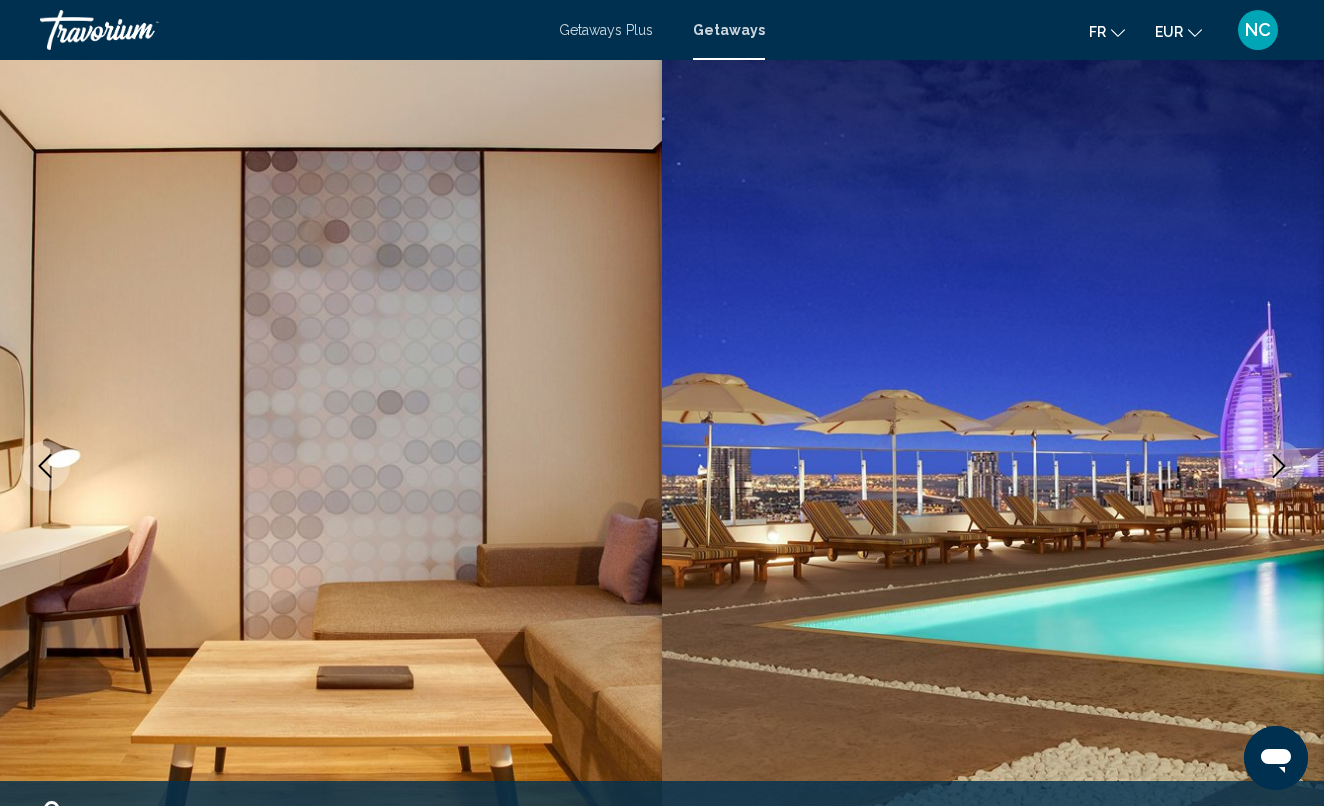 click at bounding box center (331, 466) 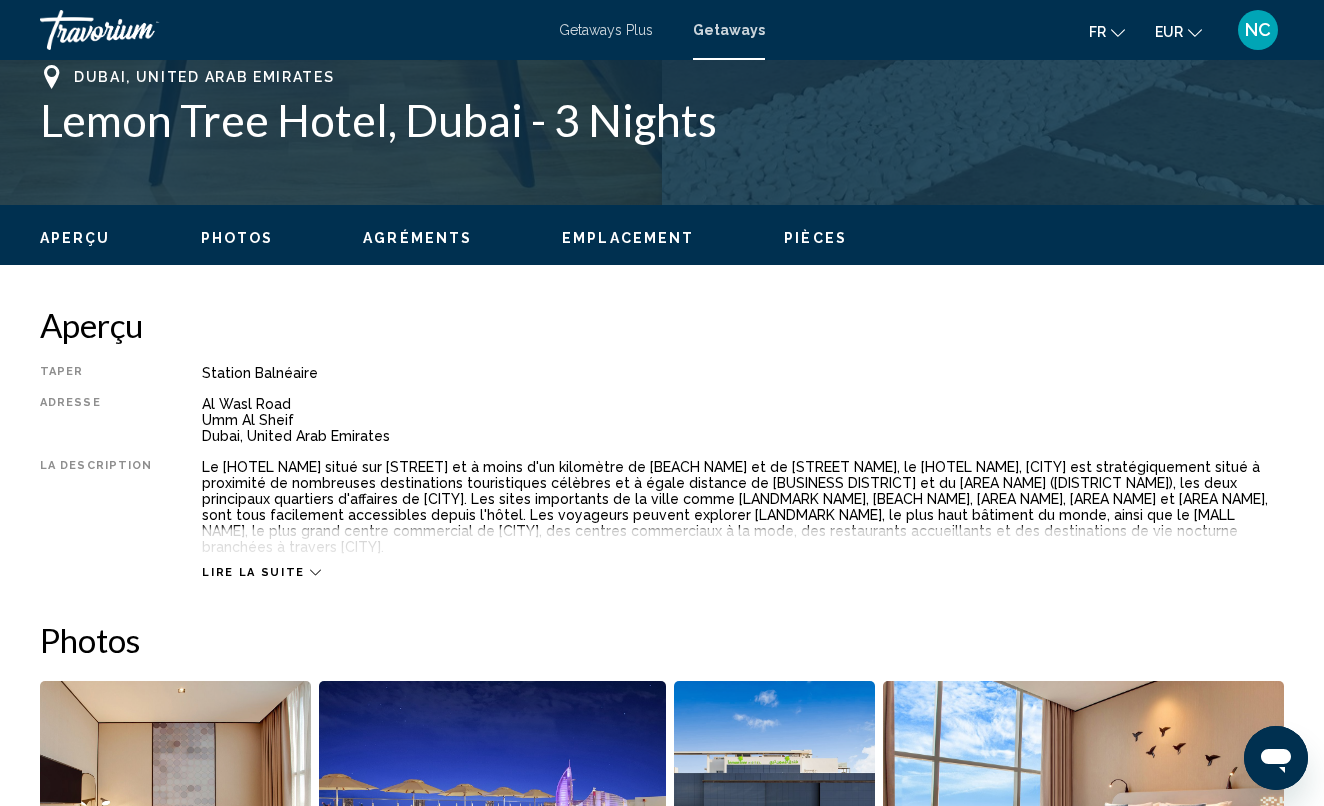 scroll, scrollTop: 906, scrollLeft: 0, axis: vertical 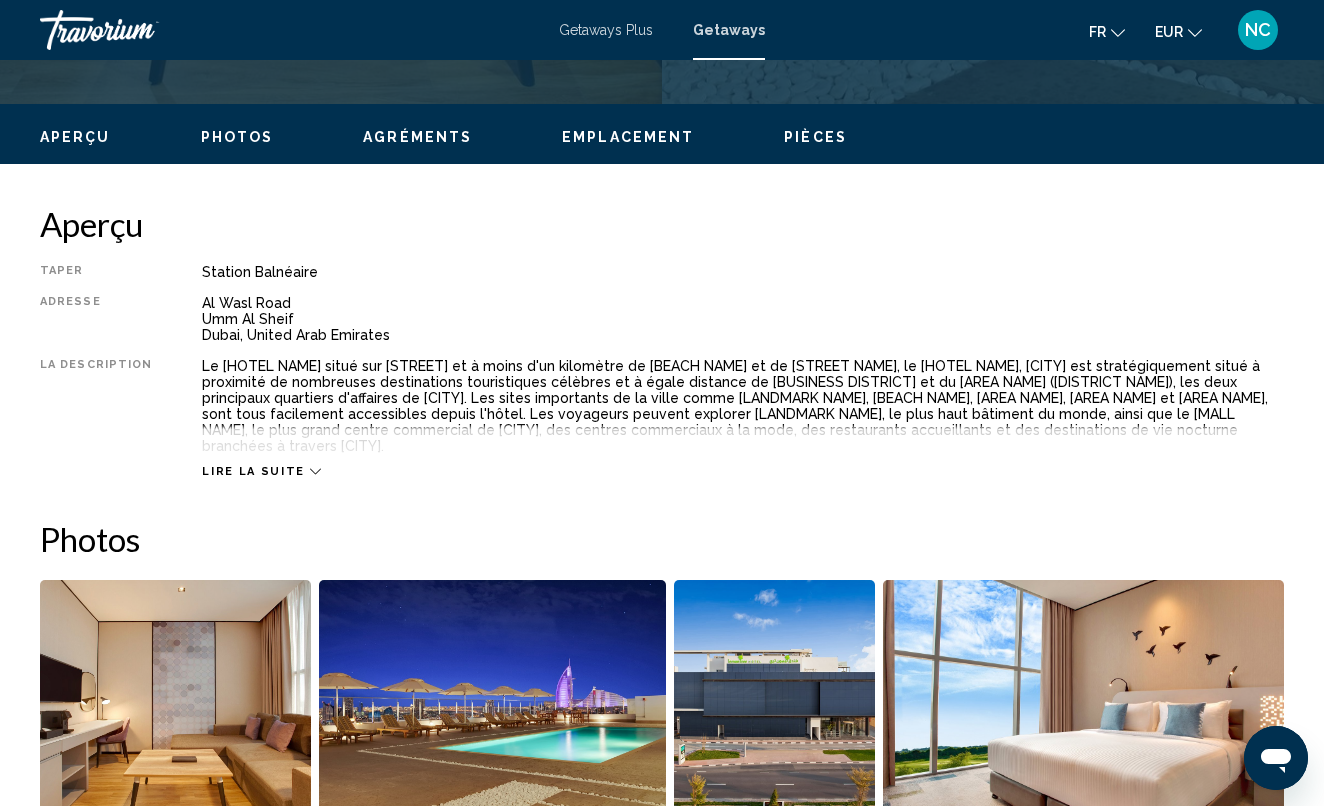 click on "Lire la suite" at bounding box center [253, 471] 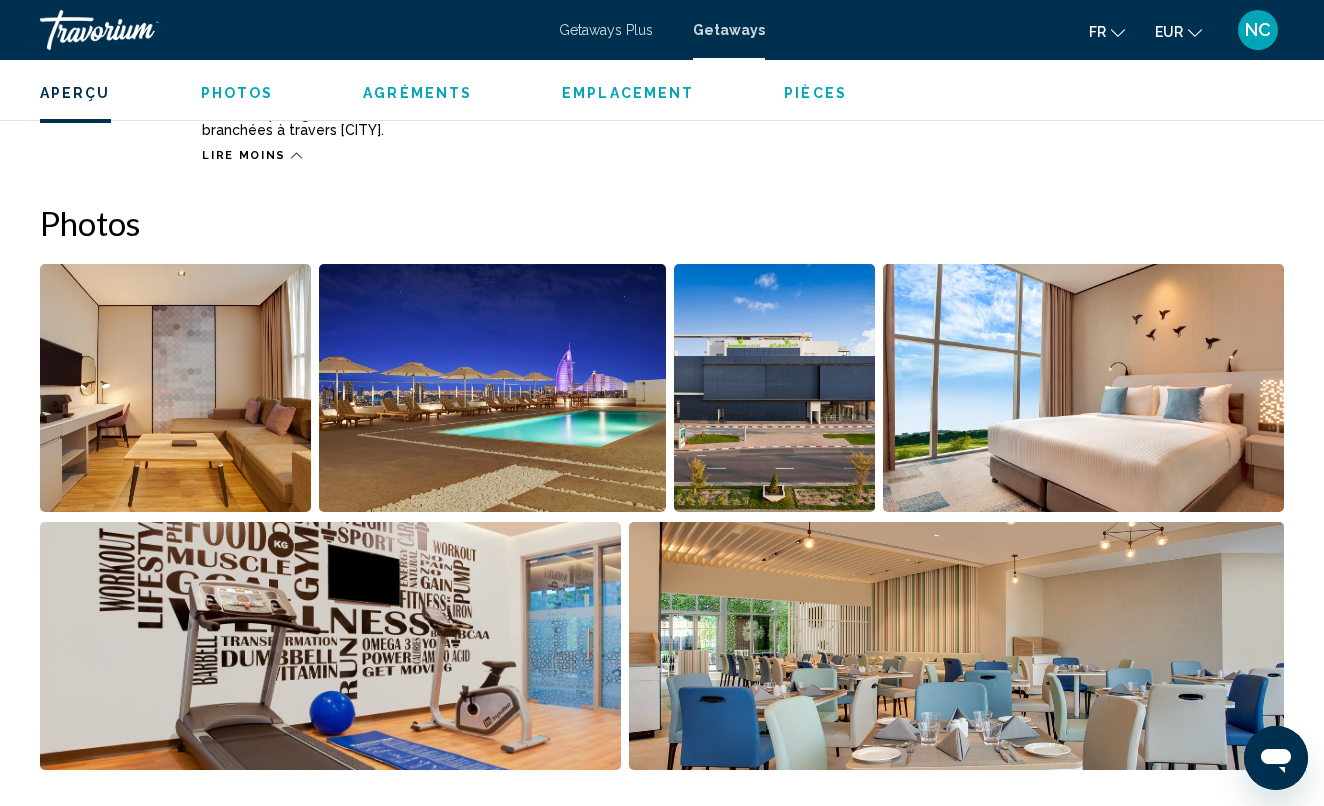 scroll, scrollTop: 1225, scrollLeft: 0, axis: vertical 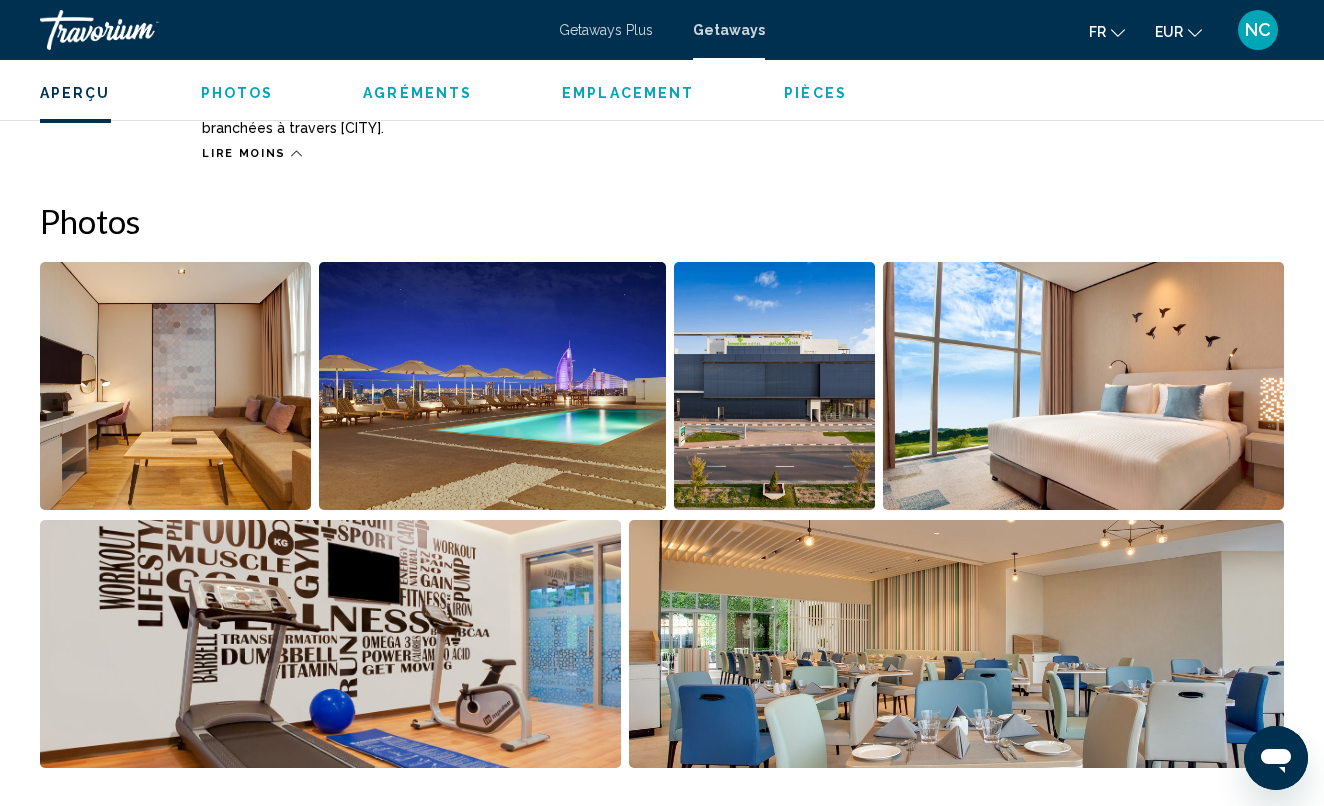 click at bounding box center [175, 386] 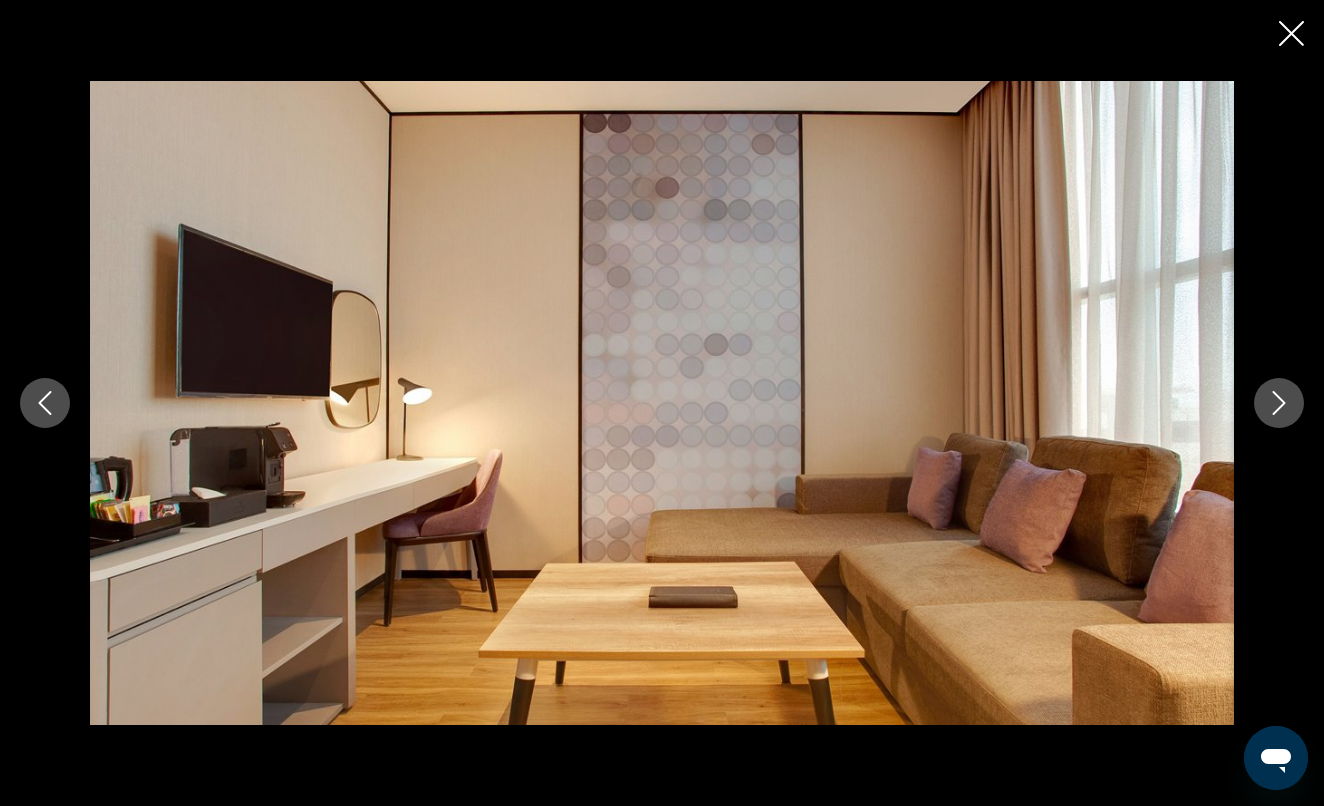 click 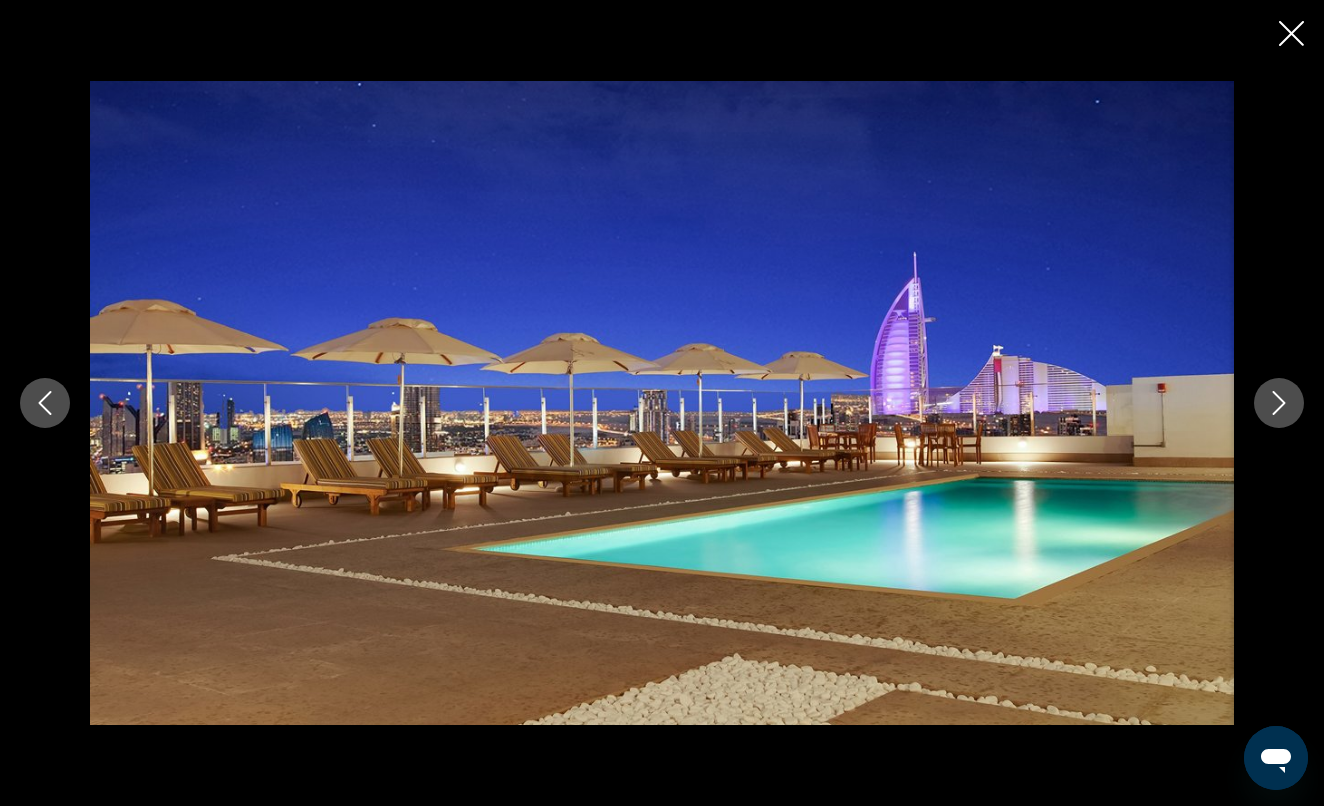 click 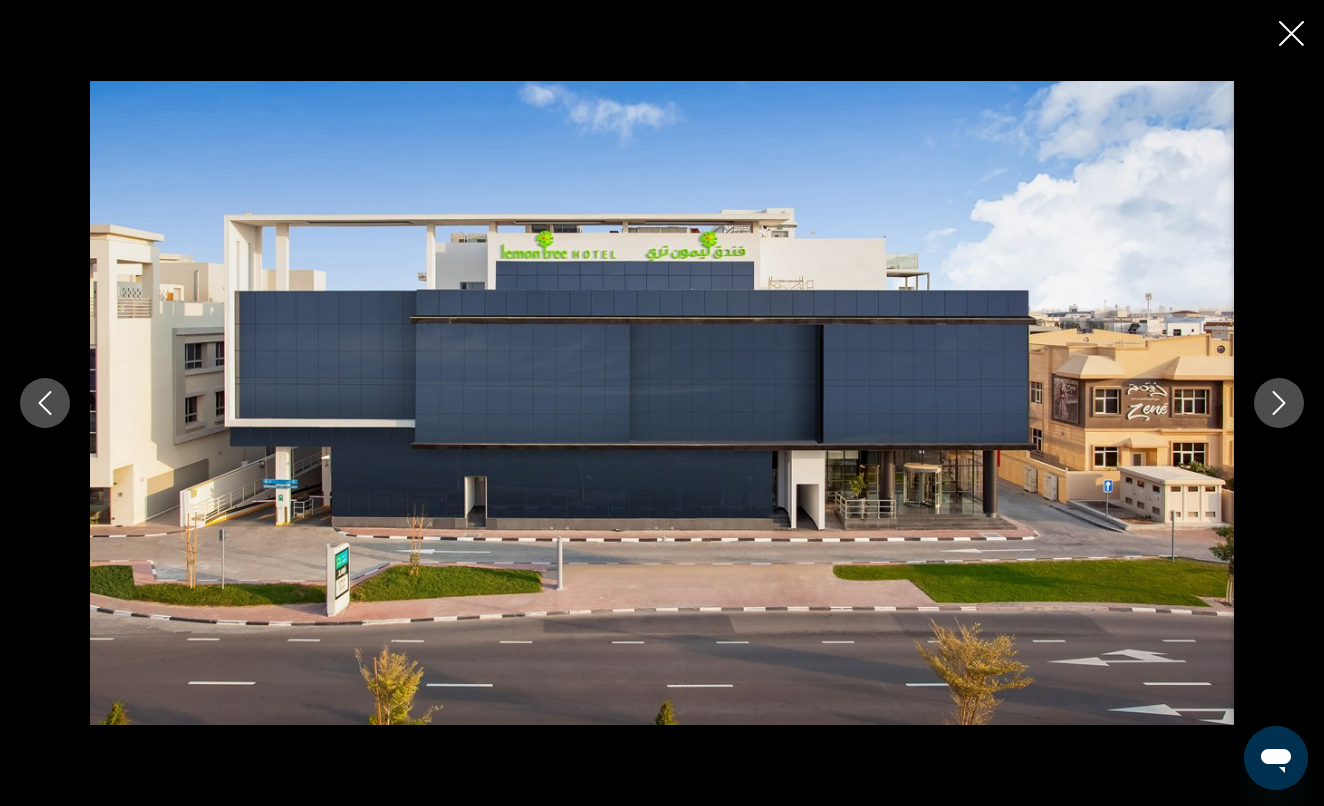 click 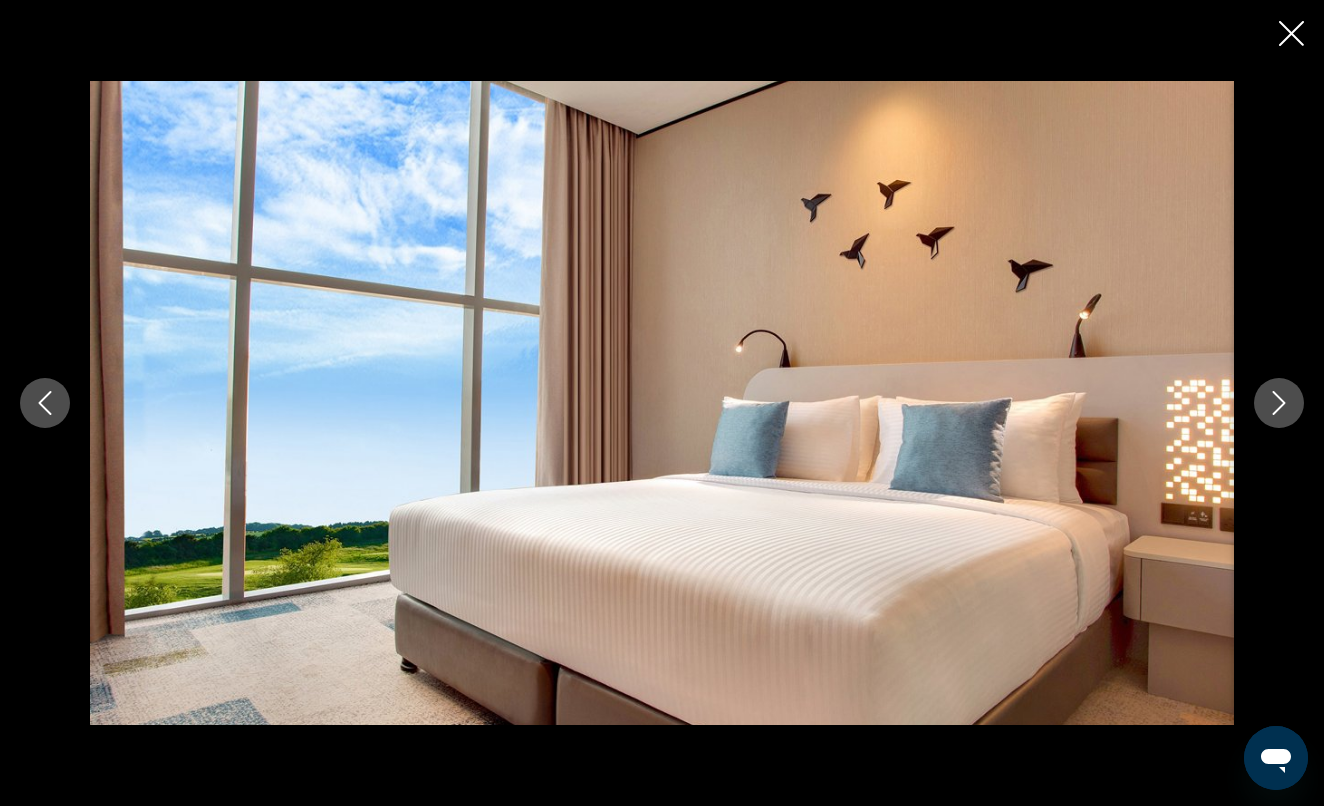 click 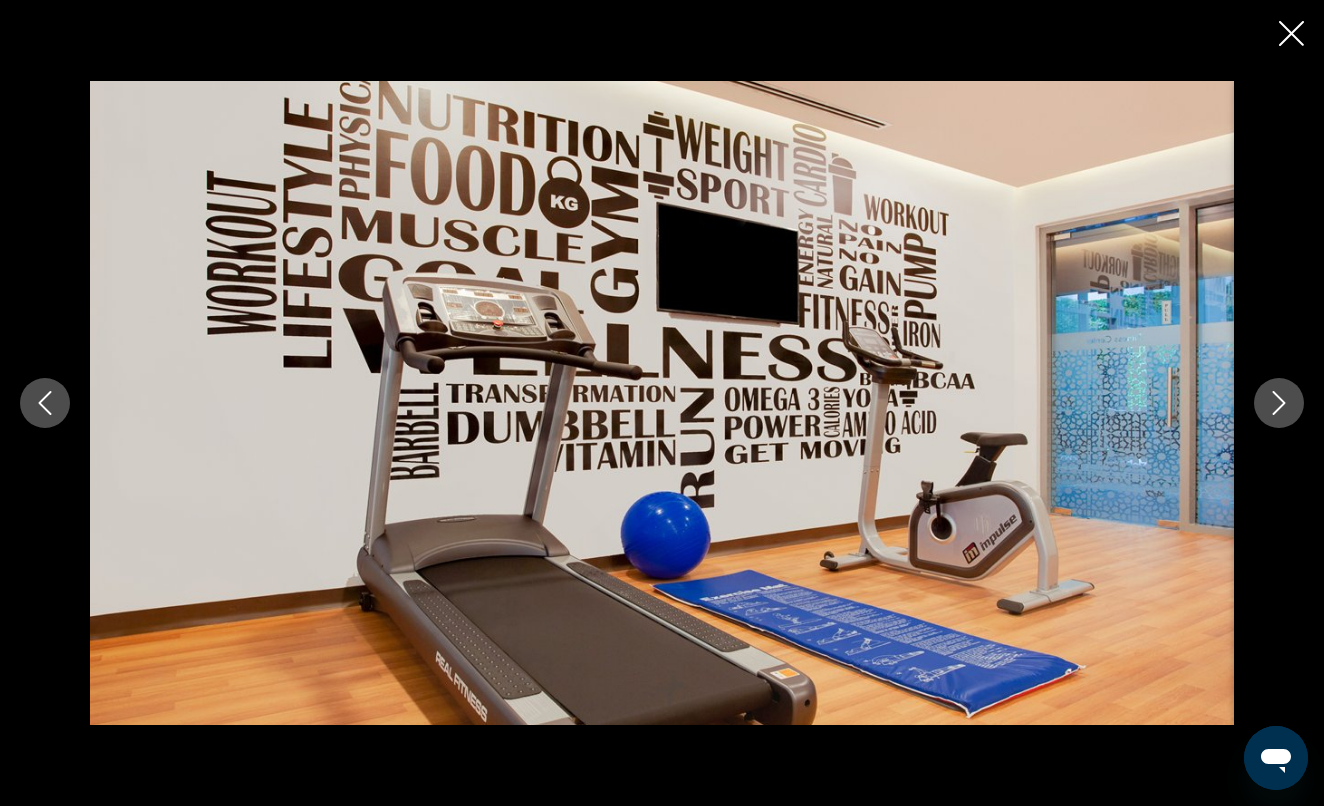 click 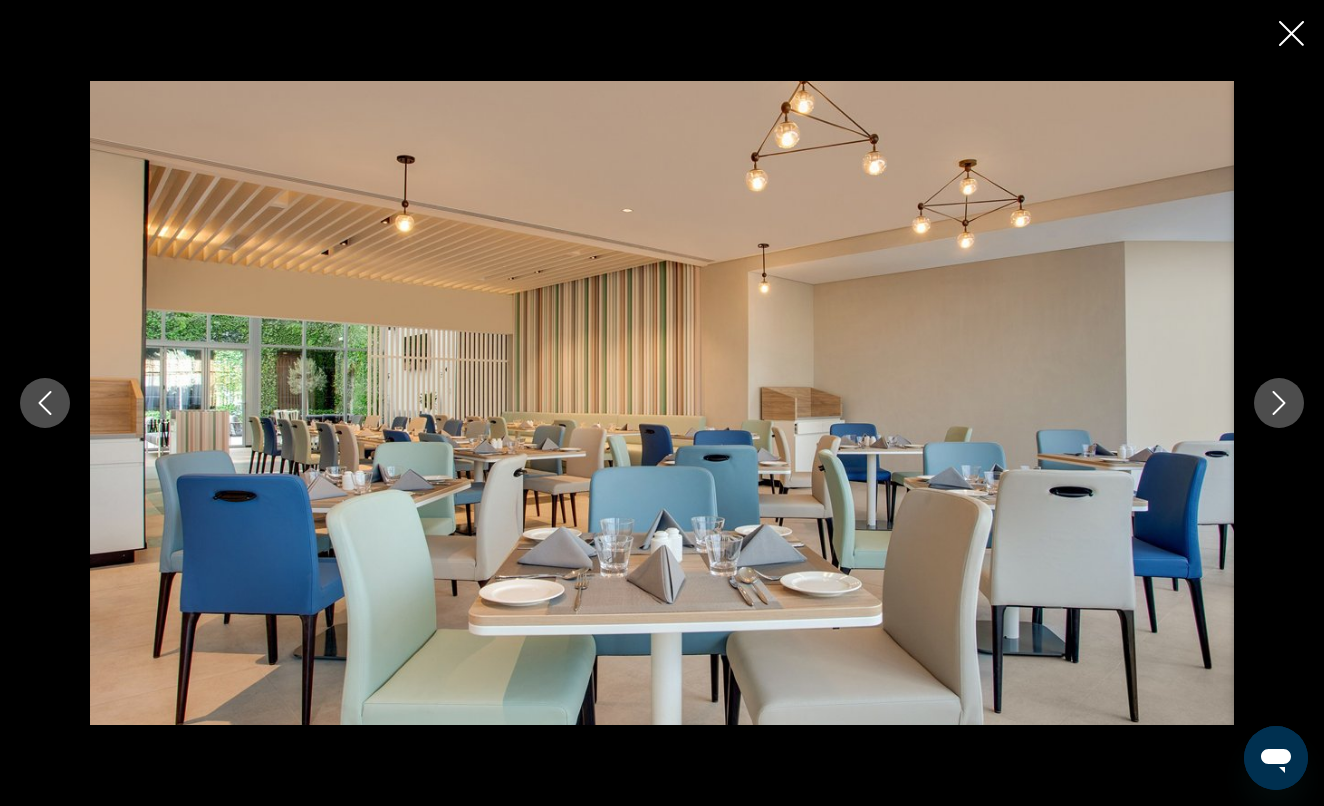 click 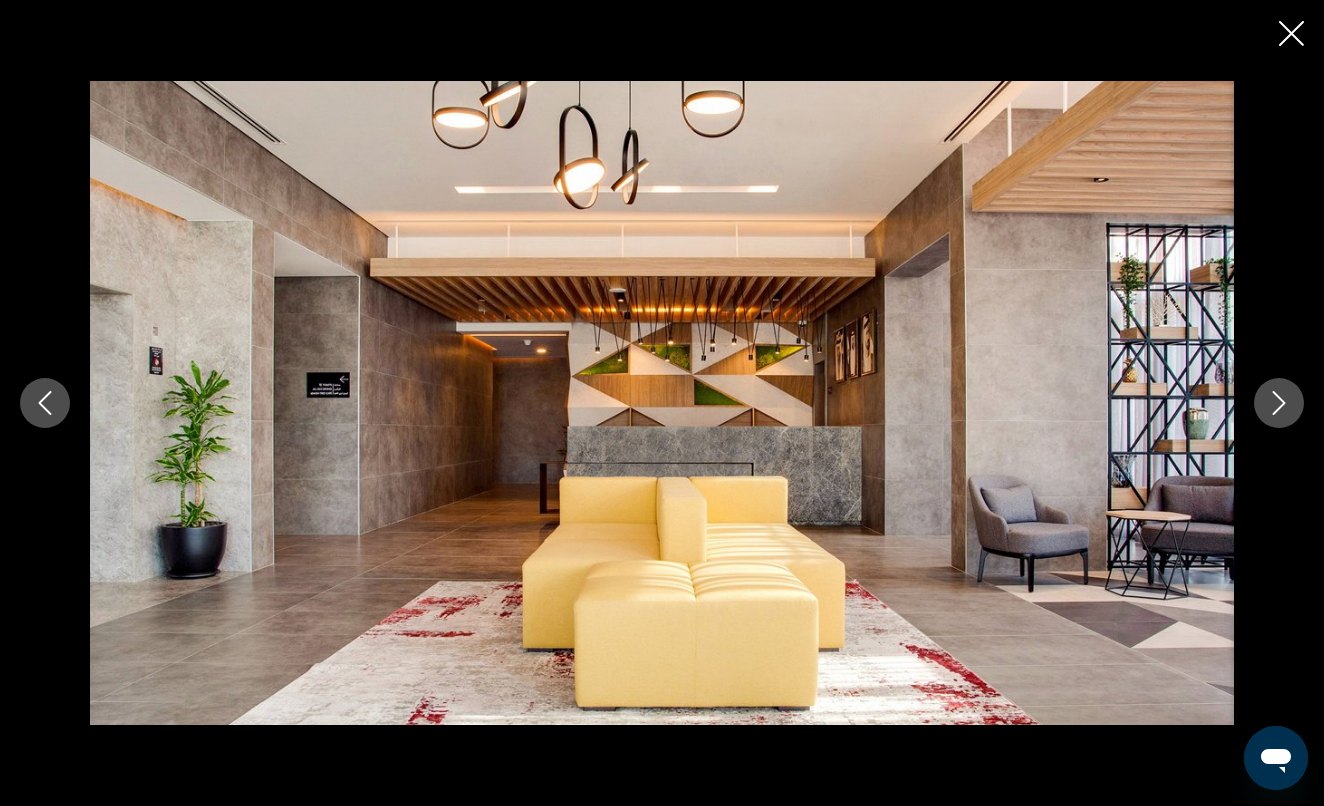click 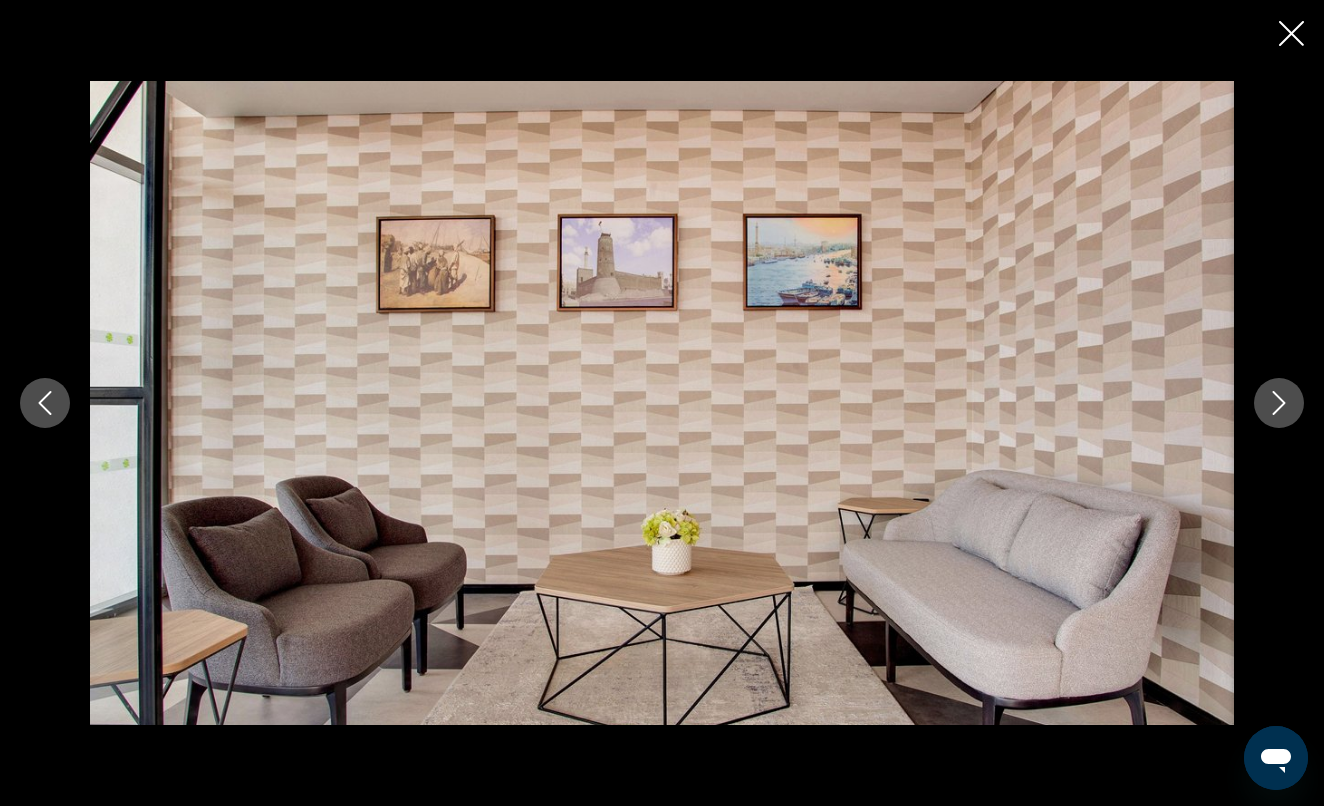 click 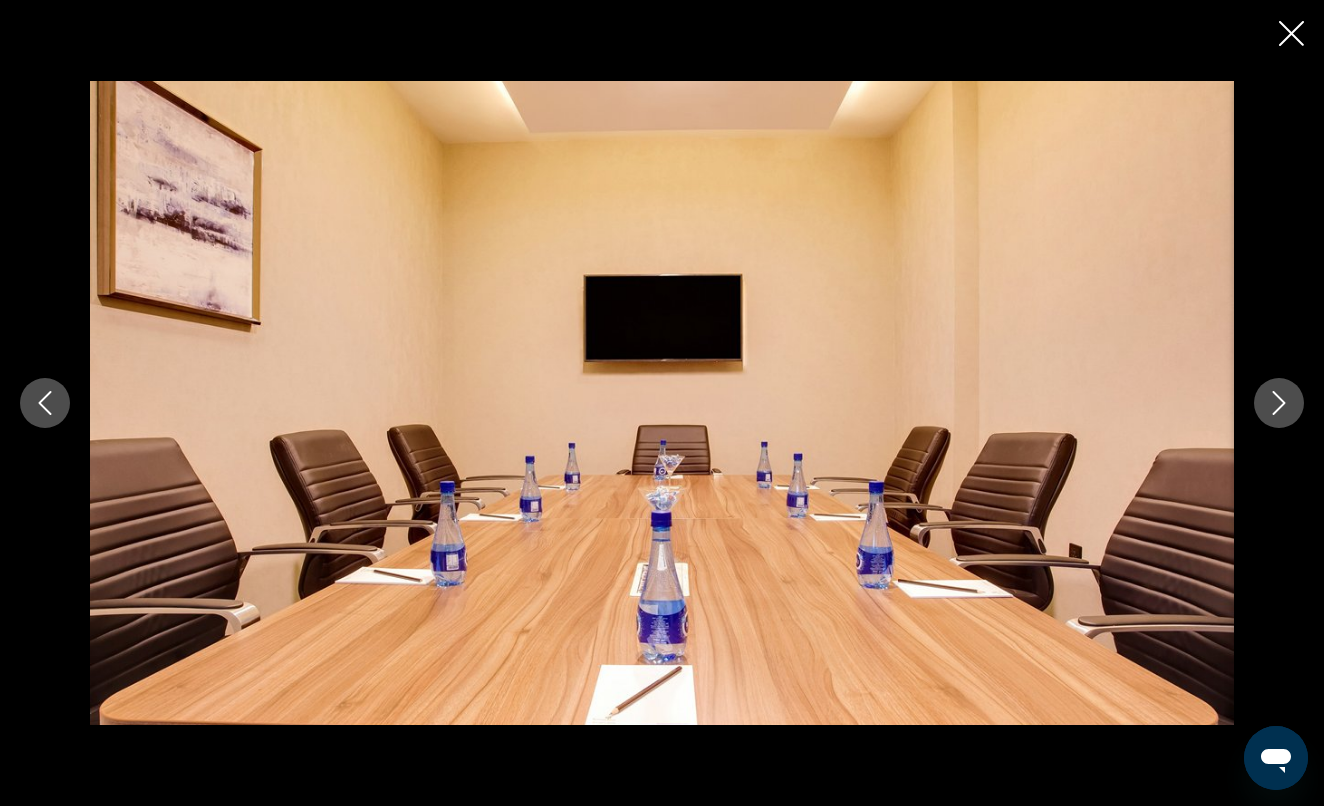 click 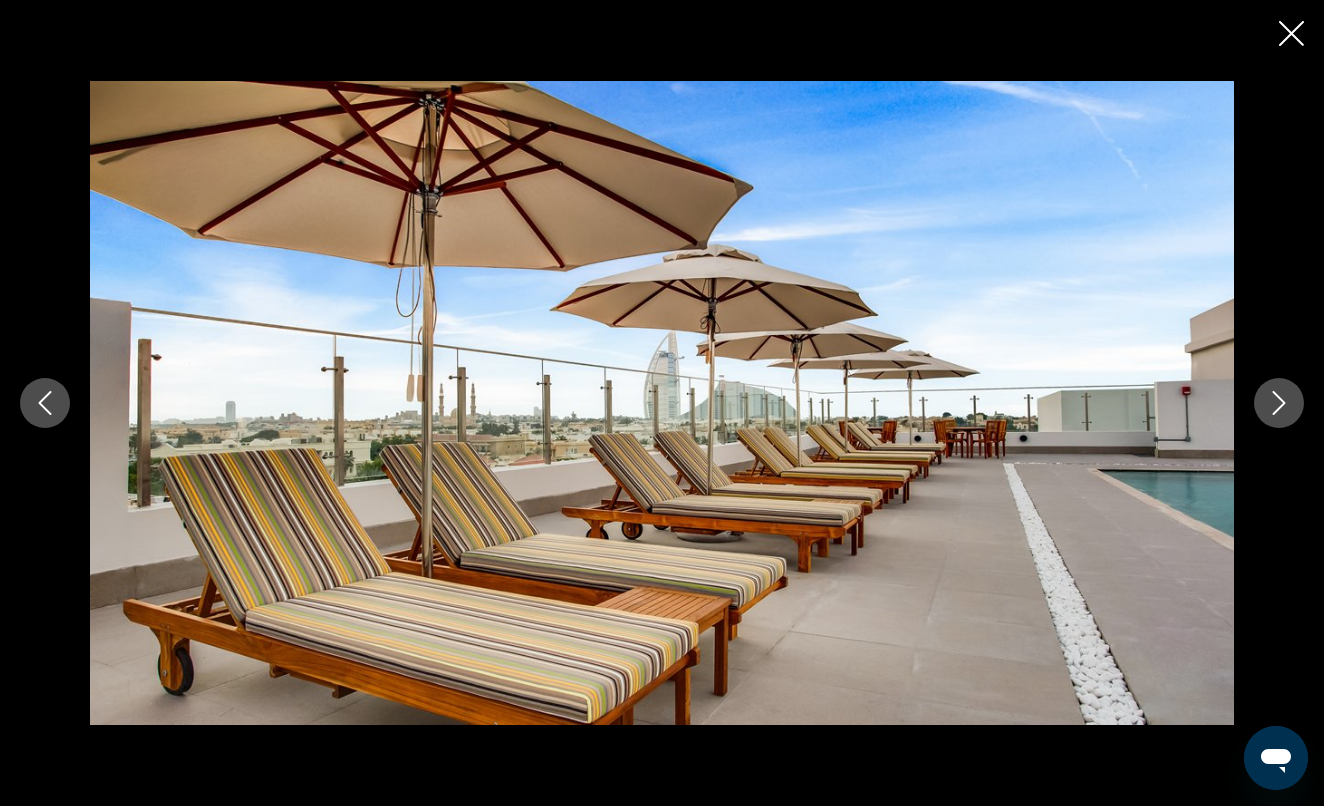 click 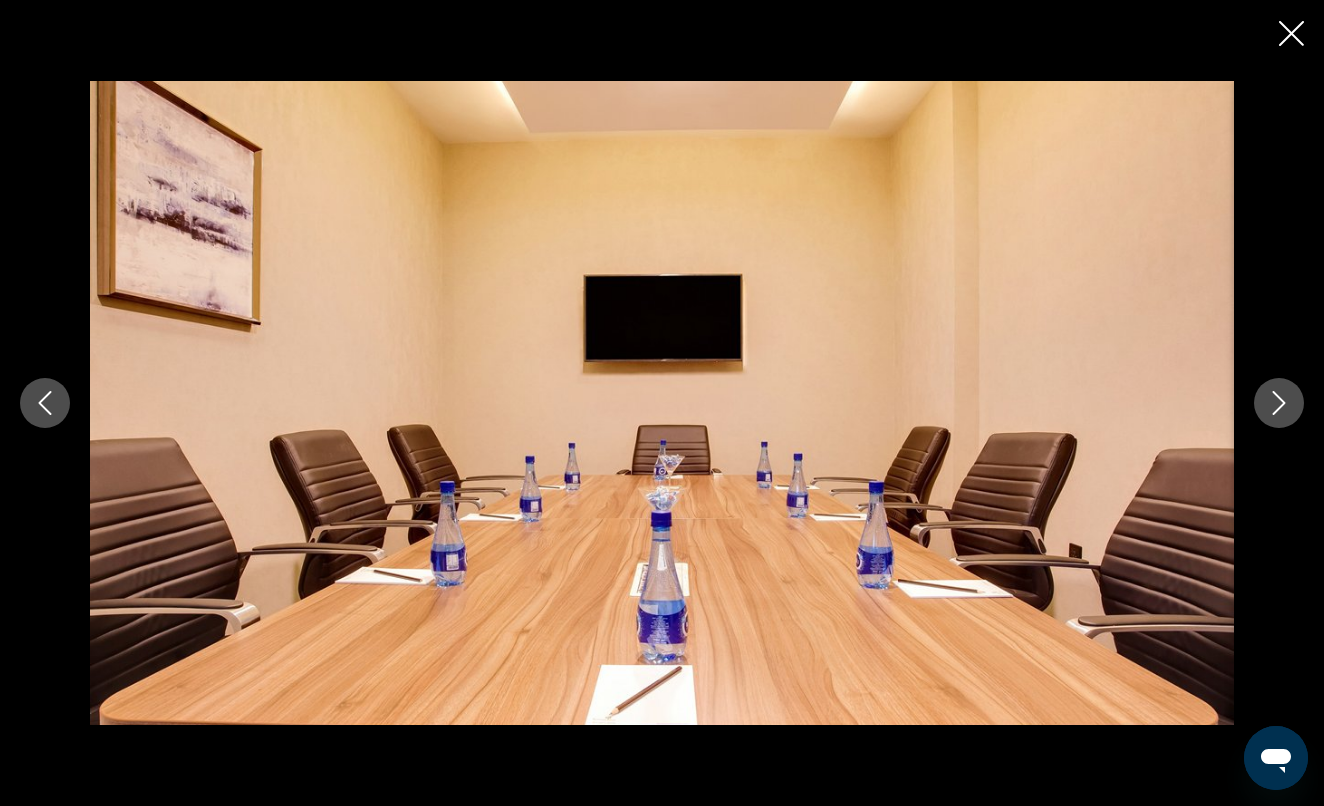 click 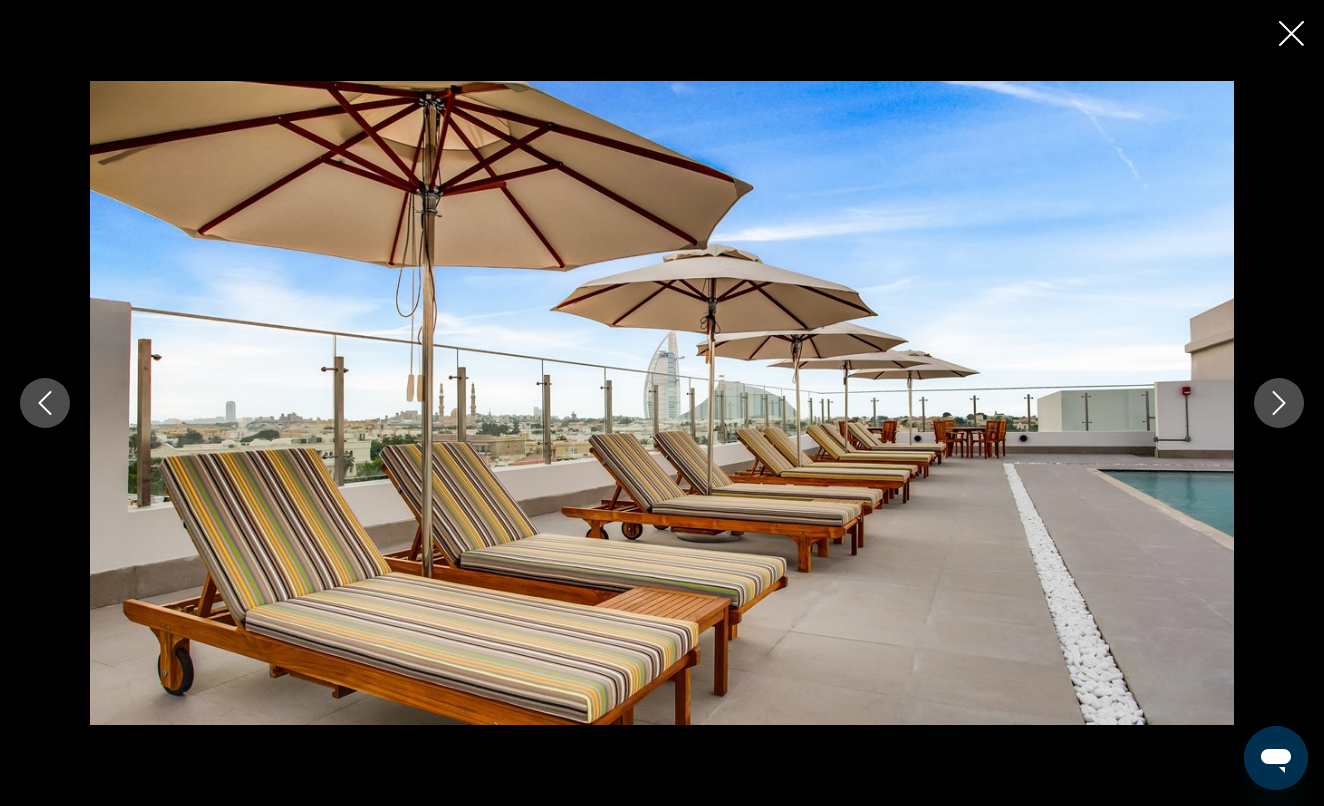 click 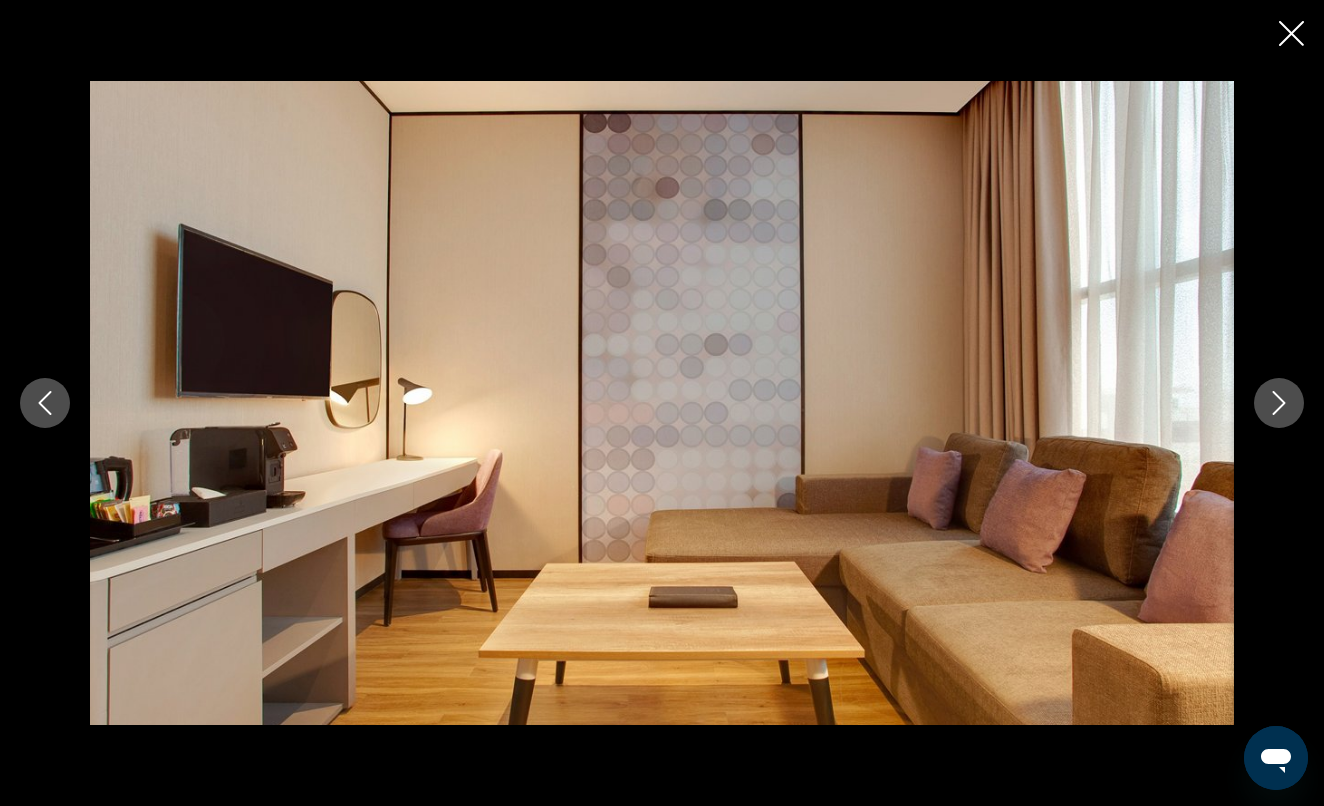 click 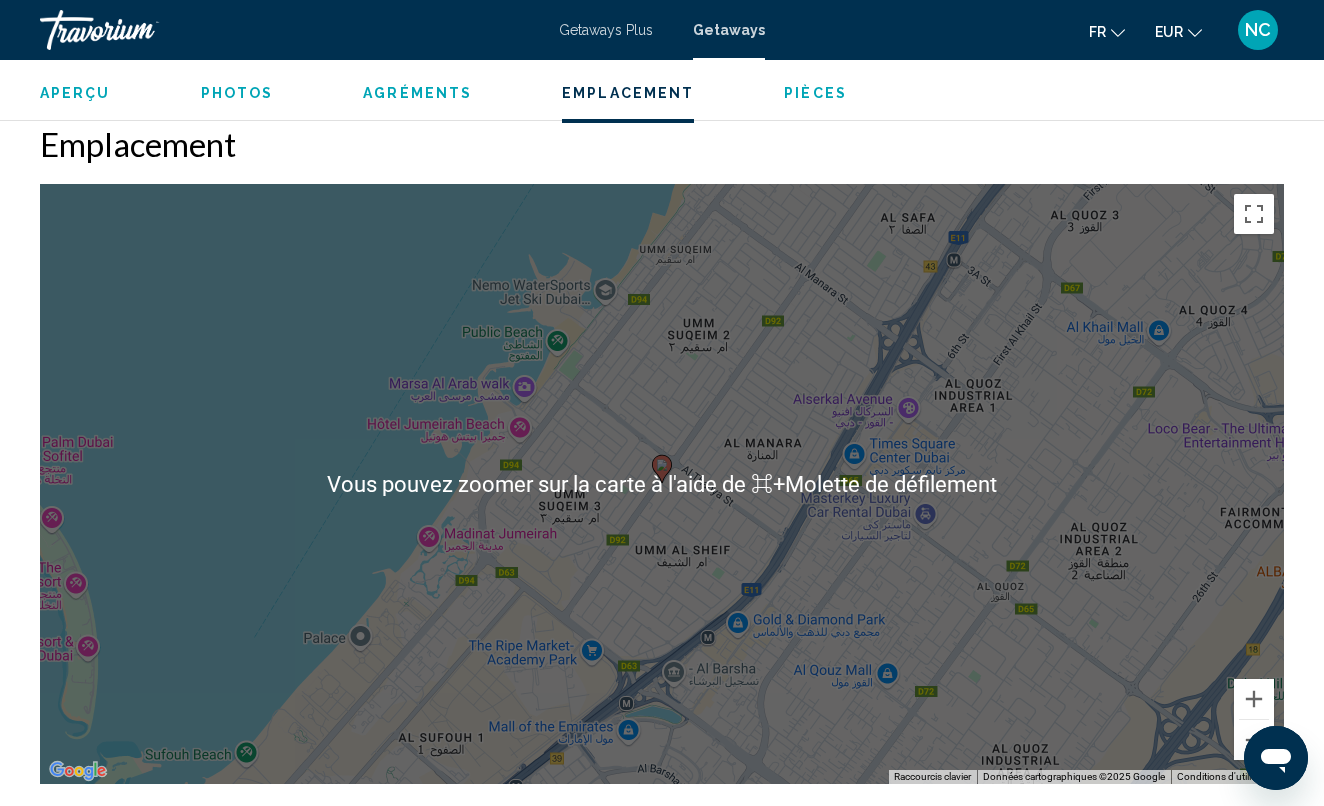 scroll, scrollTop: 3191, scrollLeft: 0, axis: vertical 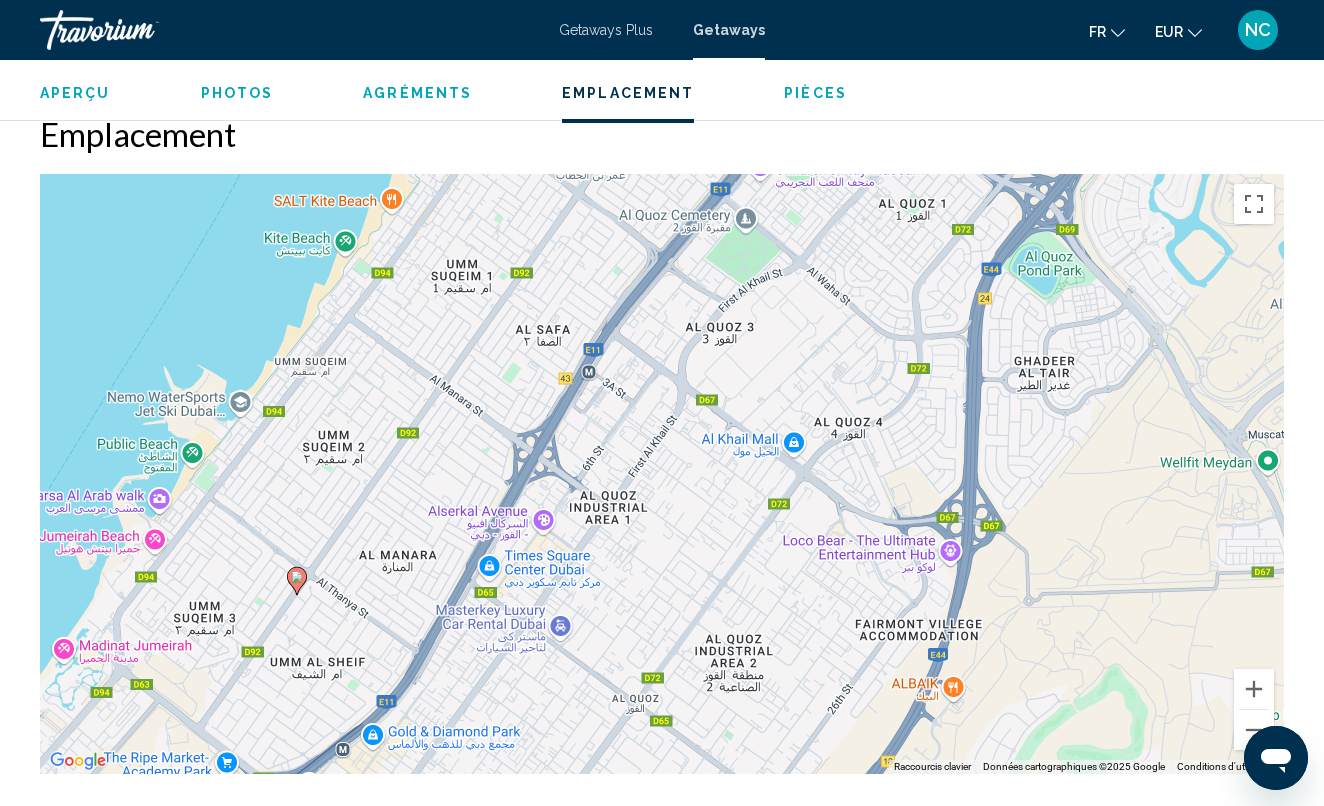 drag, startPoint x: 902, startPoint y: 542, endPoint x: 589, endPoint y: 622, distance: 323.06192 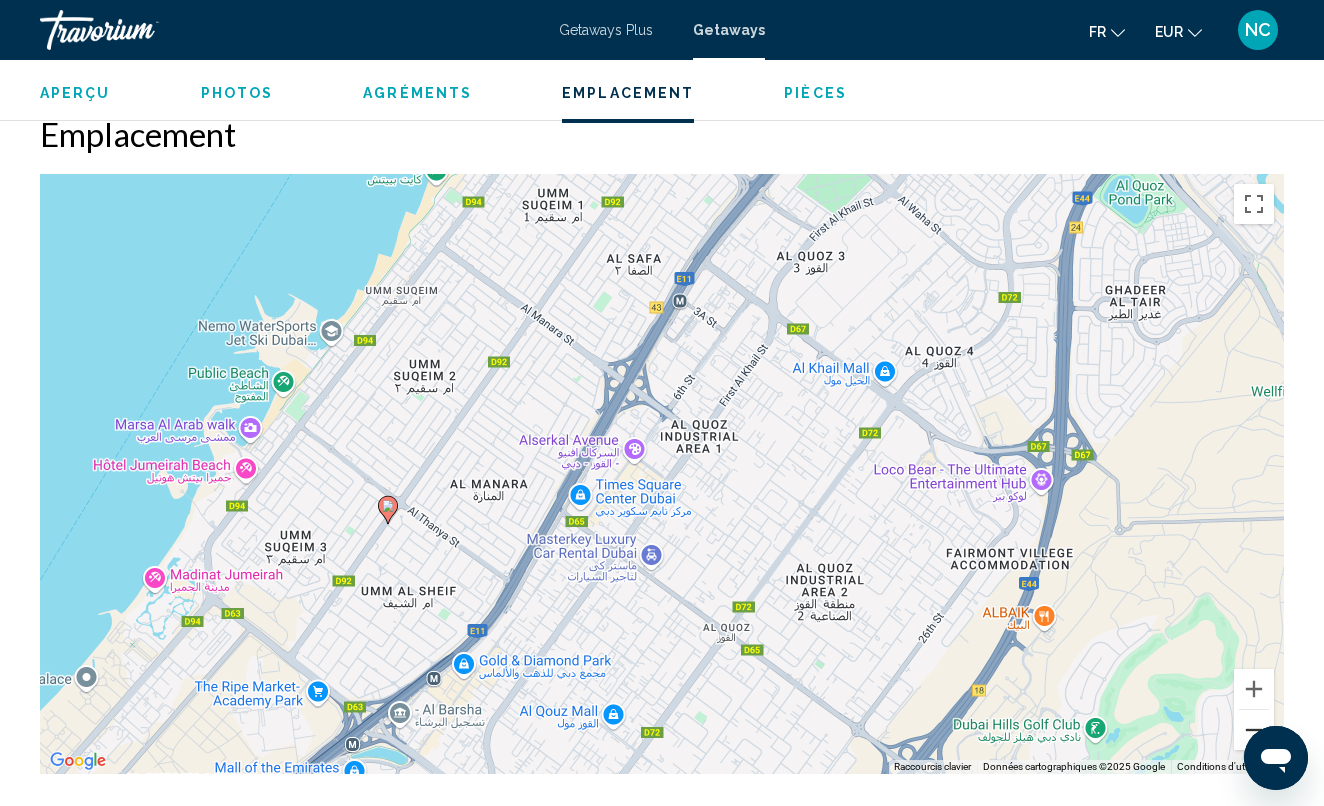 click at bounding box center (1254, 730) 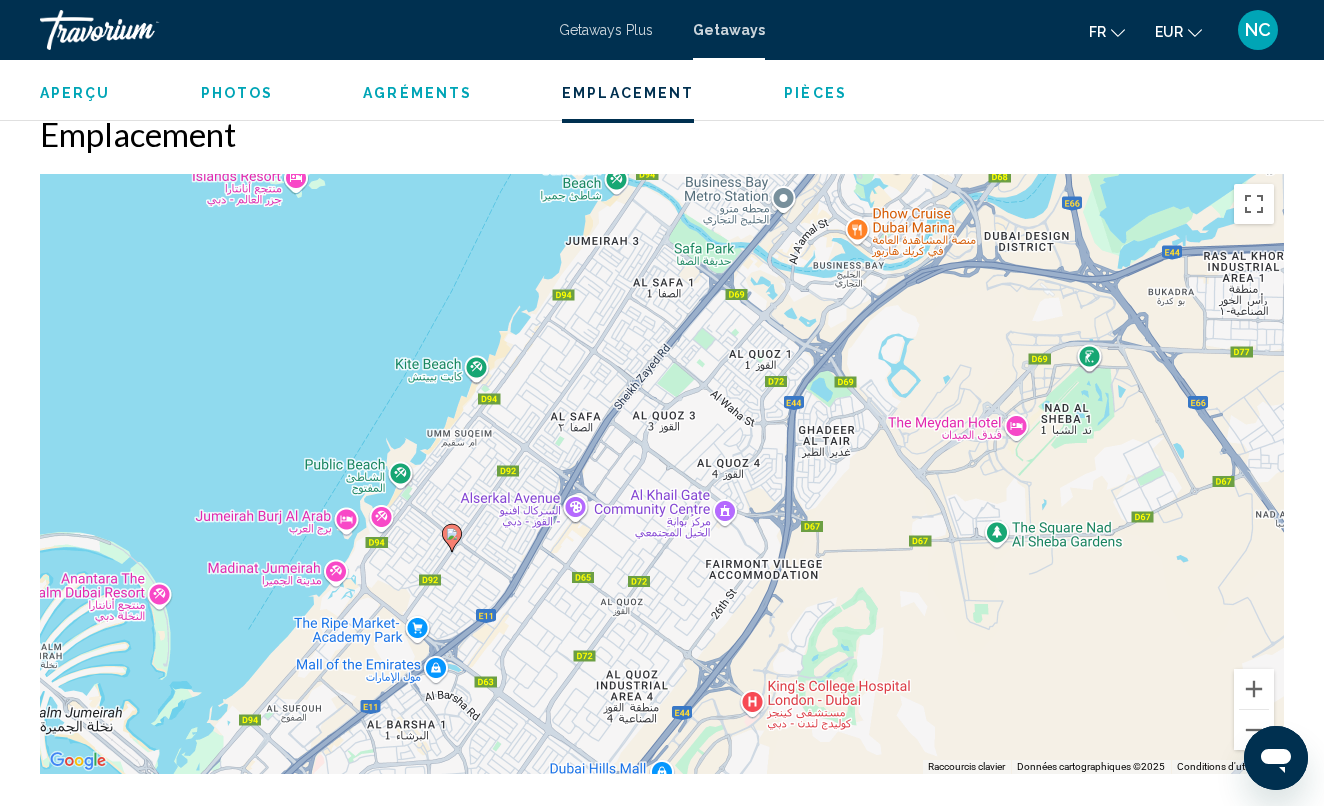 drag, startPoint x: 940, startPoint y: 577, endPoint x: 863, endPoint y: 631, distance: 94.04786 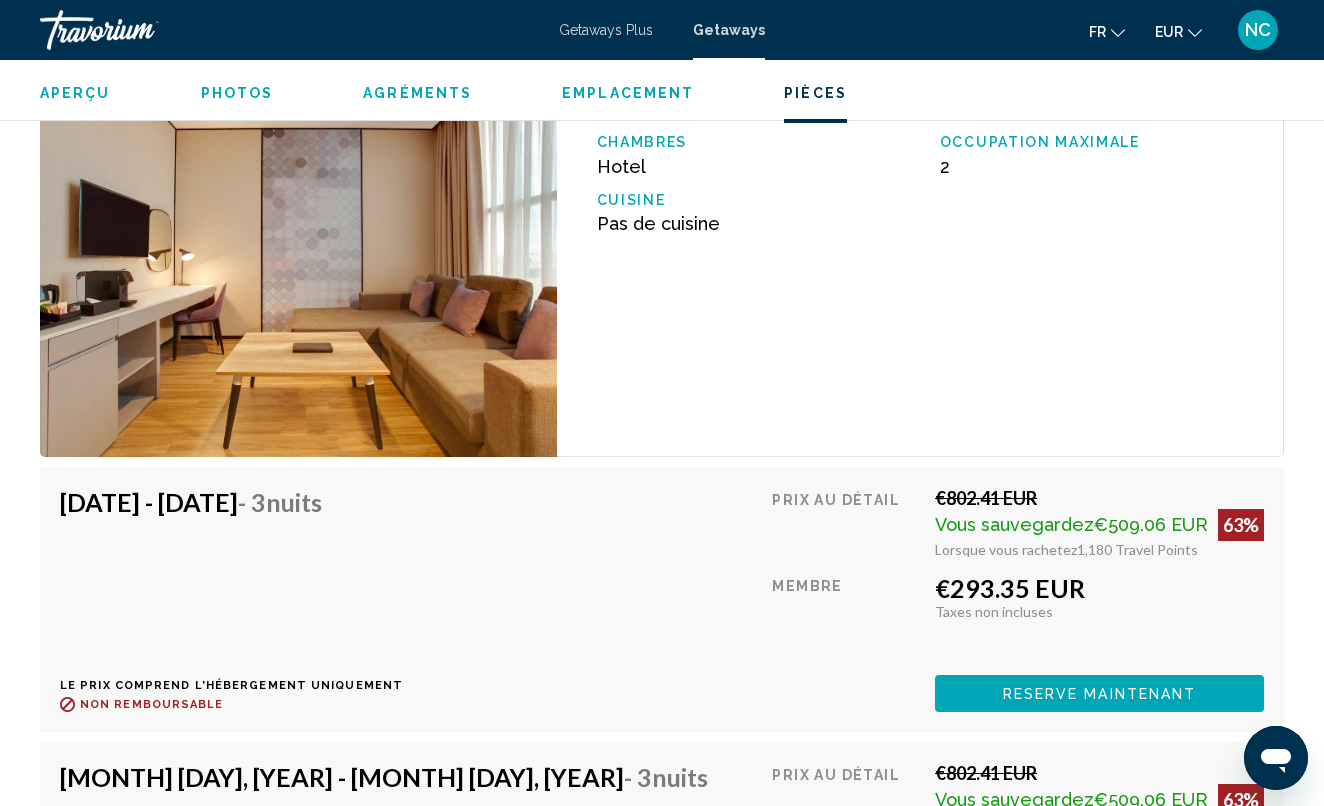 scroll, scrollTop: 4007, scrollLeft: 0, axis: vertical 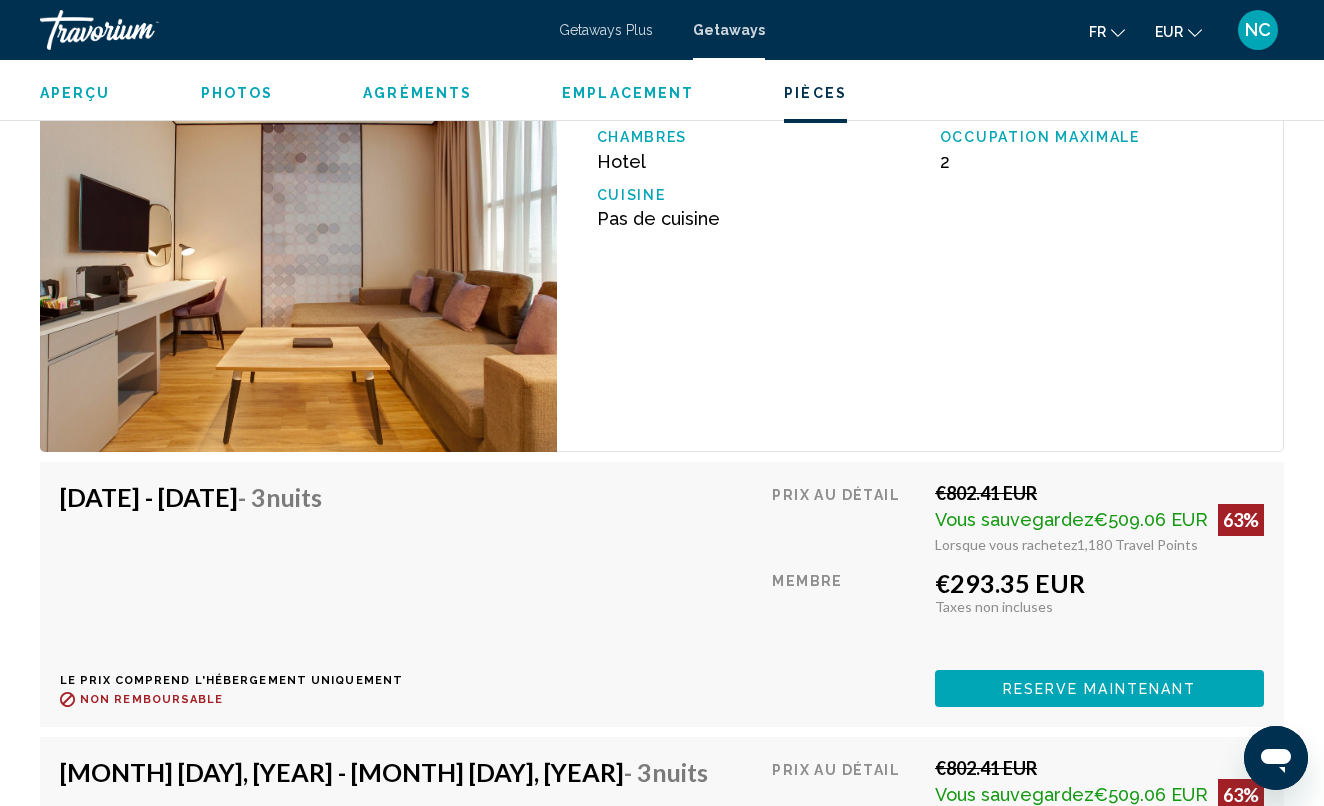 click on "Dec 5, 2025 - Dec 8, 2025  - 3  nuits Le prix comprend l'hébergement uniquement
Remboursable jusqu'à :
Non remboursable Prix au détail  €802.41 EUR  Vous sauvegardez  €509.06 EUR   63%  Lorsque vous rachetez  1,180  Travel Points  Membre  €293.35 EUR  Taxes incluses Taxes non incluses Tu gagnes  0  Travel Points  Reserve maintenant Cette salle n'est plus disponible. Le prix comprend l'hébergement uniquement
Remboursable jusqu'à
Non remboursable Reserve maintenant Cette salle n'est plus disponible." at bounding box center (662, 594) 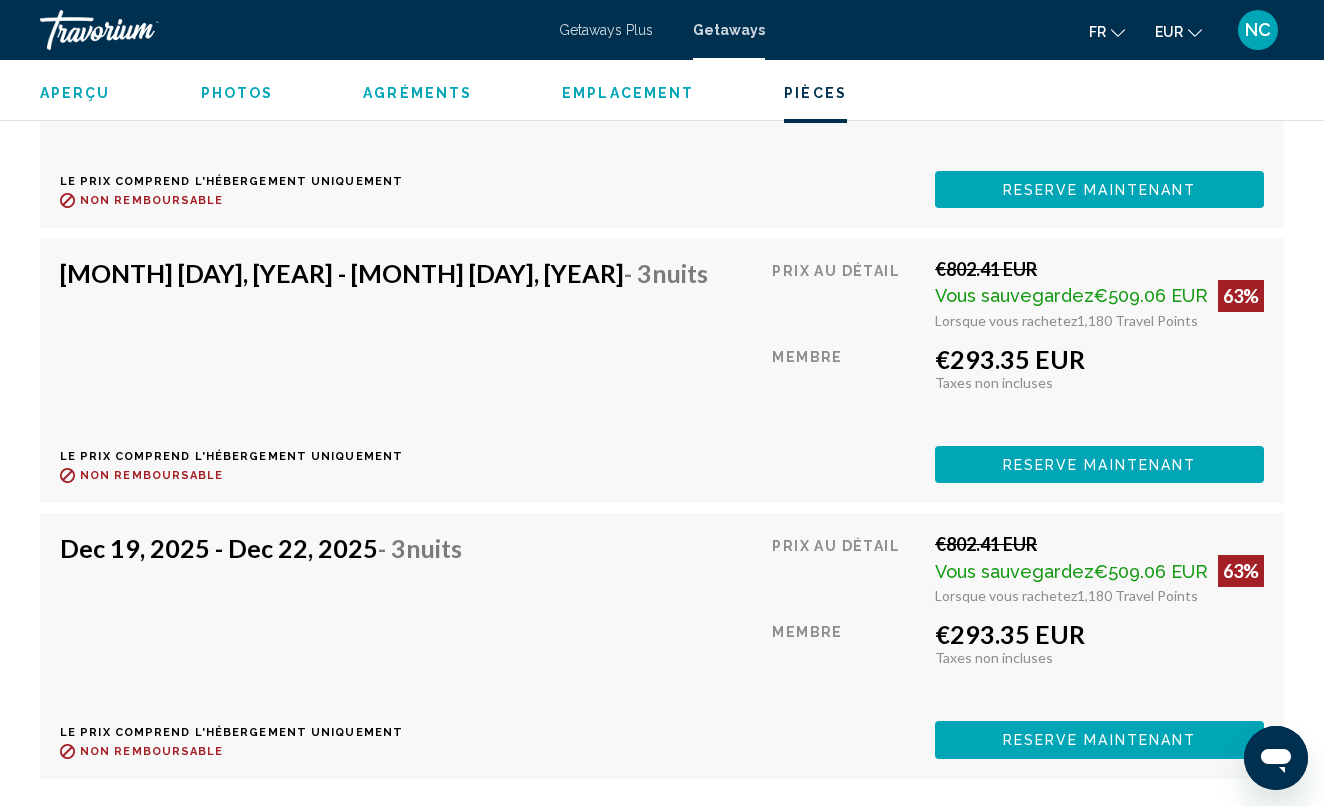 scroll, scrollTop: 4517, scrollLeft: 0, axis: vertical 